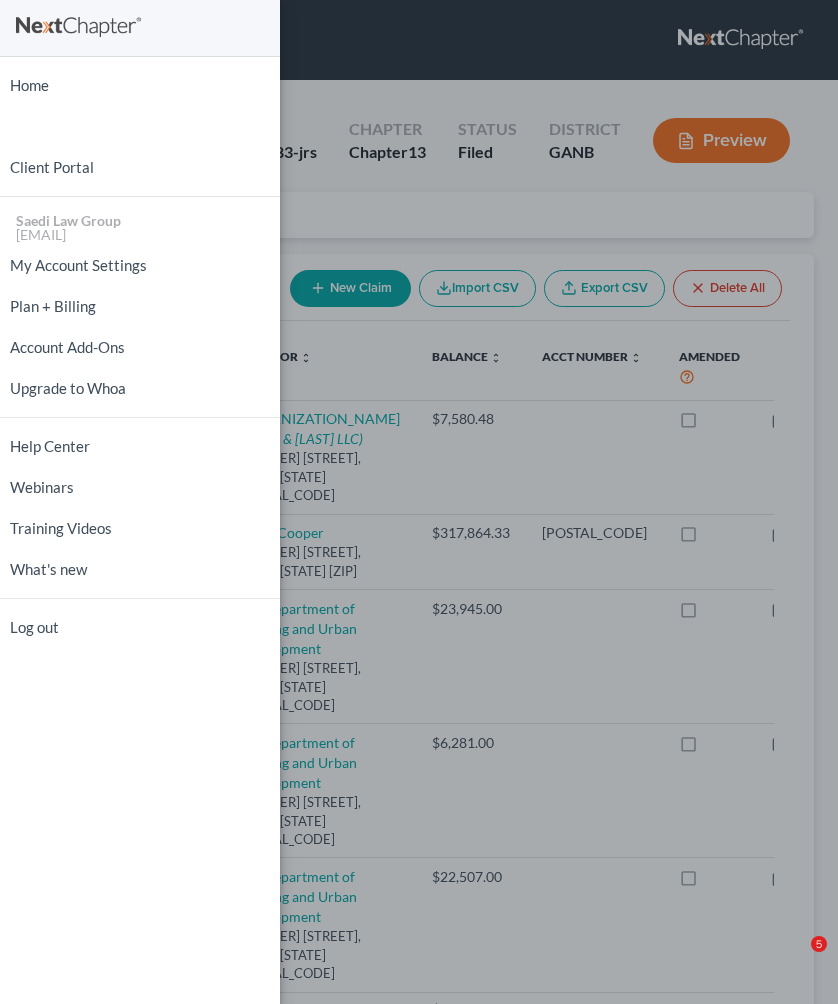 scroll, scrollTop: 0, scrollLeft: 0, axis: both 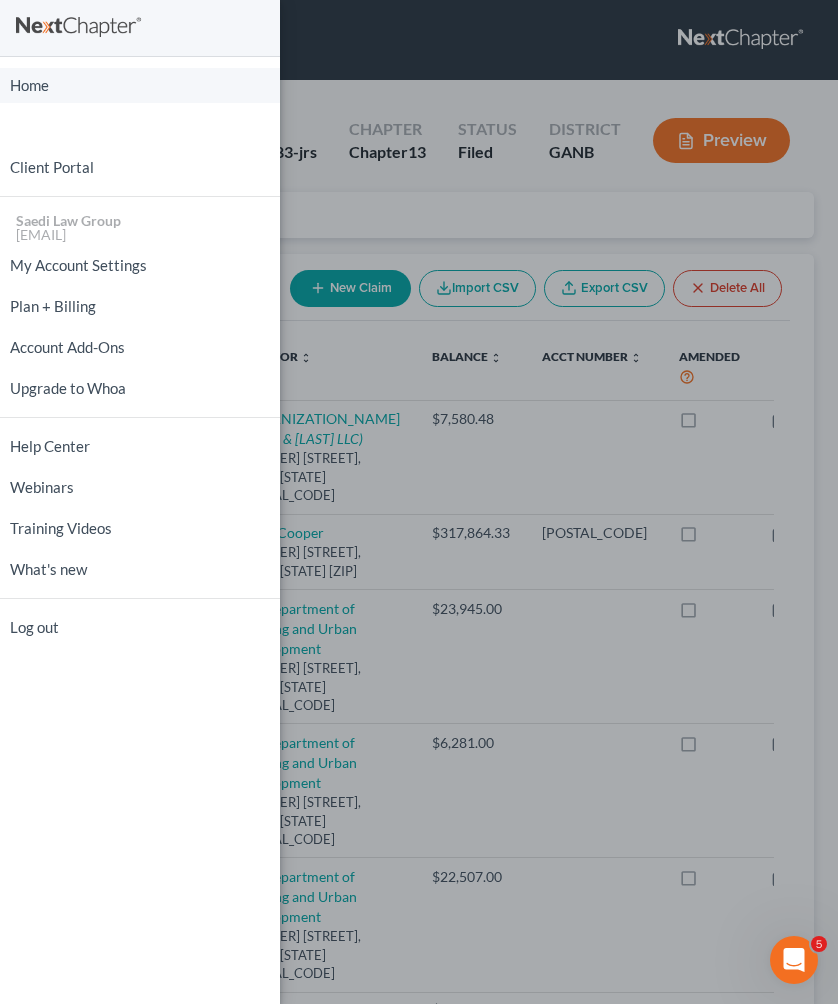 click on "Home" at bounding box center (140, 85) 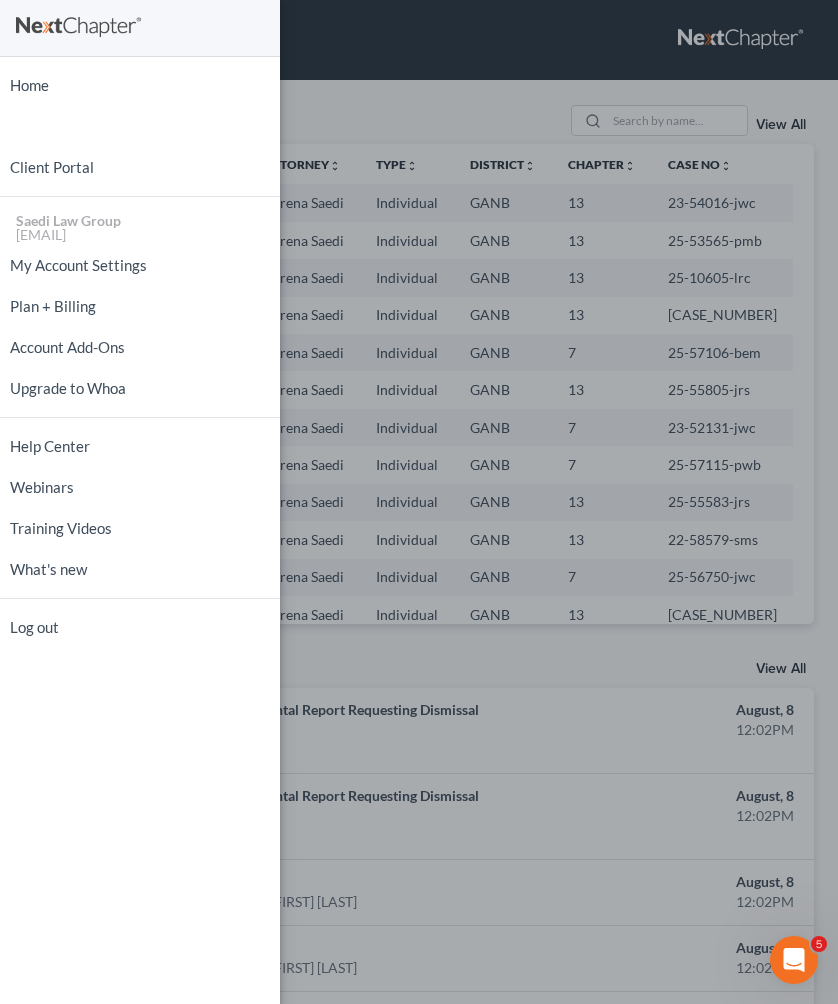 click on "Home New Case Client Portal Saedi Law Group [EMAIL] My Account Settings Plan + Billing Account Add-Ons Upgrade to Whoa Help Center Webinars Training Videos What's new Log out" at bounding box center [419, 502] 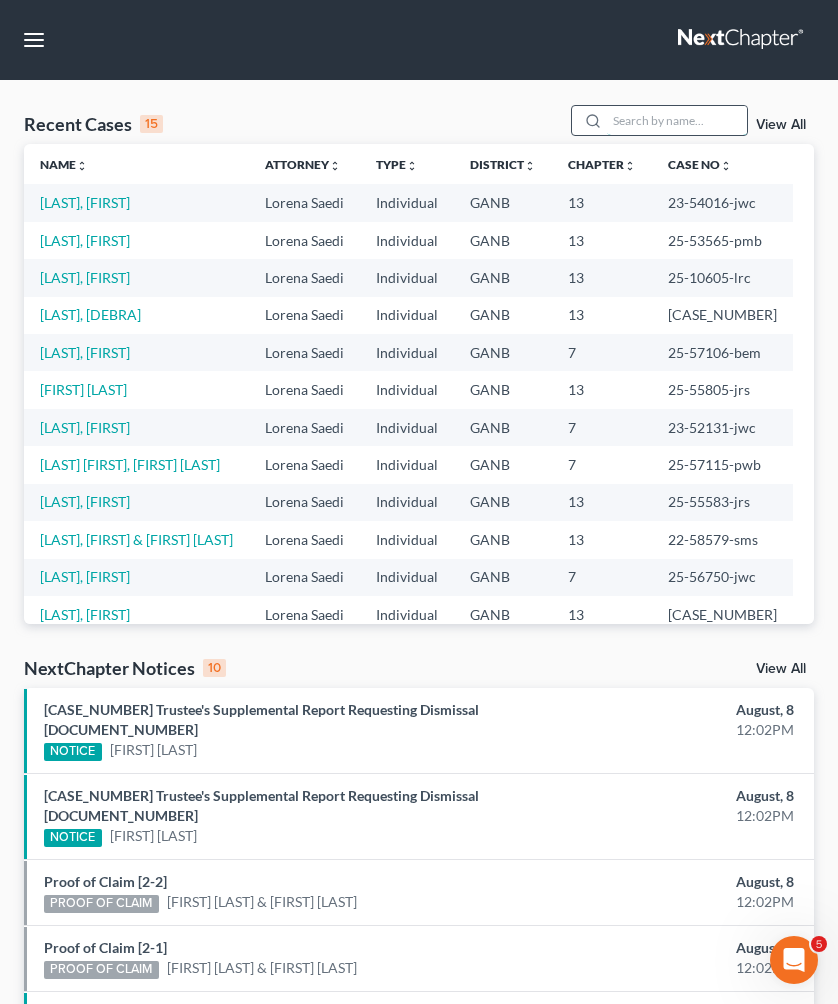 click at bounding box center (677, 120) 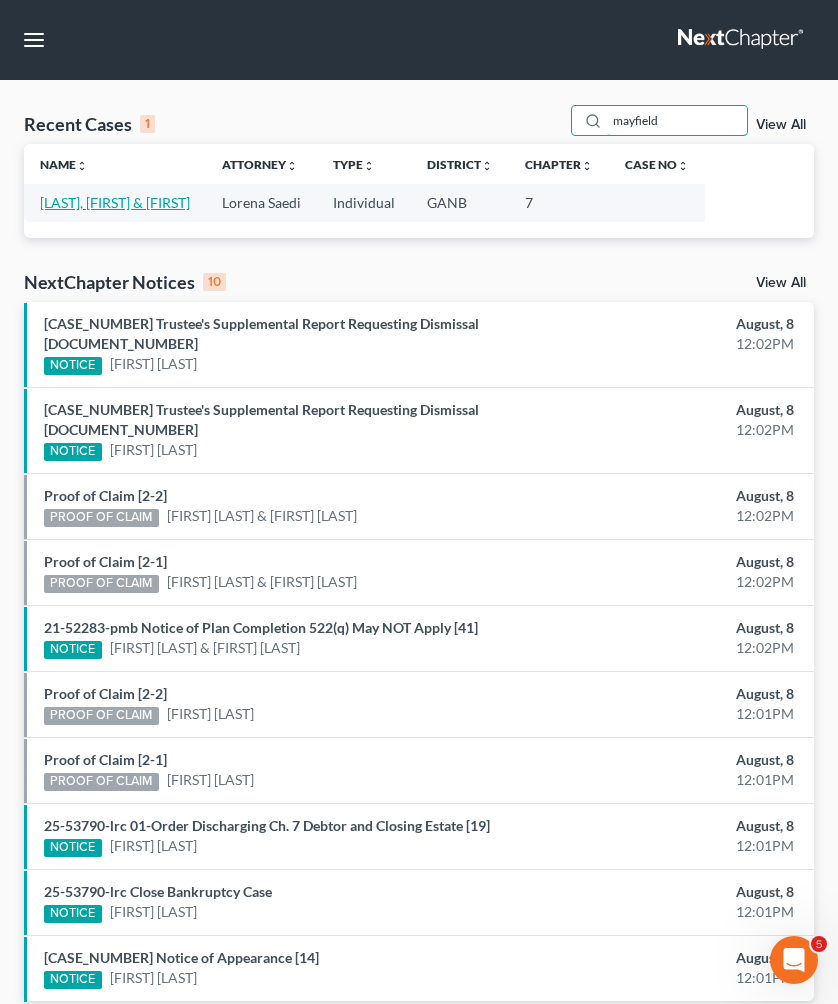 type on "mayfield" 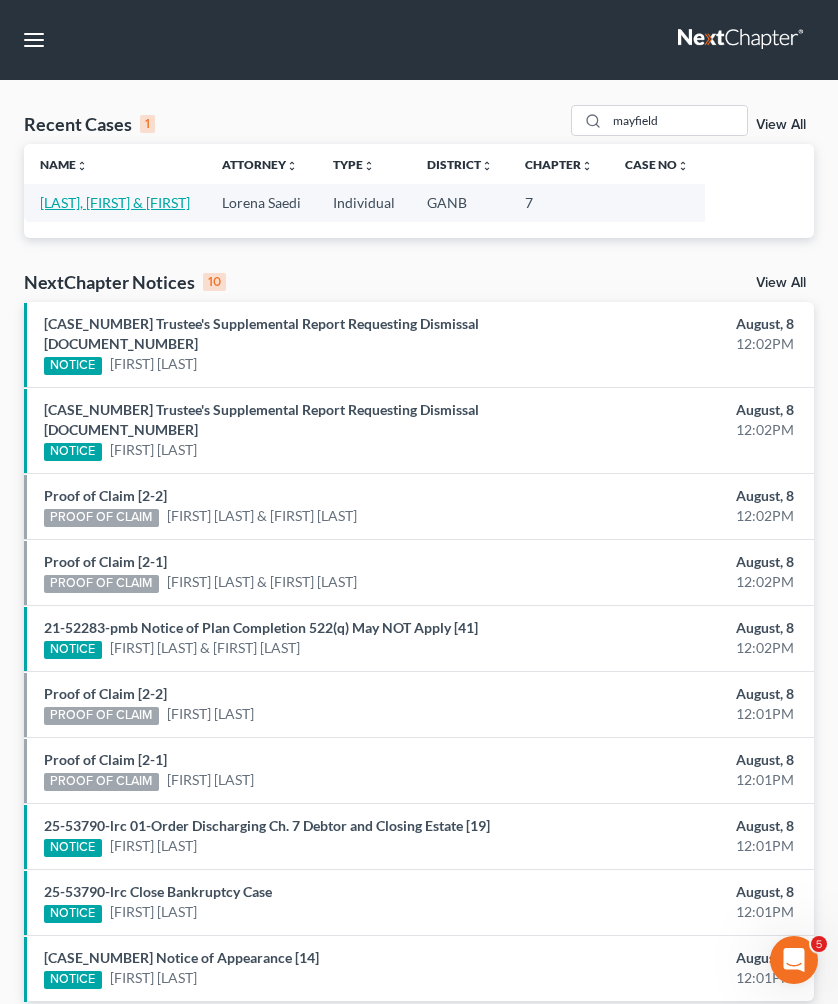 click on "[LAST], [FIRST] & [FIRST]" at bounding box center (115, 202) 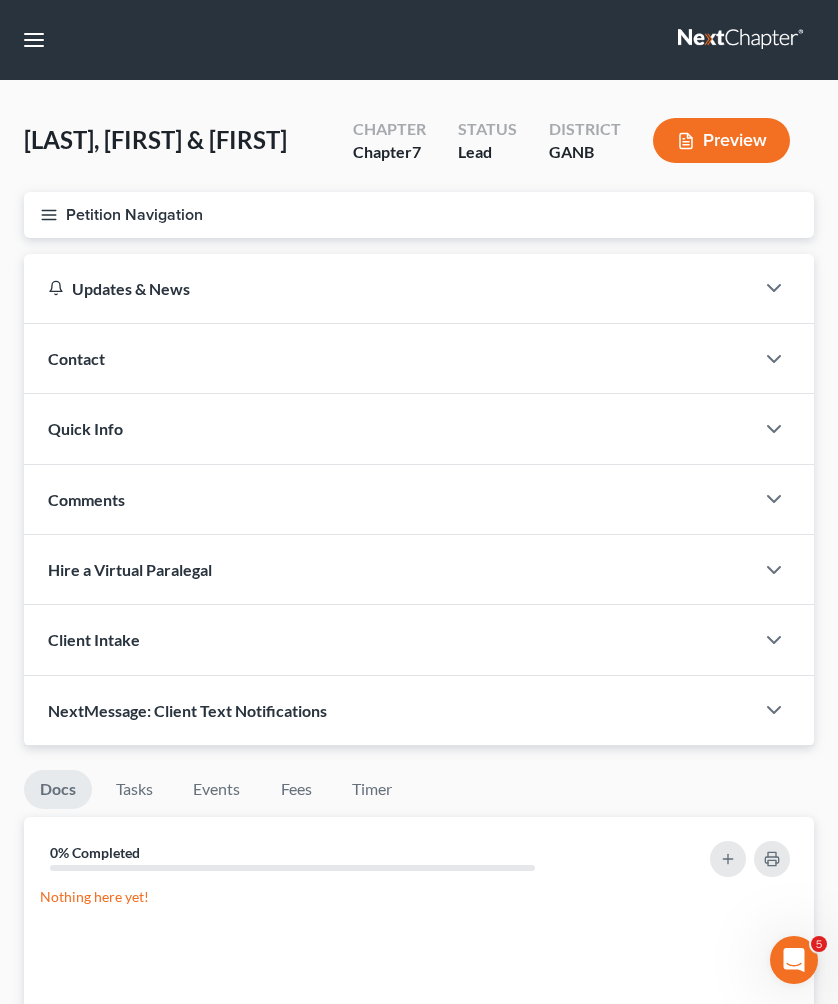 click on "Petition Navigation" at bounding box center [419, 215] 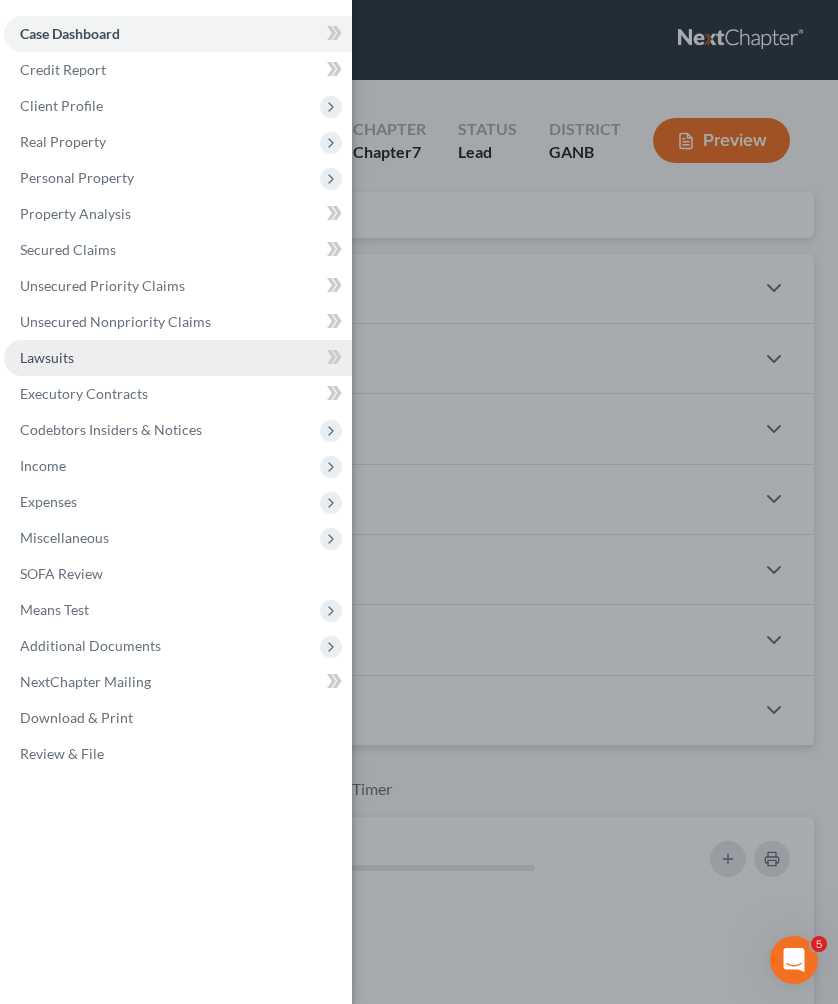 click on "Lawsuits" at bounding box center [178, 358] 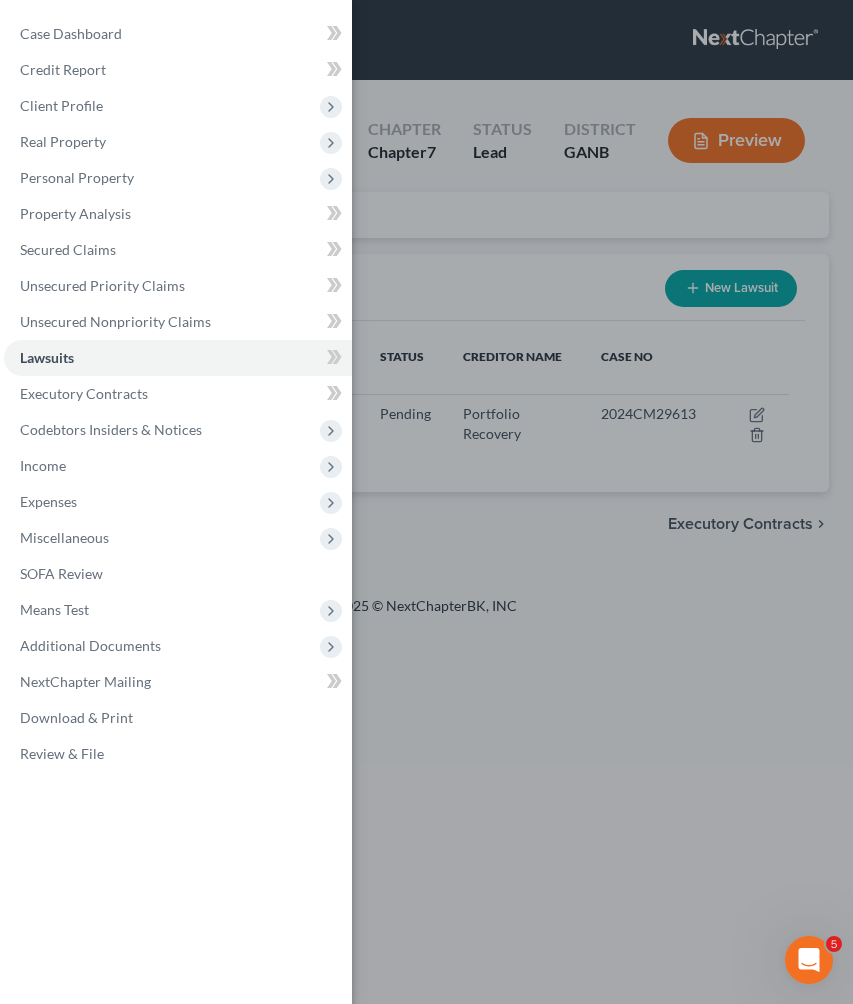 click on "Case Dashboard
Payments
Invoices
Payments
Payments
Credit Report
Client Profile" at bounding box center (426, 502) 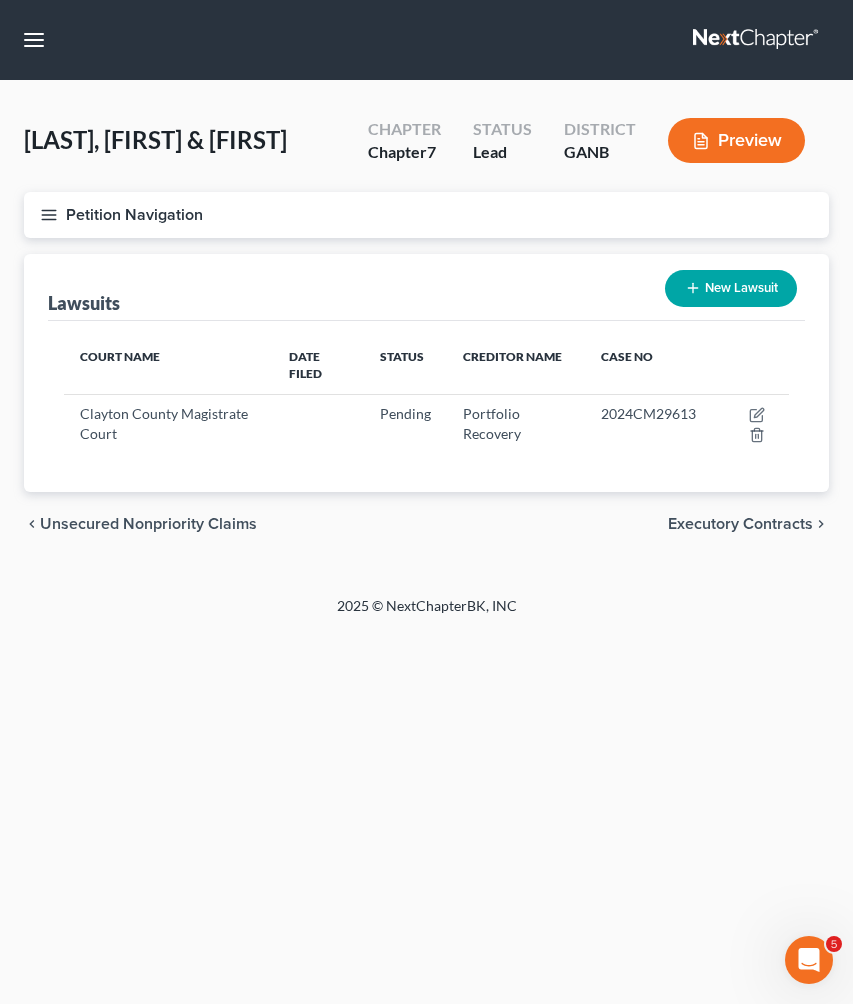 click on "Petition Navigation" at bounding box center (426, 215) 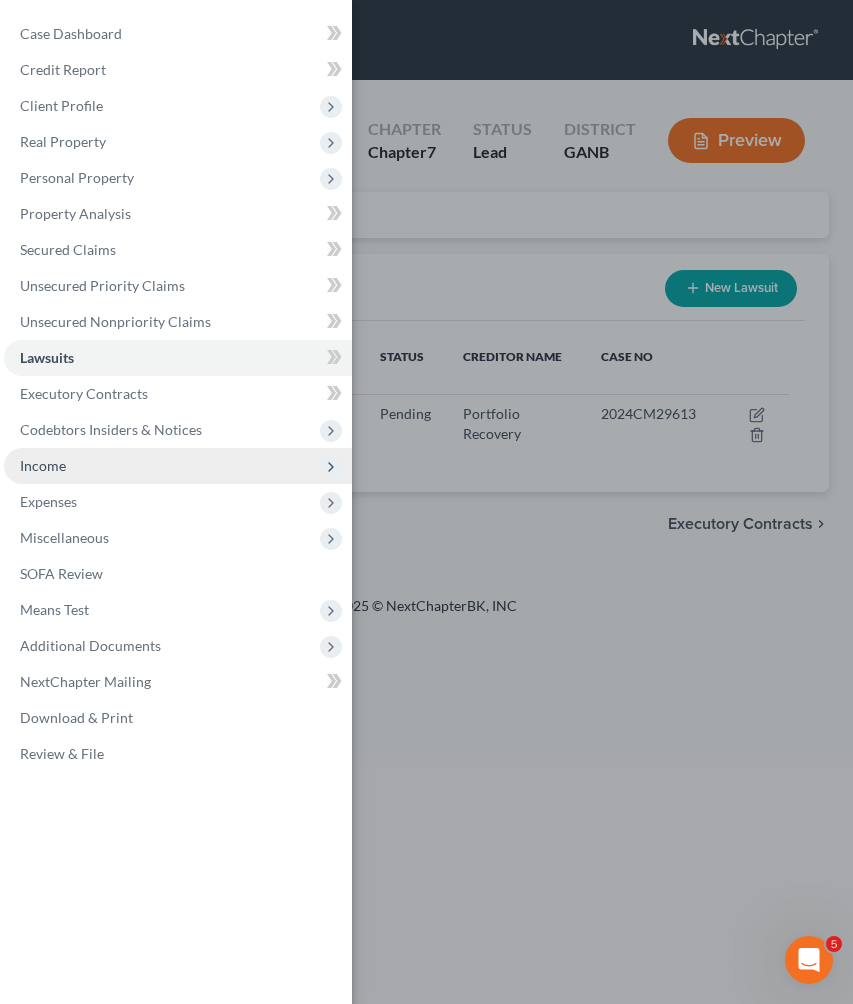 click on "Income" at bounding box center (178, 466) 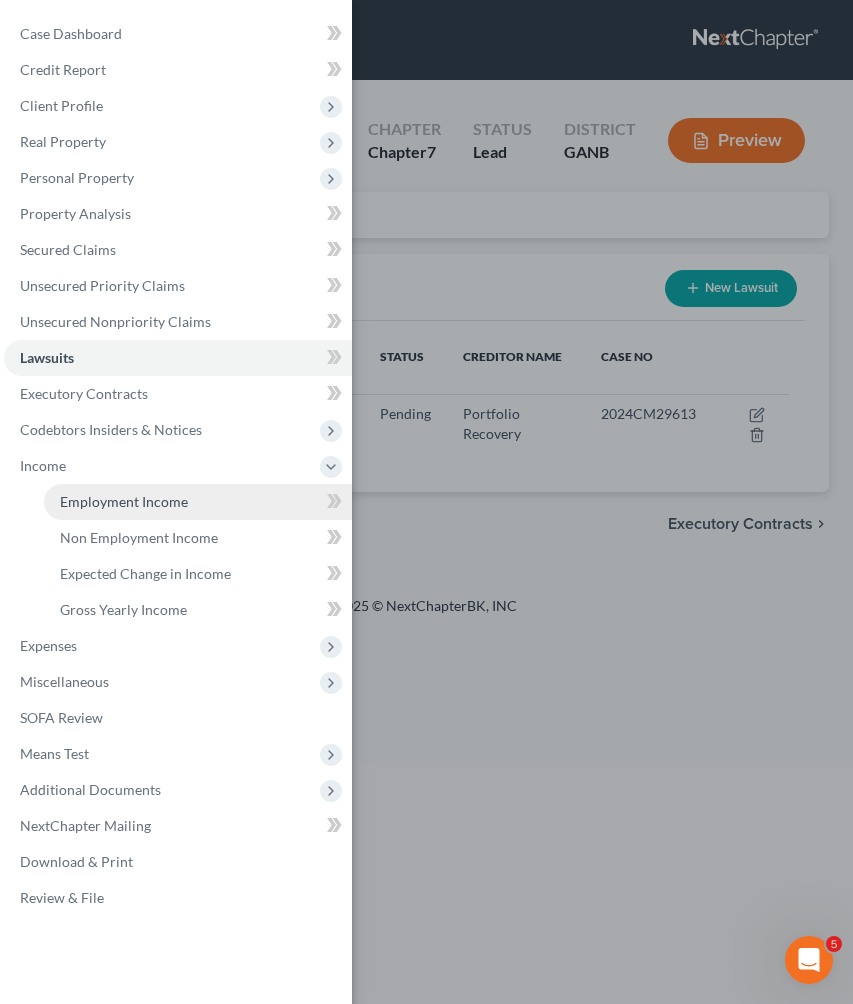 click on "Employment Income" at bounding box center [124, 501] 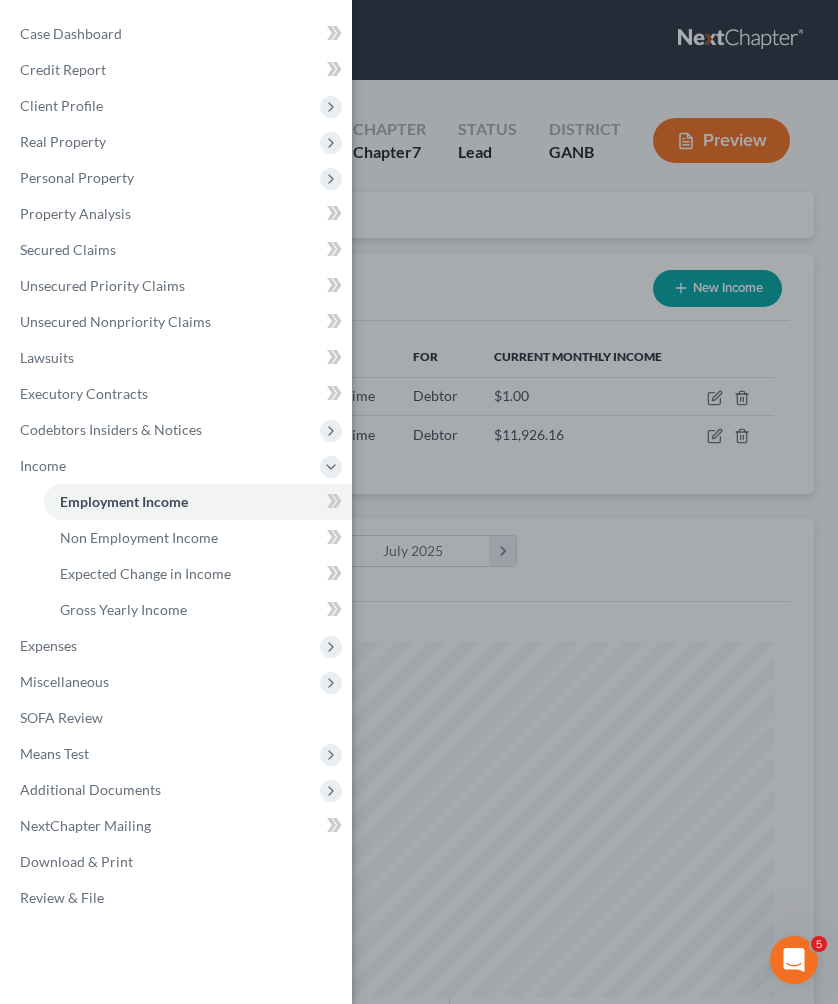 scroll, scrollTop: 999645, scrollLeft: 999250, axis: both 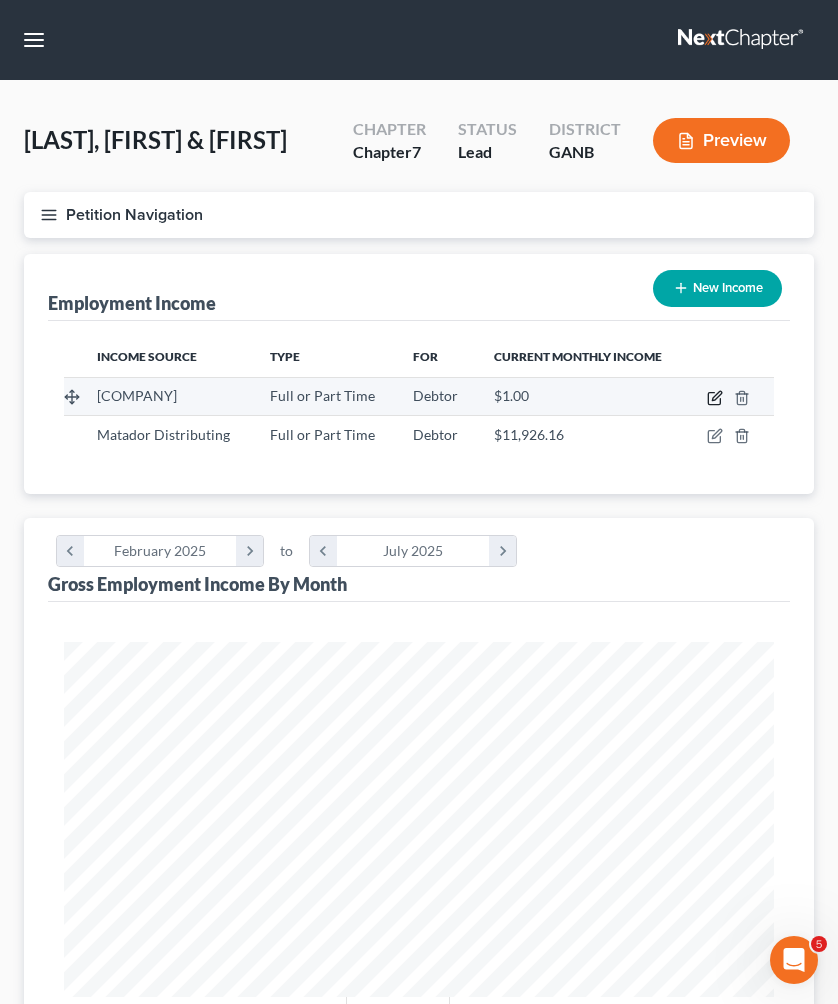 click 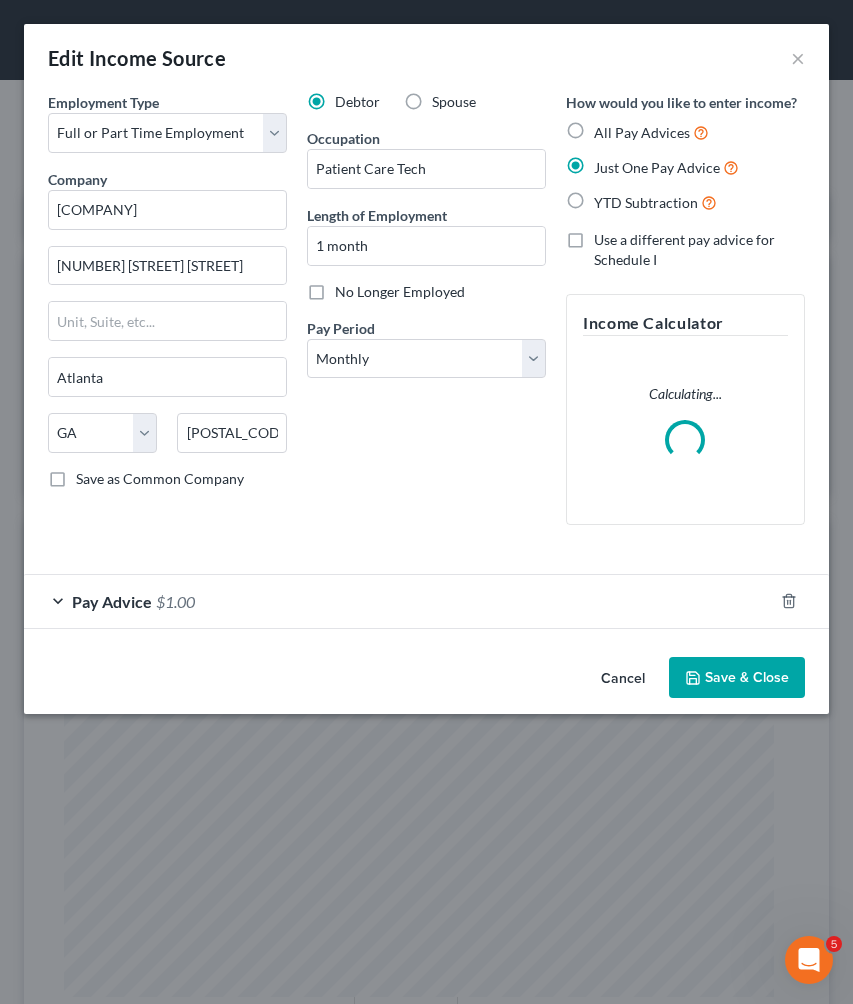 scroll, scrollTop: 999638, scrollLeft: 999235, axis: both 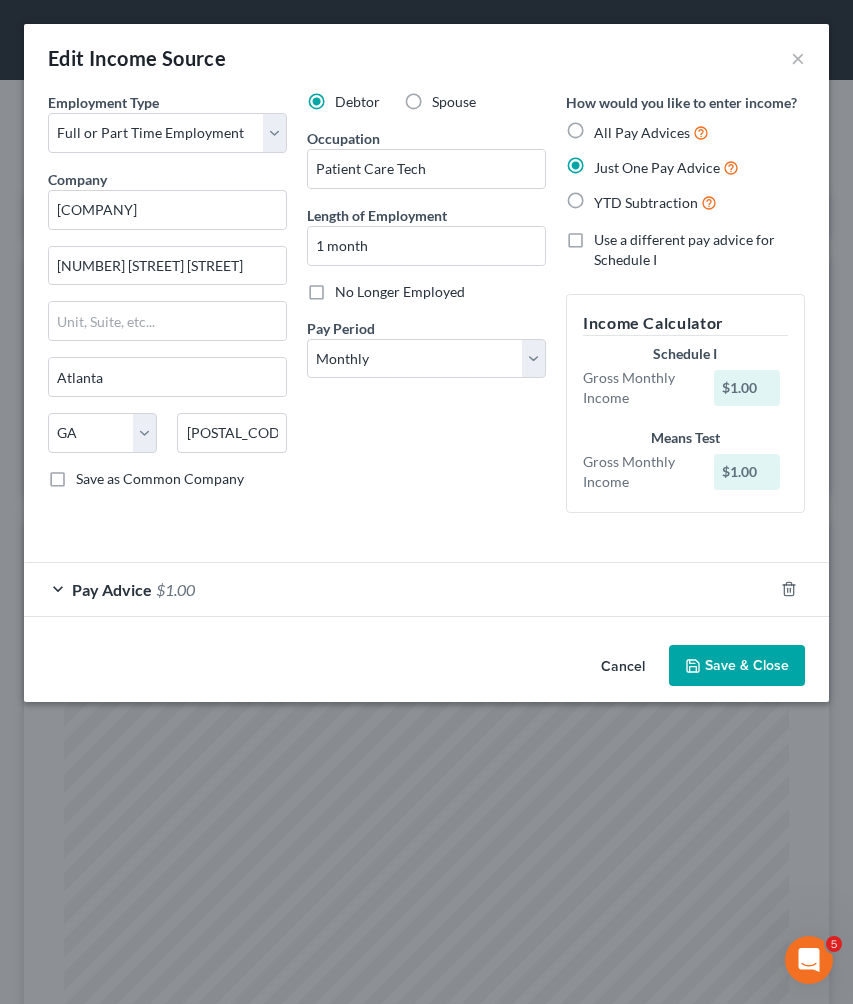 click on "Pay Advice $1.00" at bounding box center (398, 589) 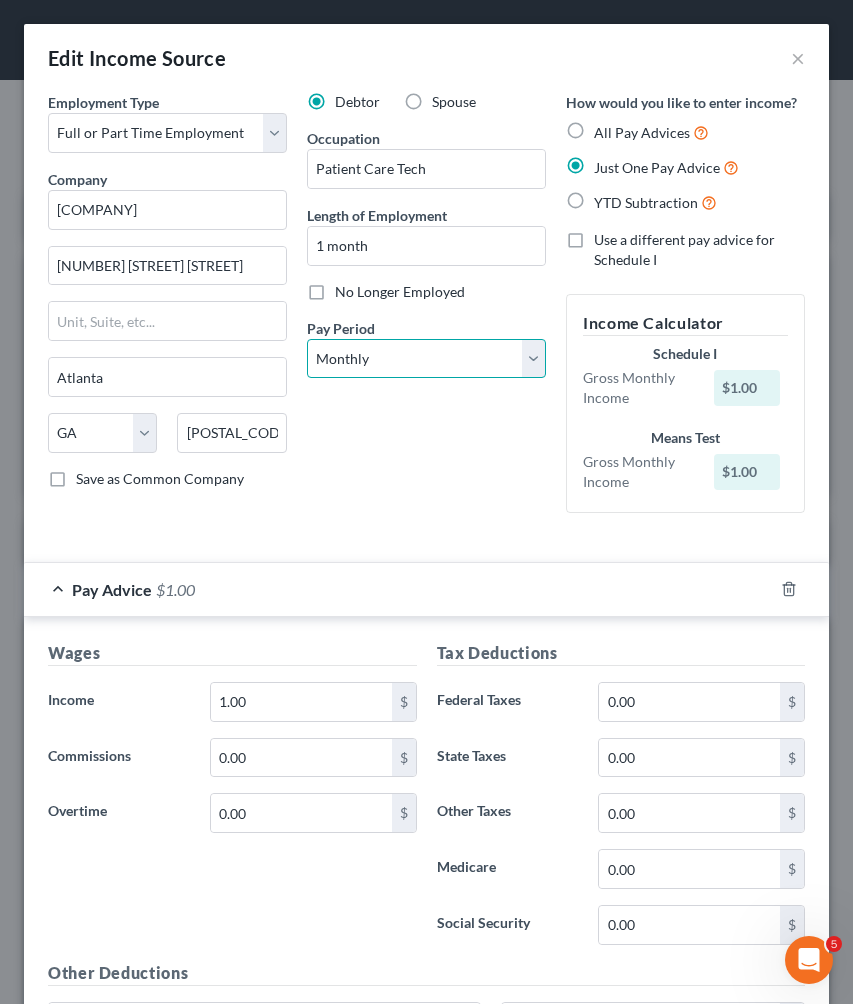select on "2" 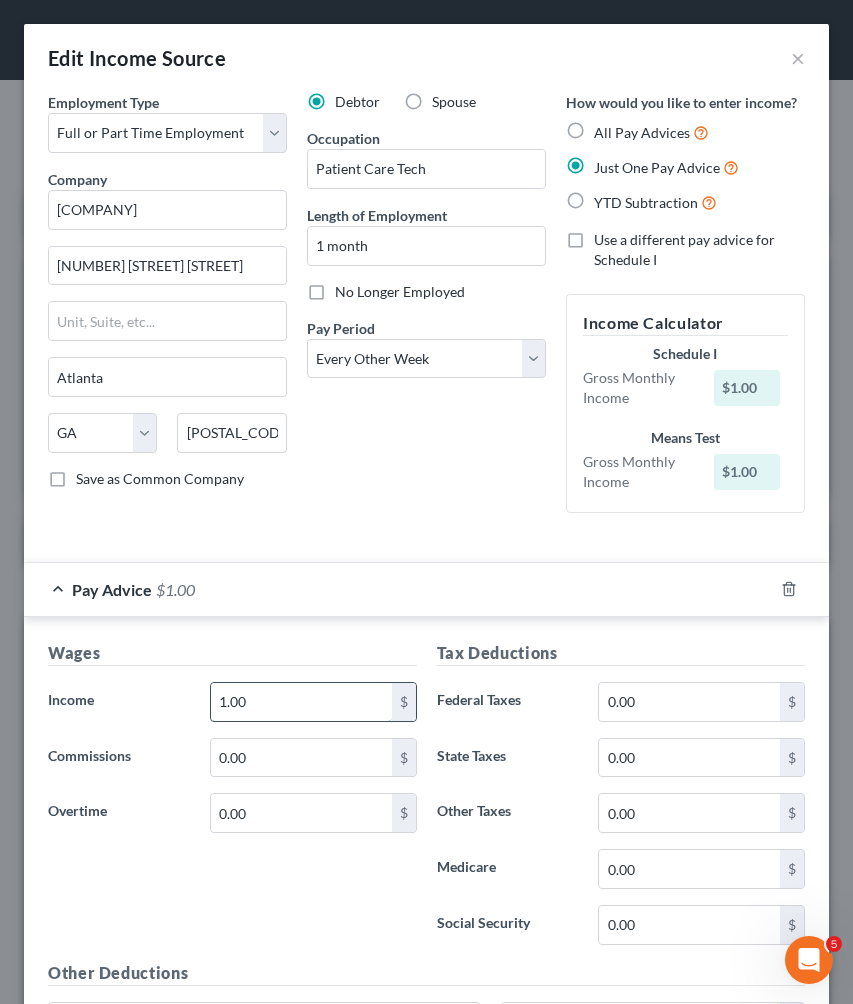 click on "1.00" at bounding box center [301, 702] 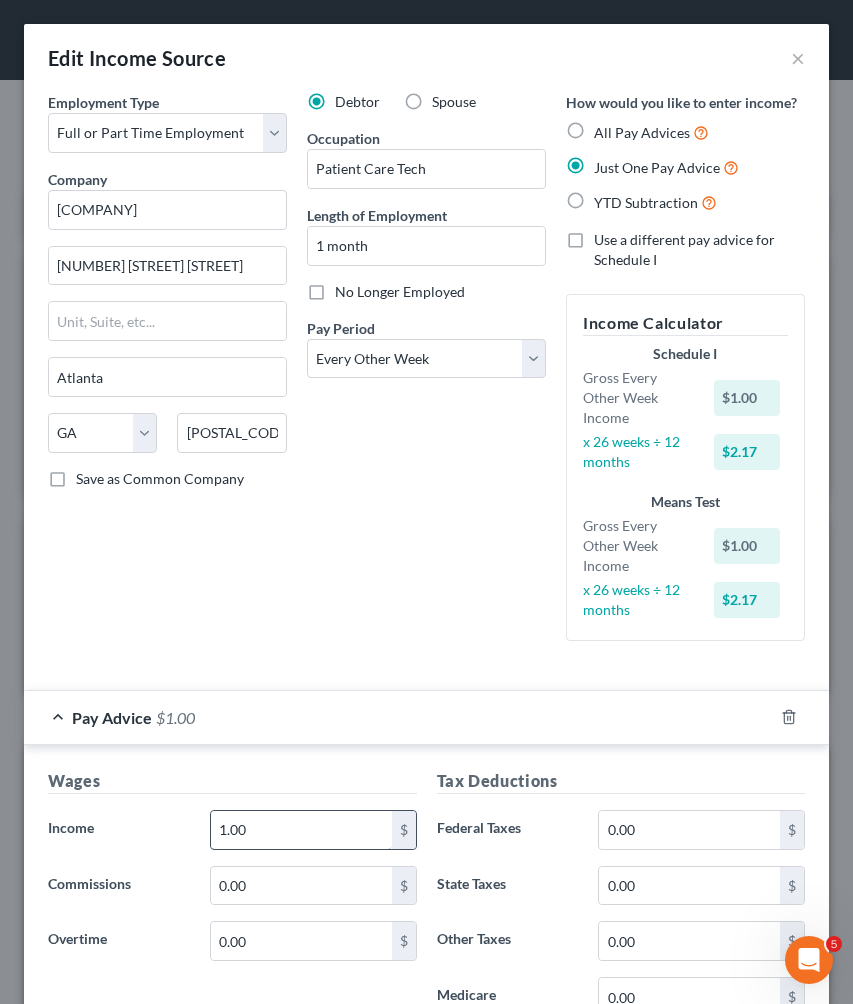 drag, startPoint x: 834, startPoint y: 618, endPoint x: 264, endPoint y: 818, distance: 604.0695 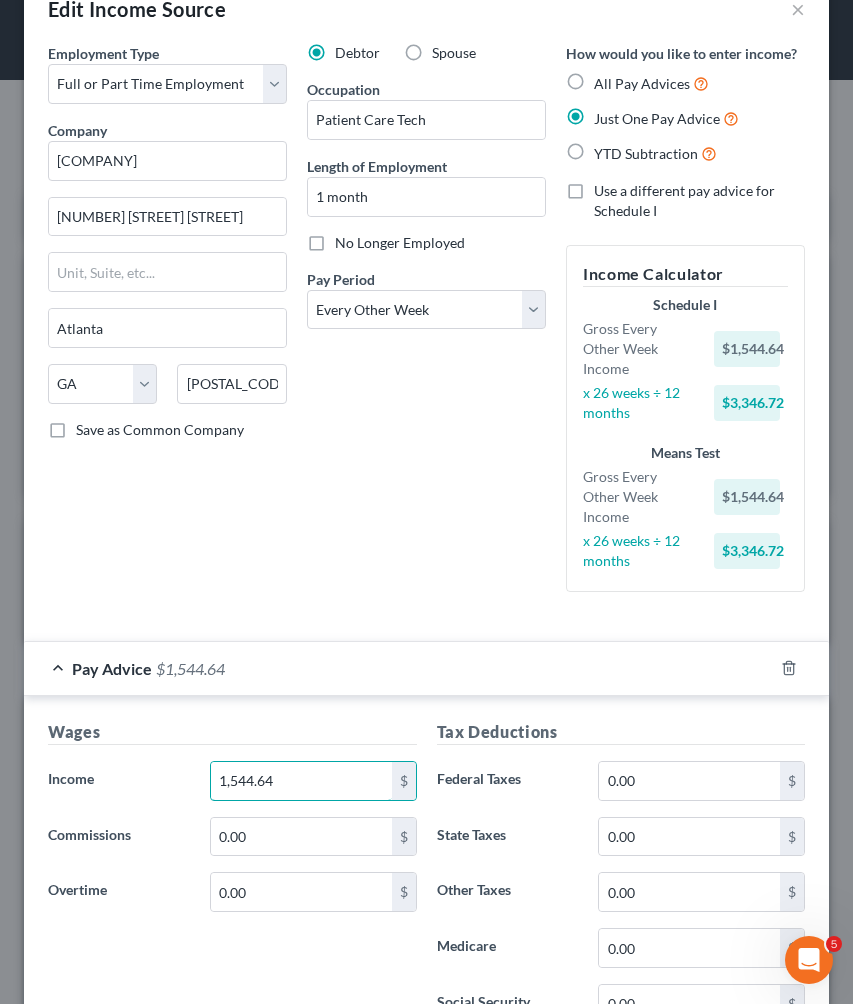 scroll, scrollTop: 55, scrollLeft: 0, axis: vertical 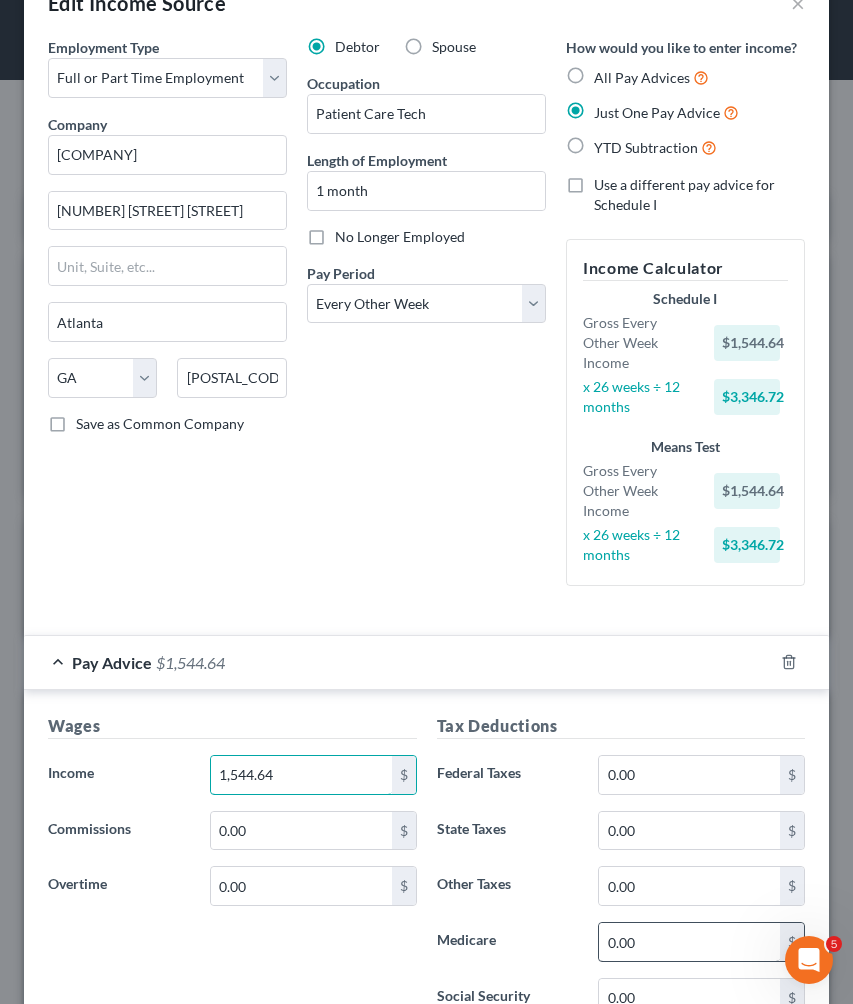 type on "1,544.64" 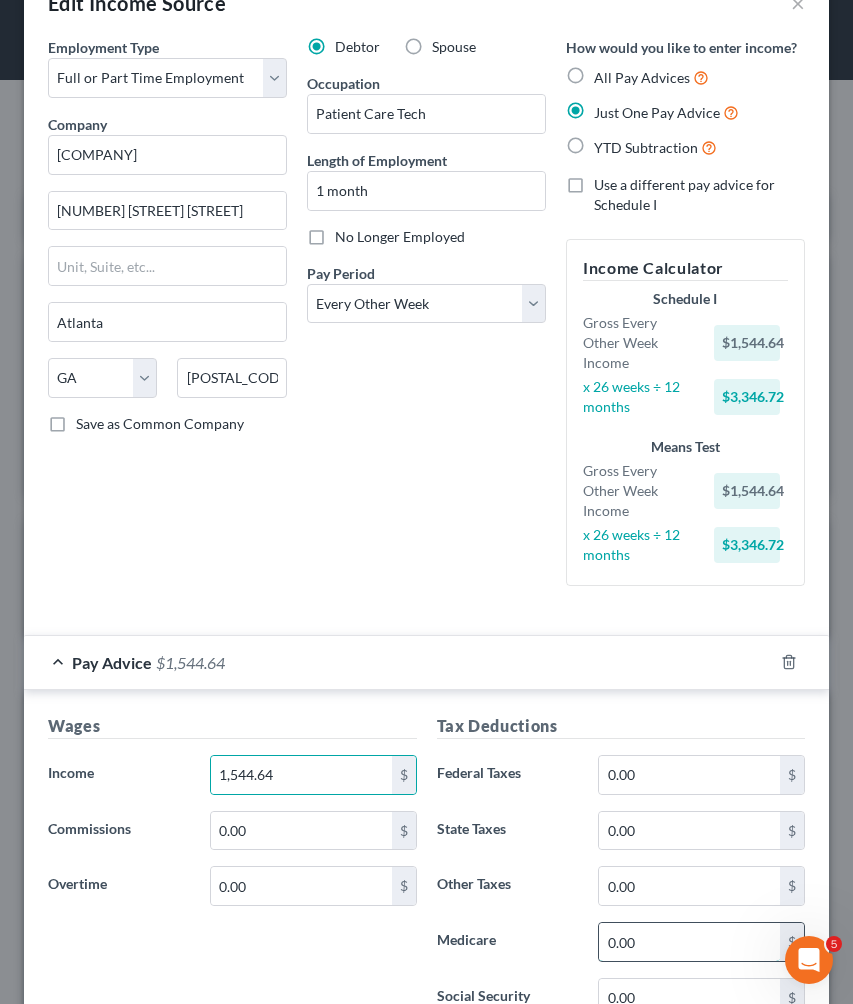 click on "0.00" at bounding box center [689, 942] 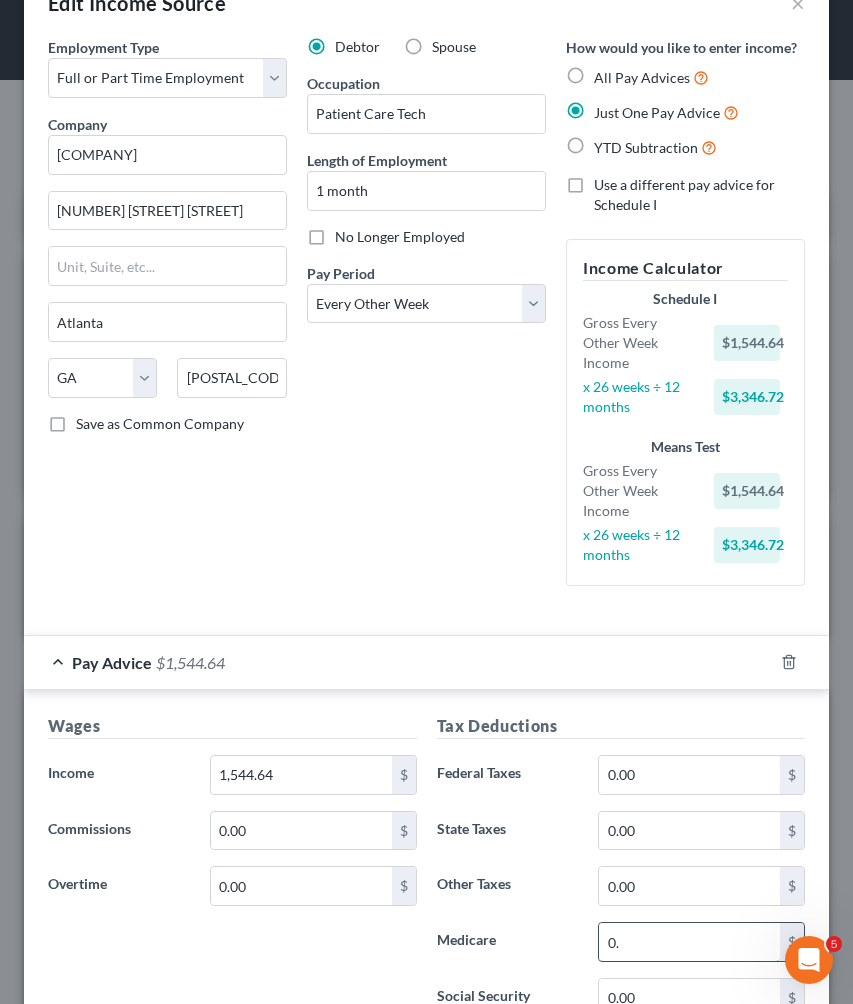 type on "0" 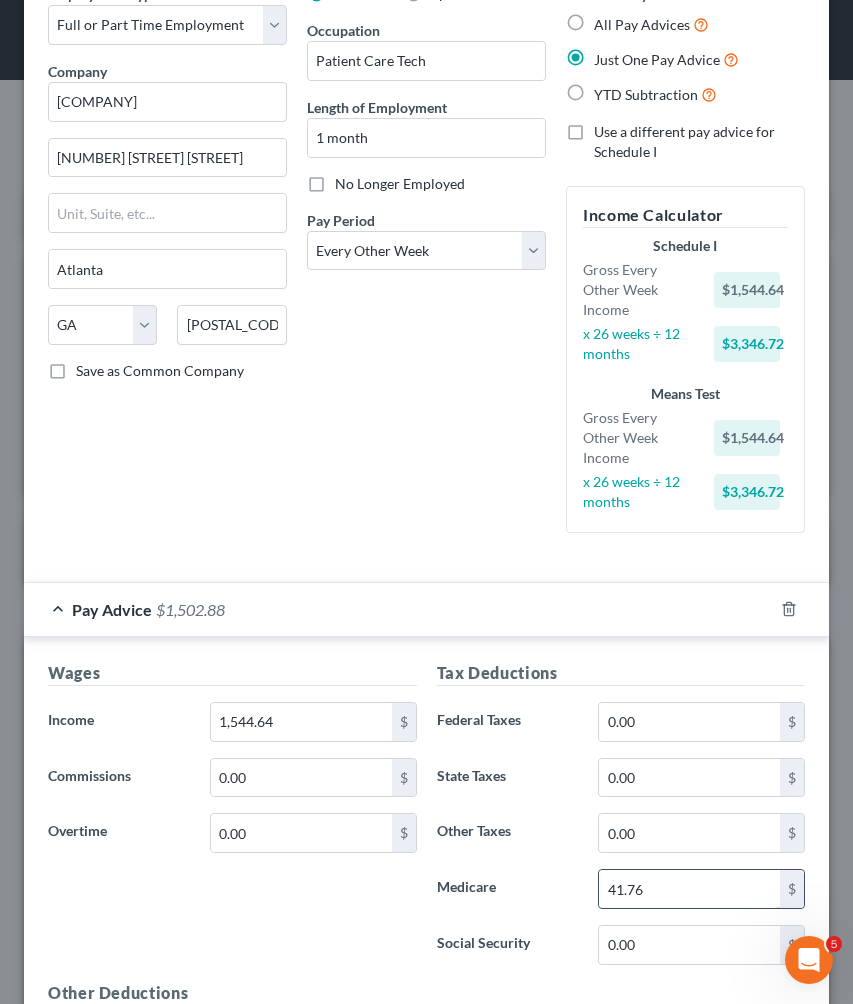 scroll, scrollTop: 138, scrollLeft: 0, axis: vertical 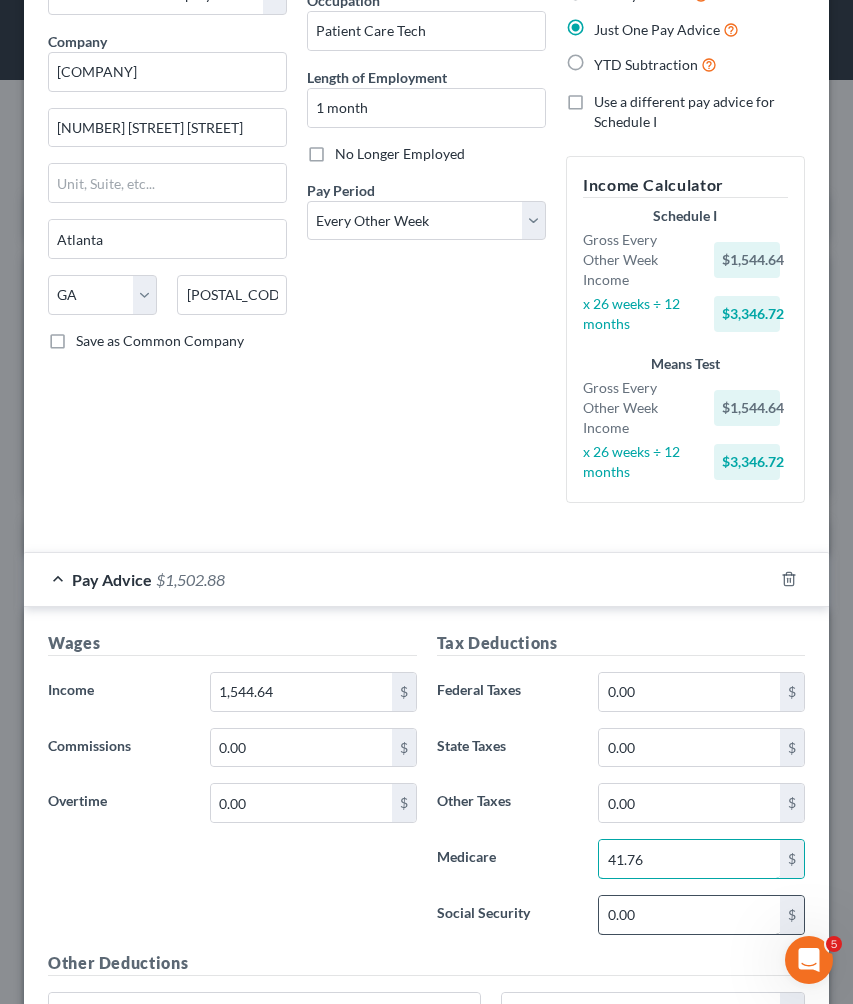 type on "41.76" 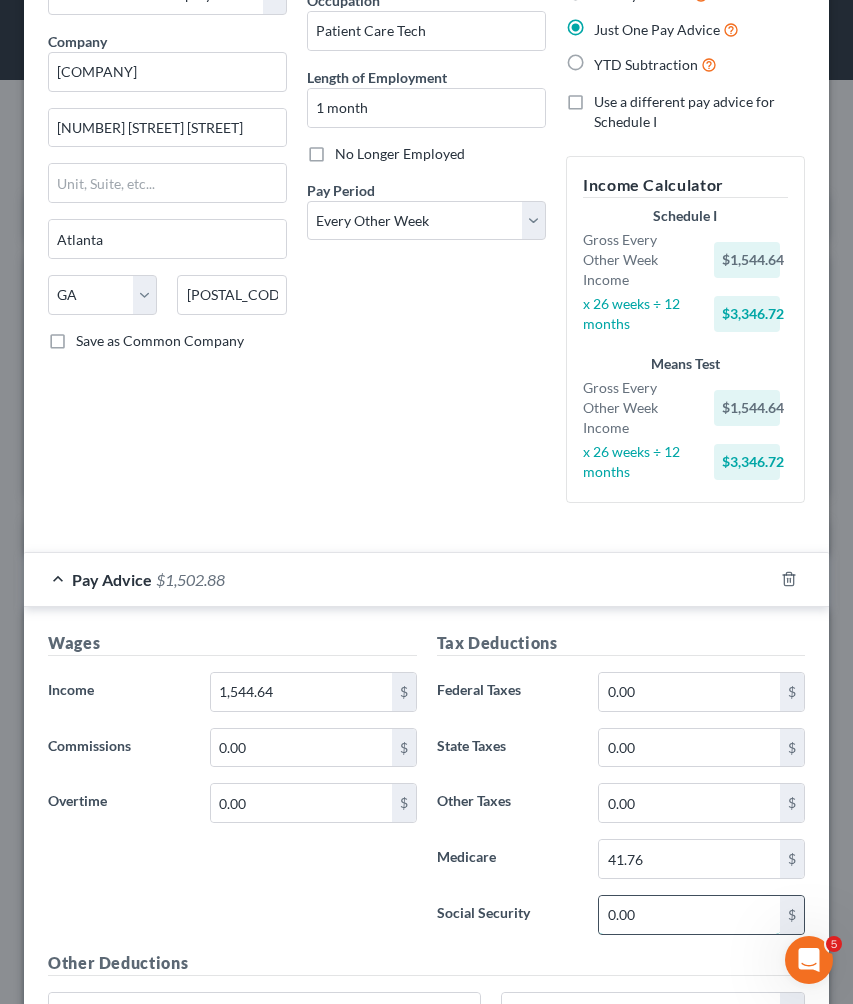 click on "0.00" at bounding box center (689, 915) 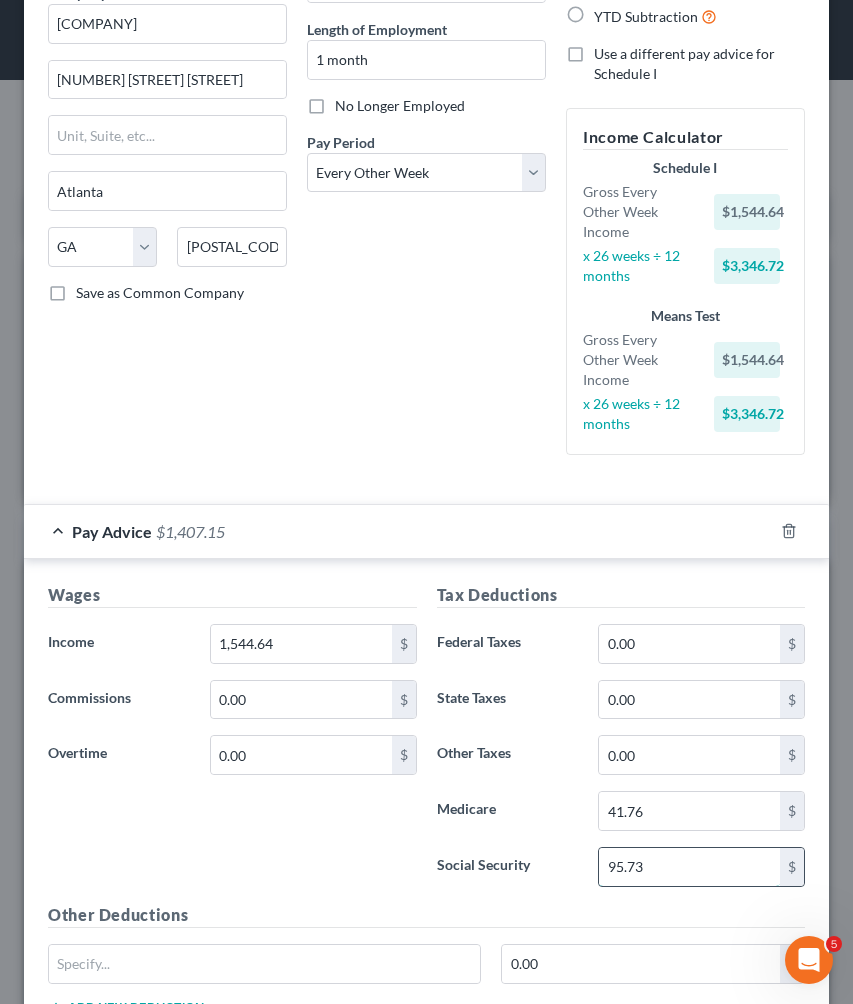 scroll, scrollTop: 189, scrollLeft: 0, axis: vertical 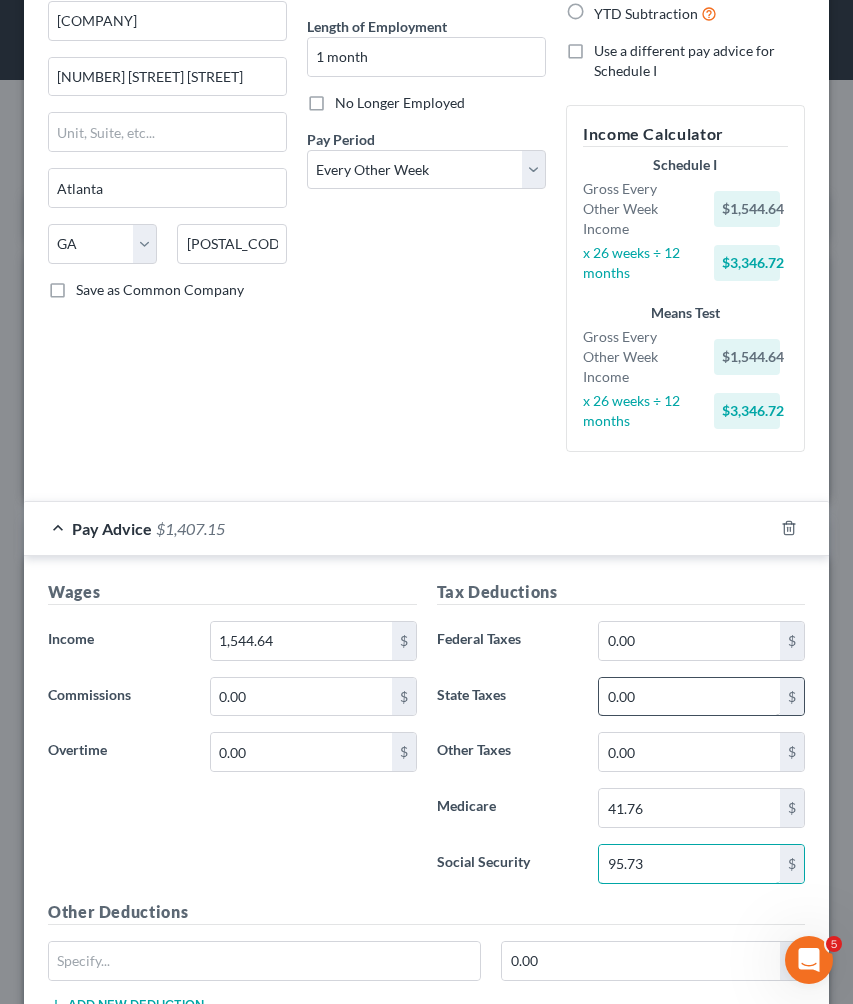 type on "95.73" 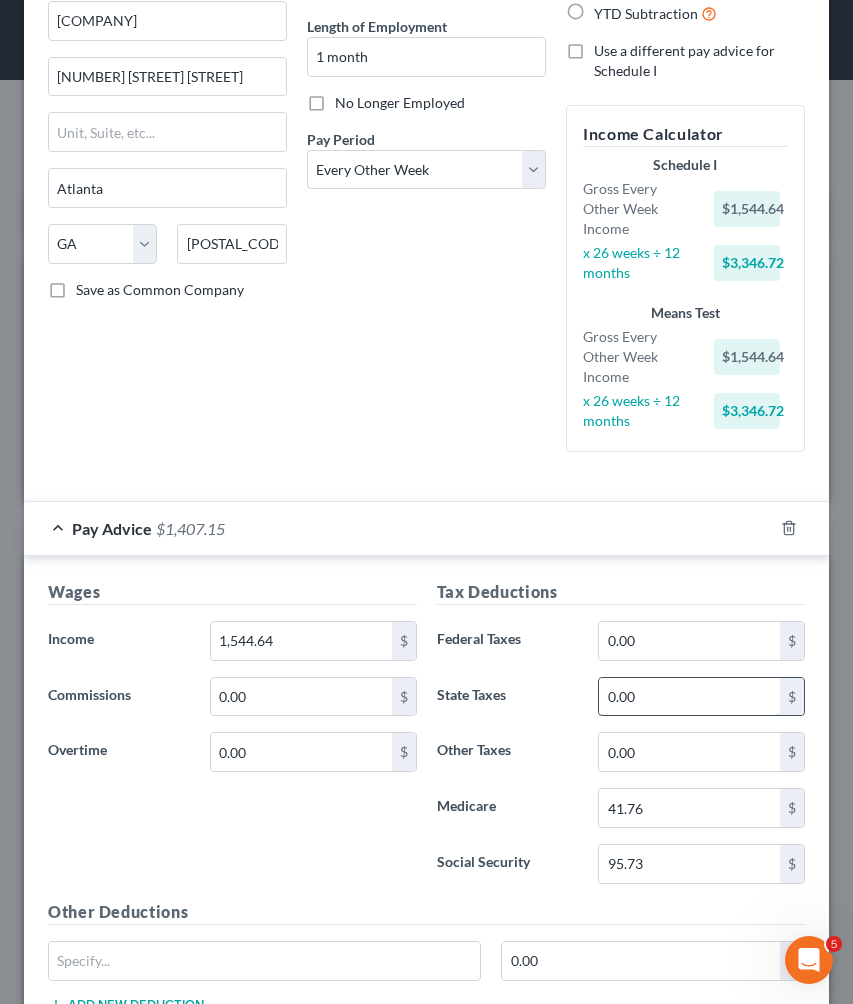 click on "0.00" at bounding box center [689, 697] 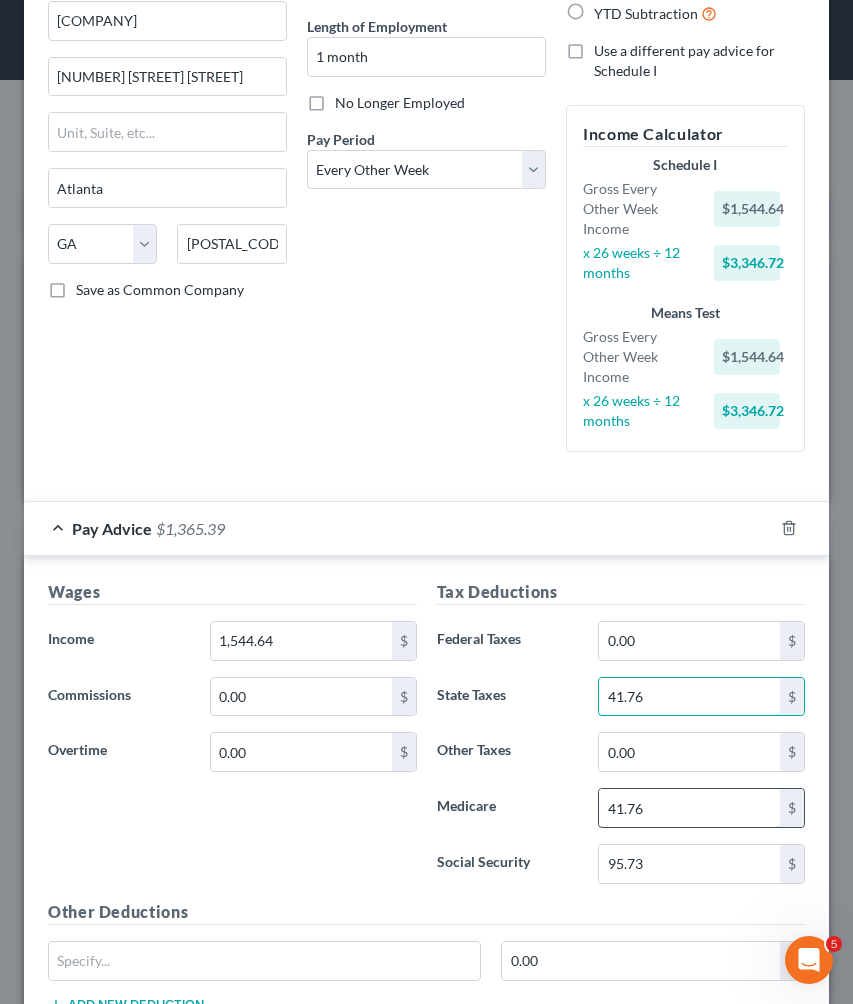 type on "41.76" 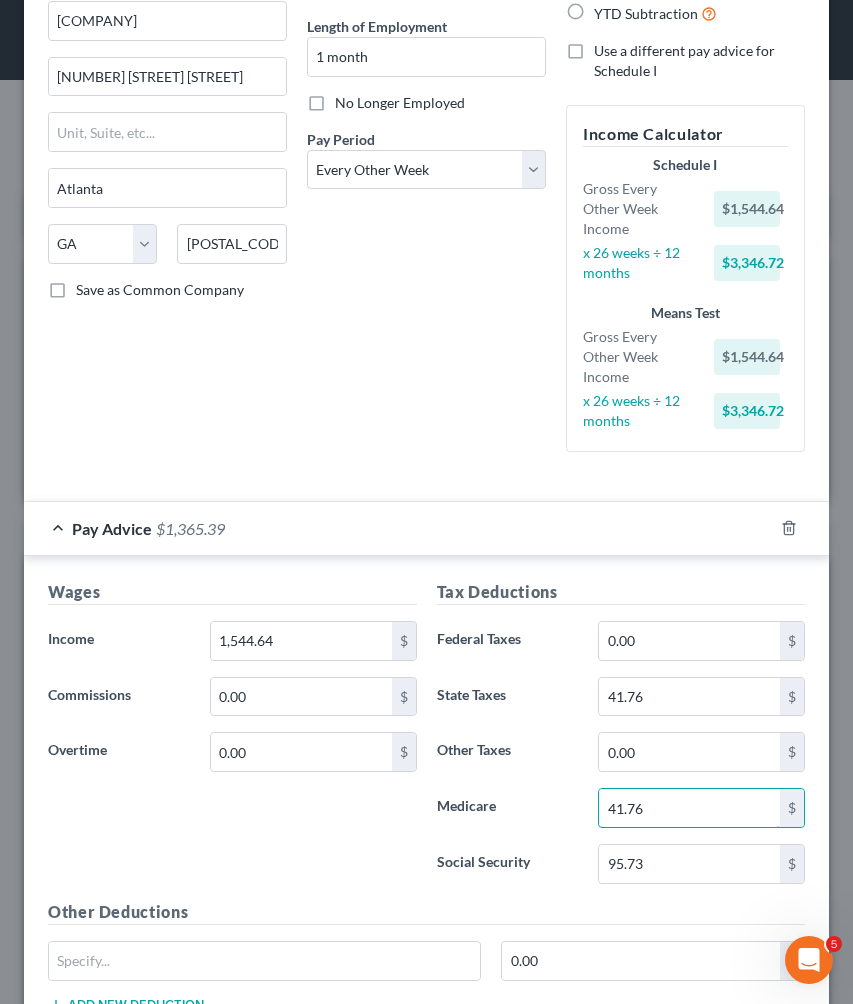 drag, startPoint x: 690, startPoint y: 796, endPoint x: 565, endPoint y: 793, distance: 125.035995 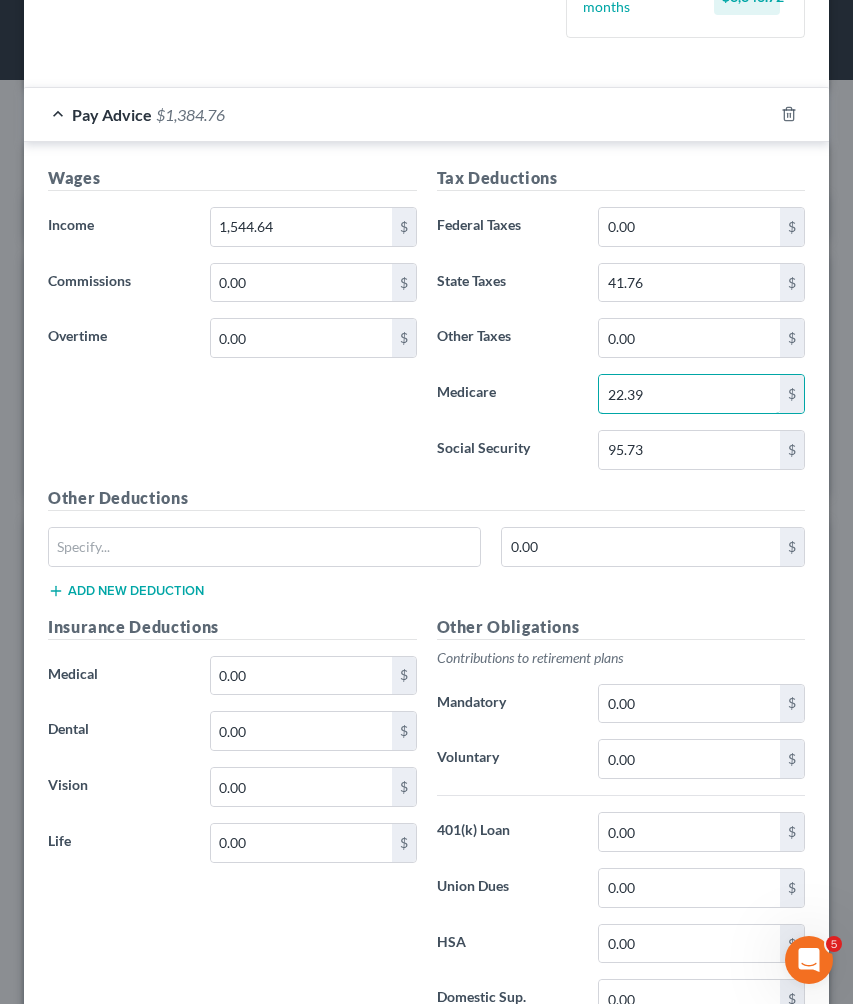 scroll, scrollTop: 610, scrollLeft: 0, axis: vertical 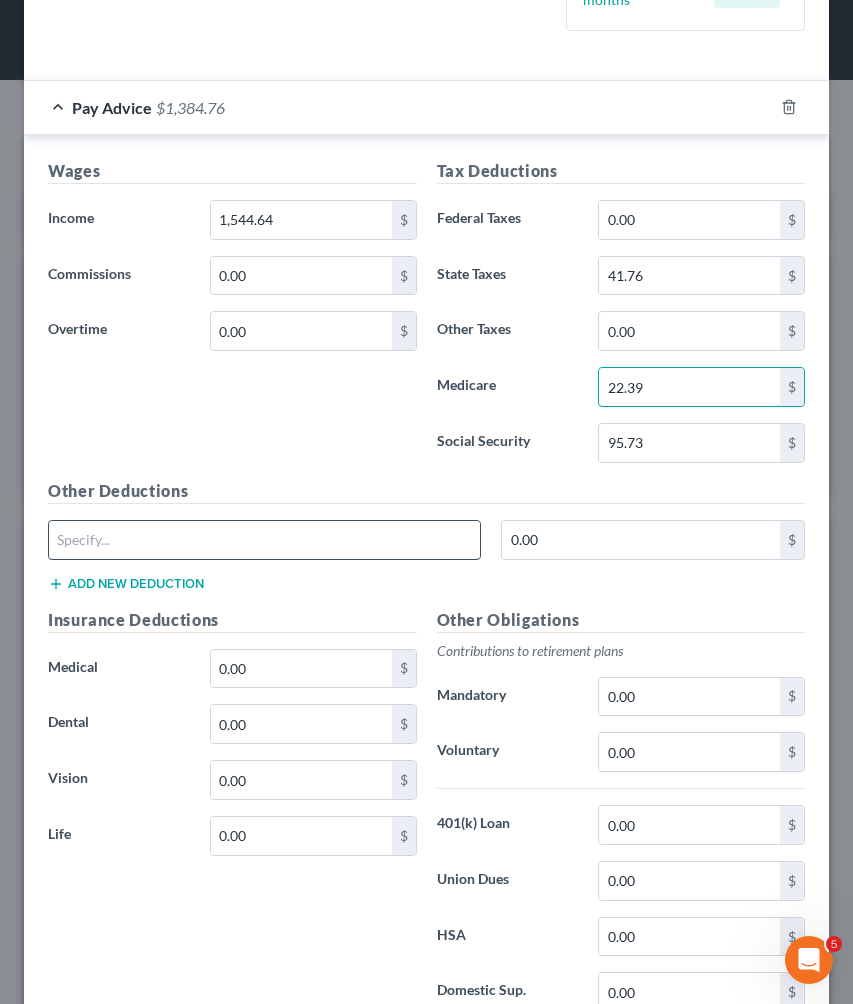 type on "22.39" 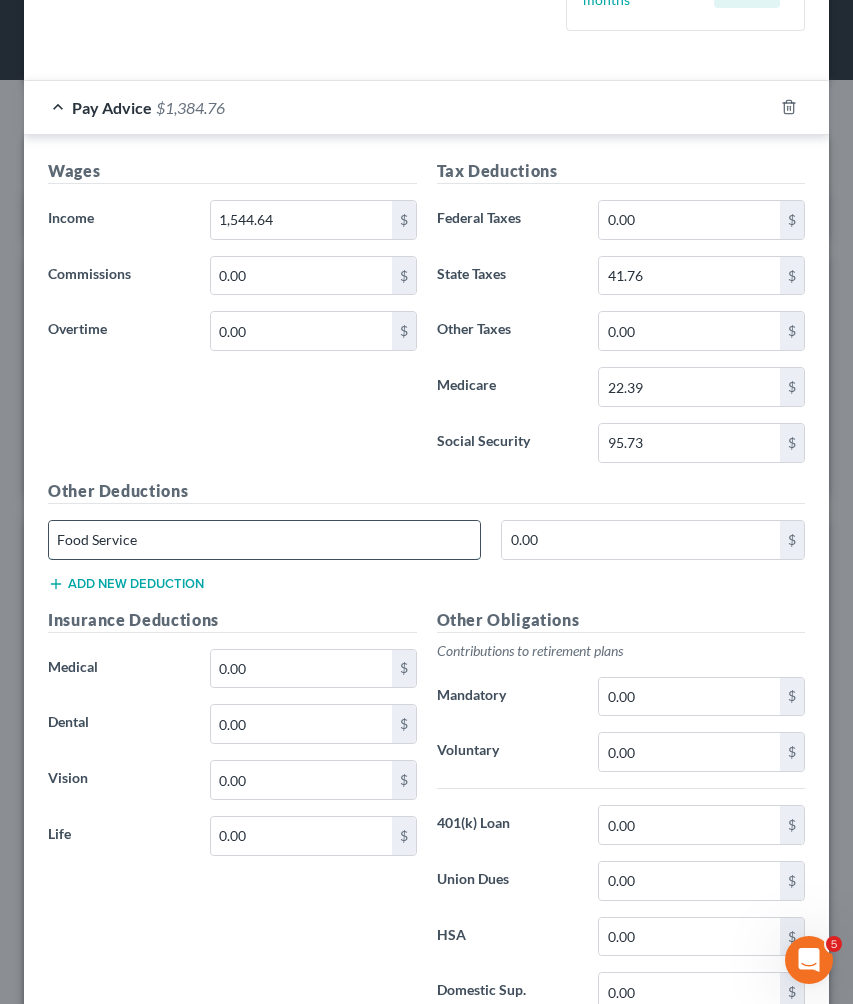 type on "Food Service" 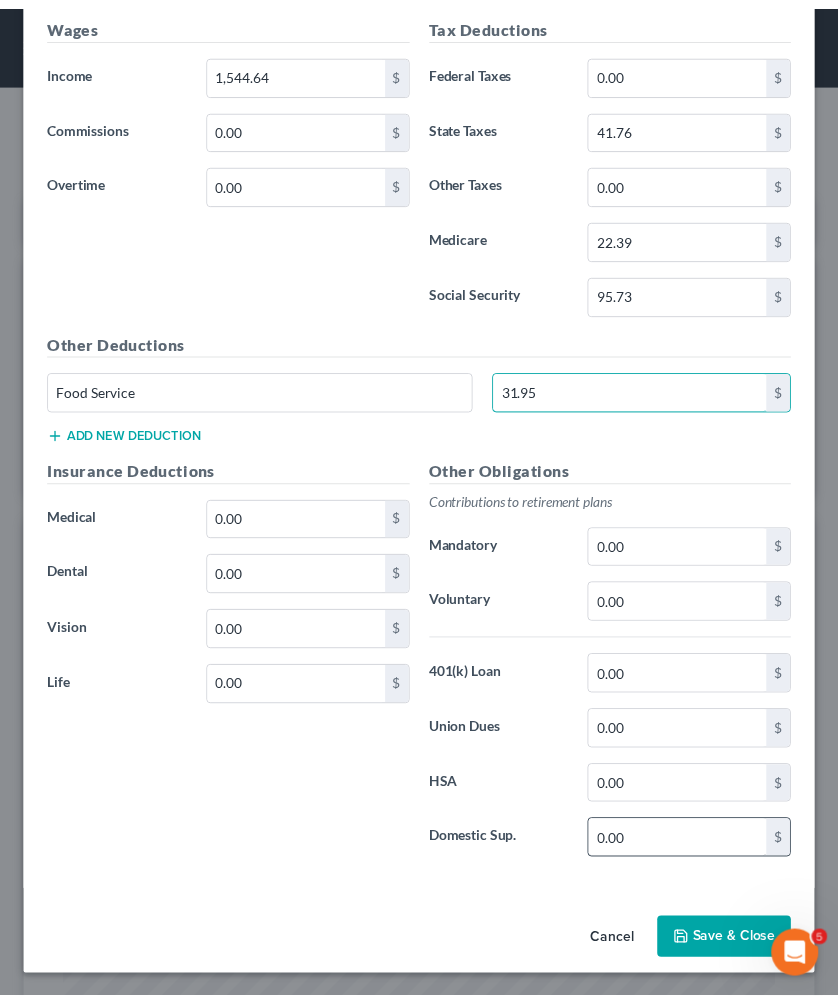 scroll, scrollTop: 757, scrollLeft: 0, axis: vertical 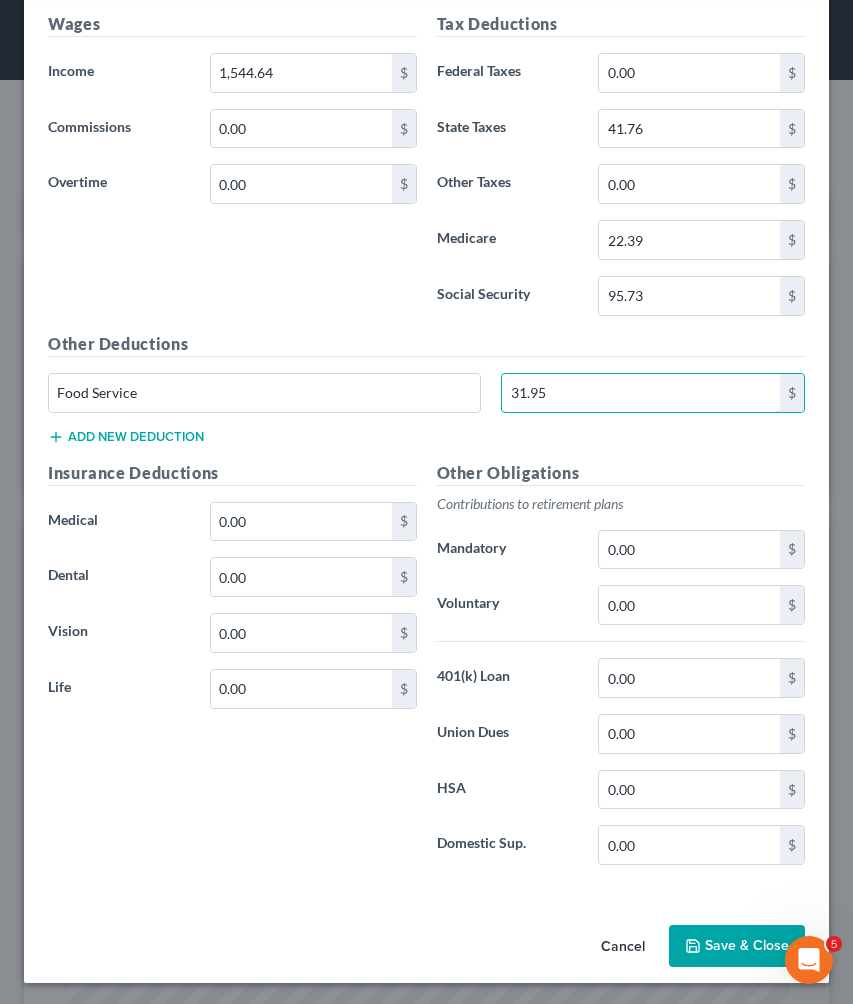 type on "31.95" 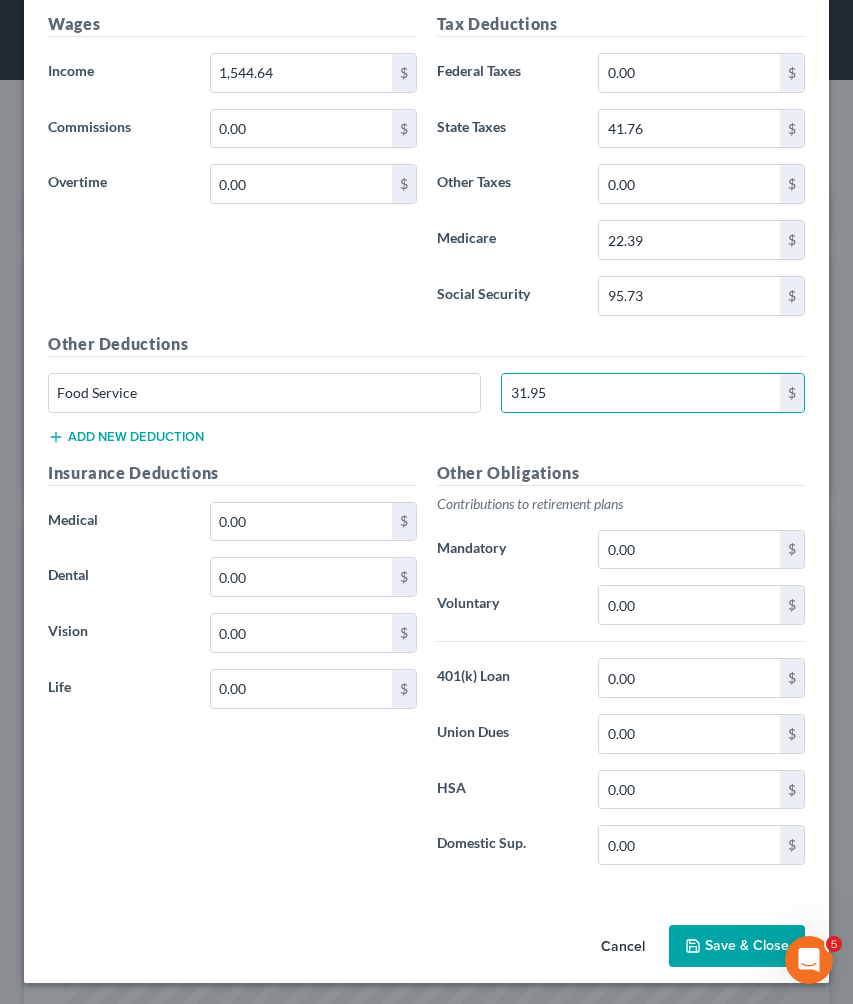 click on "Save & Close" at bounding box center [737, 946] 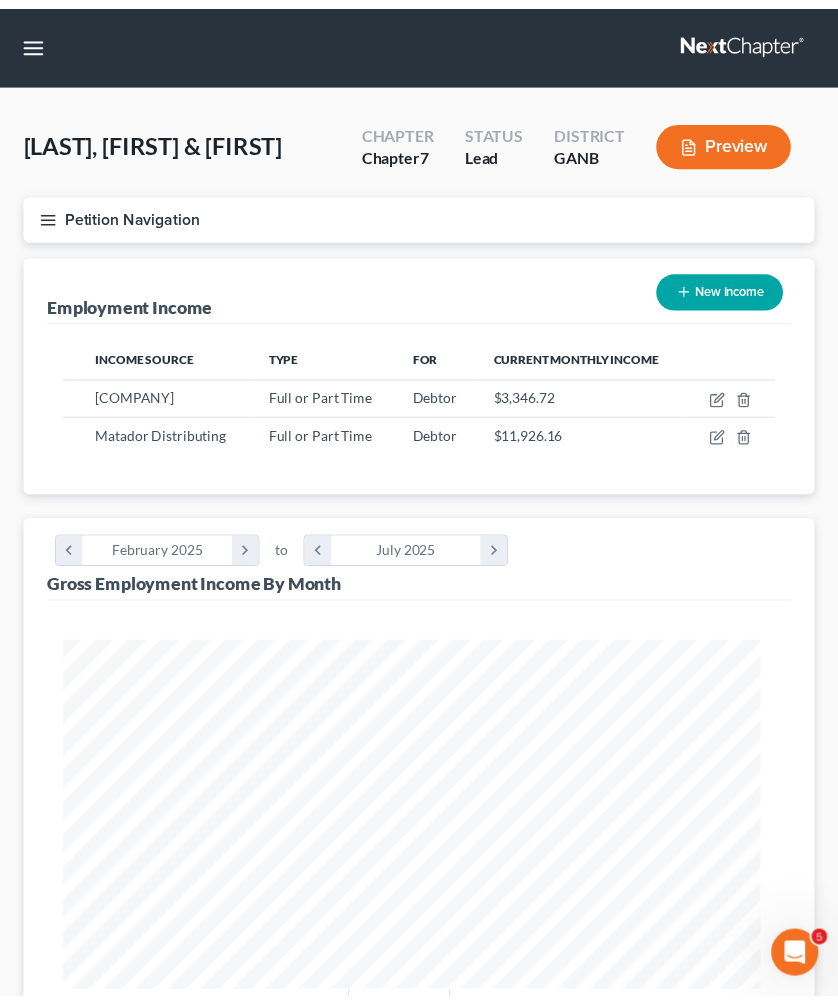scroll, scrollTop: 355, scrollLeft: 750, axis: both 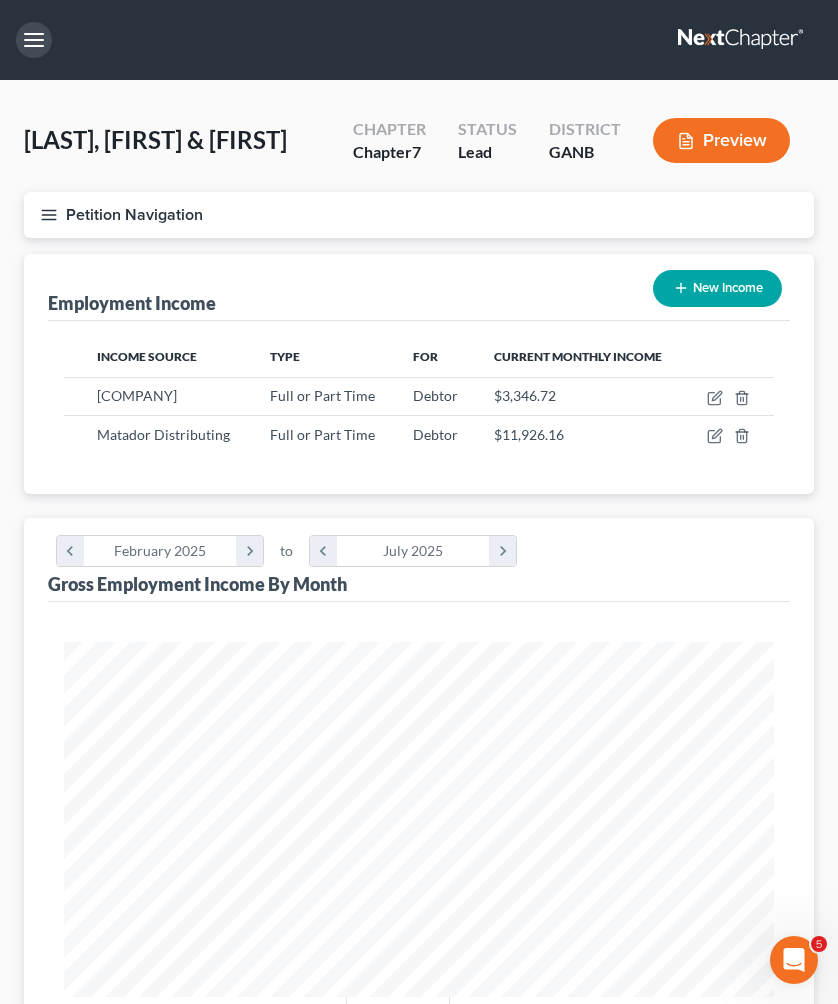 click at bounding box center (34, 40) 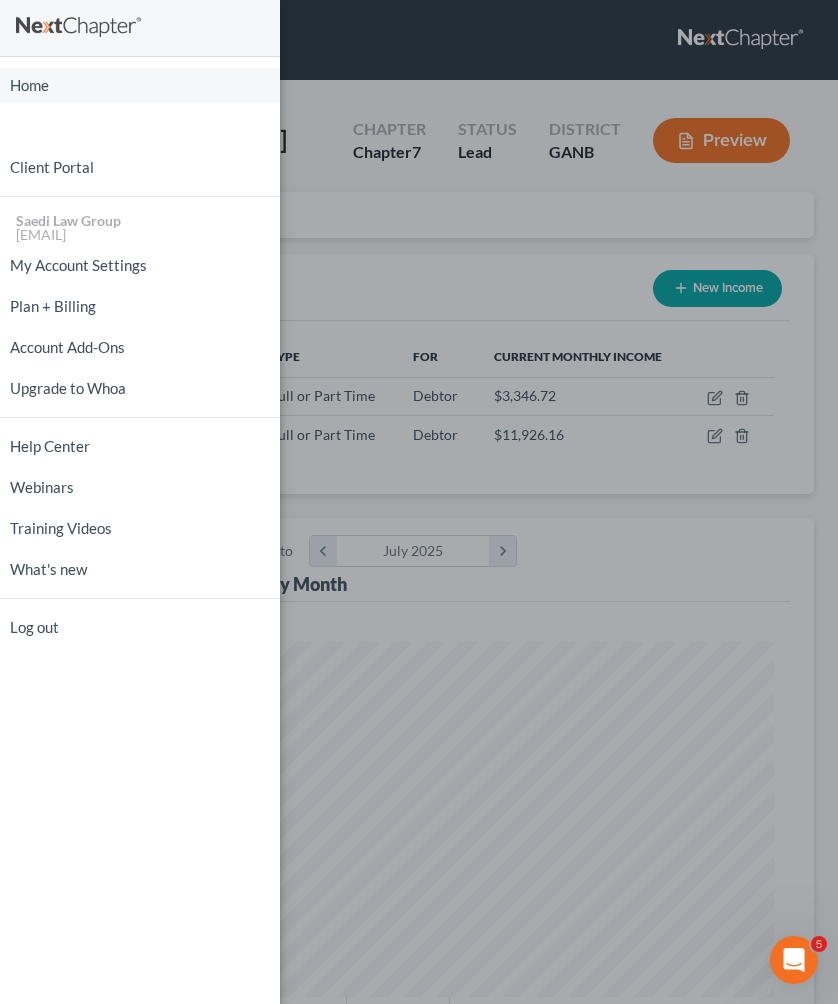 click on "Home" at bounding box center [140, 85] 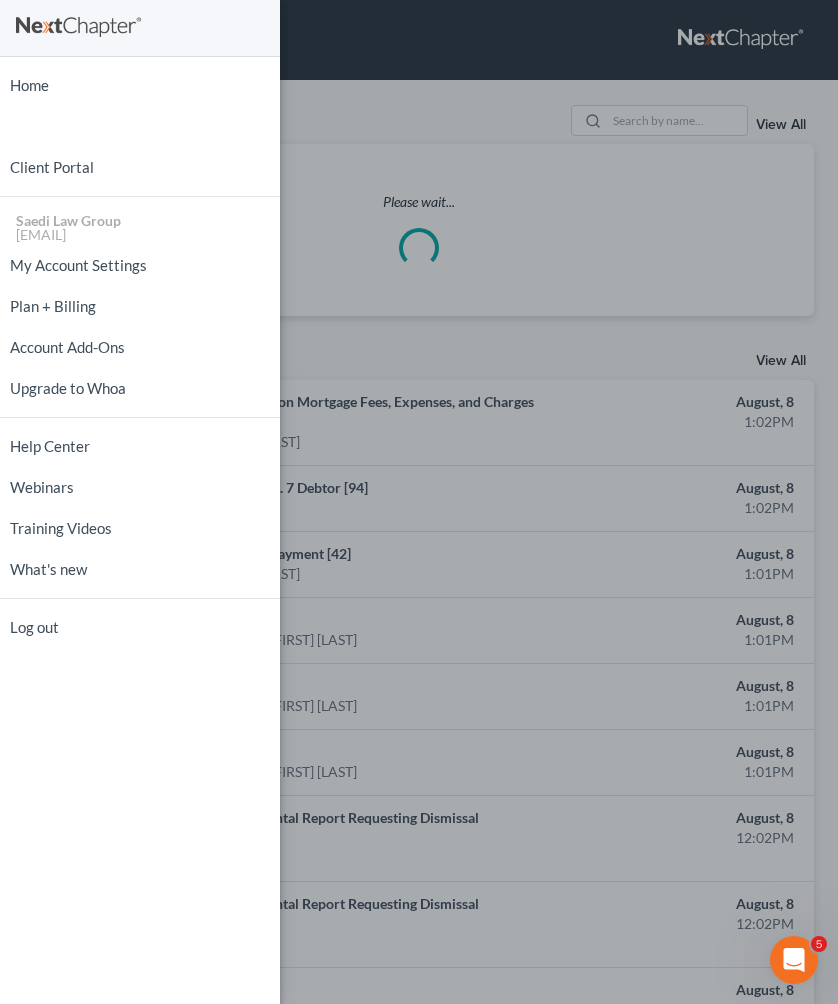 click on "Home New Case Client Portal Saedi Law Group [EMAIL] My Account Settings Plan + Billing Account Add-Ons Upgrade to Whoa Help Center Webinars Training Videos What's new Log out" at bounding box center (419, 502) 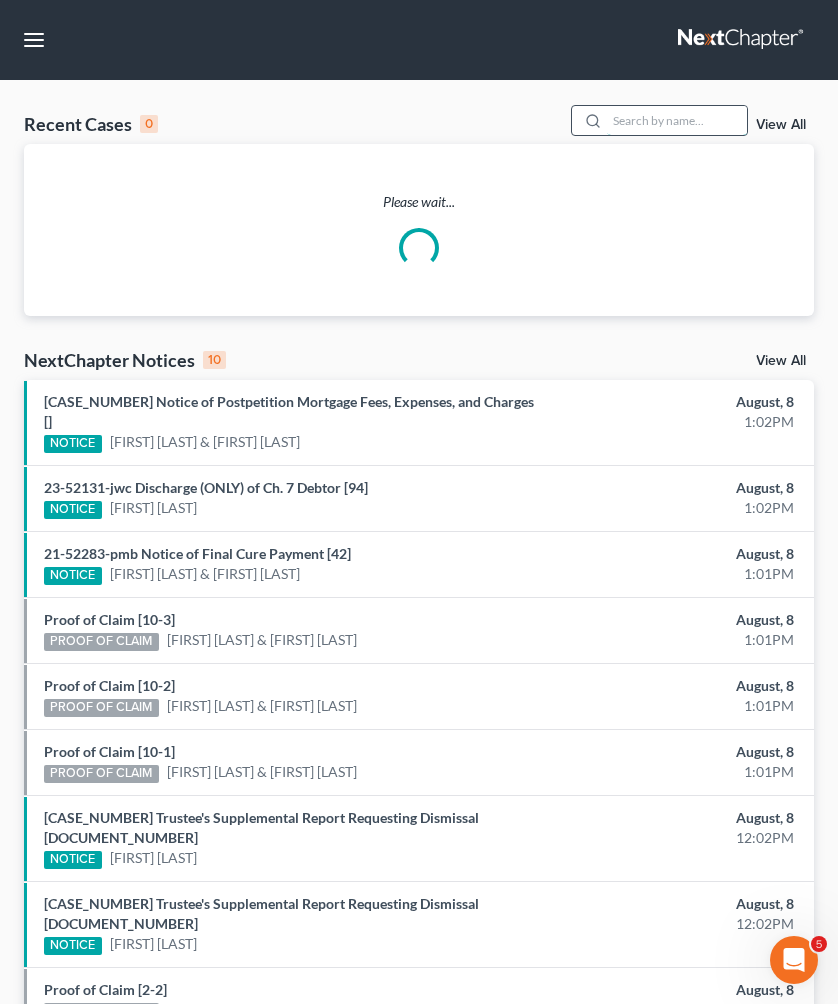 click at bounding box center (677, 120) 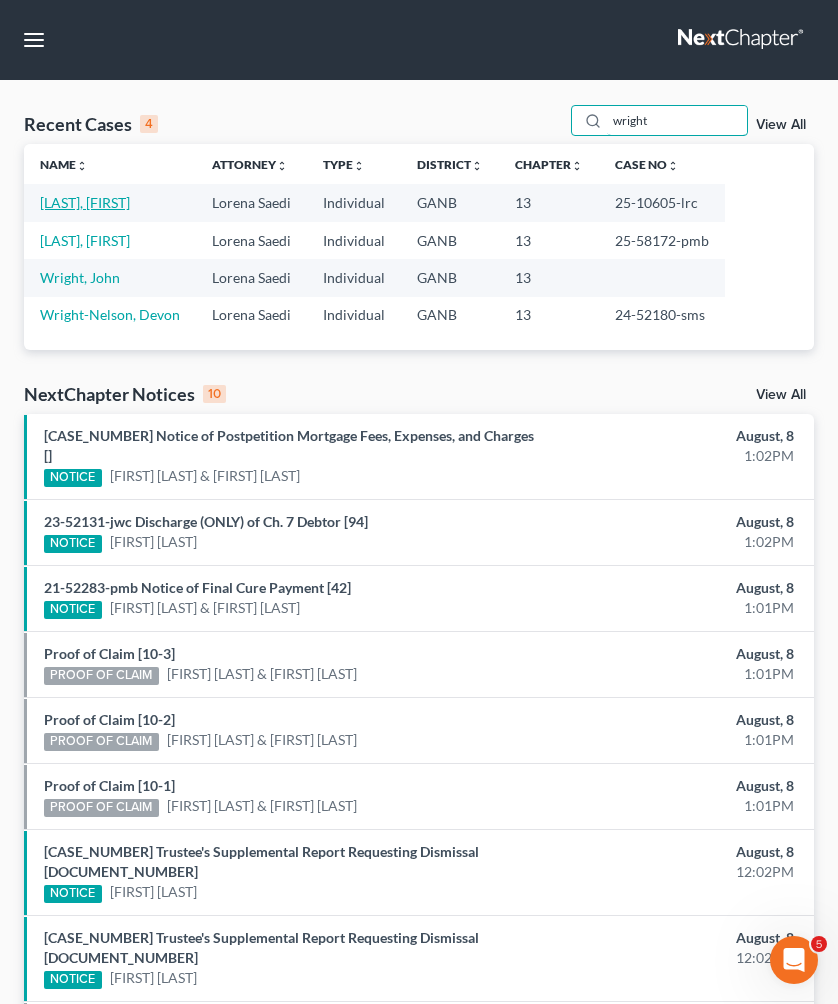 type on "wright" 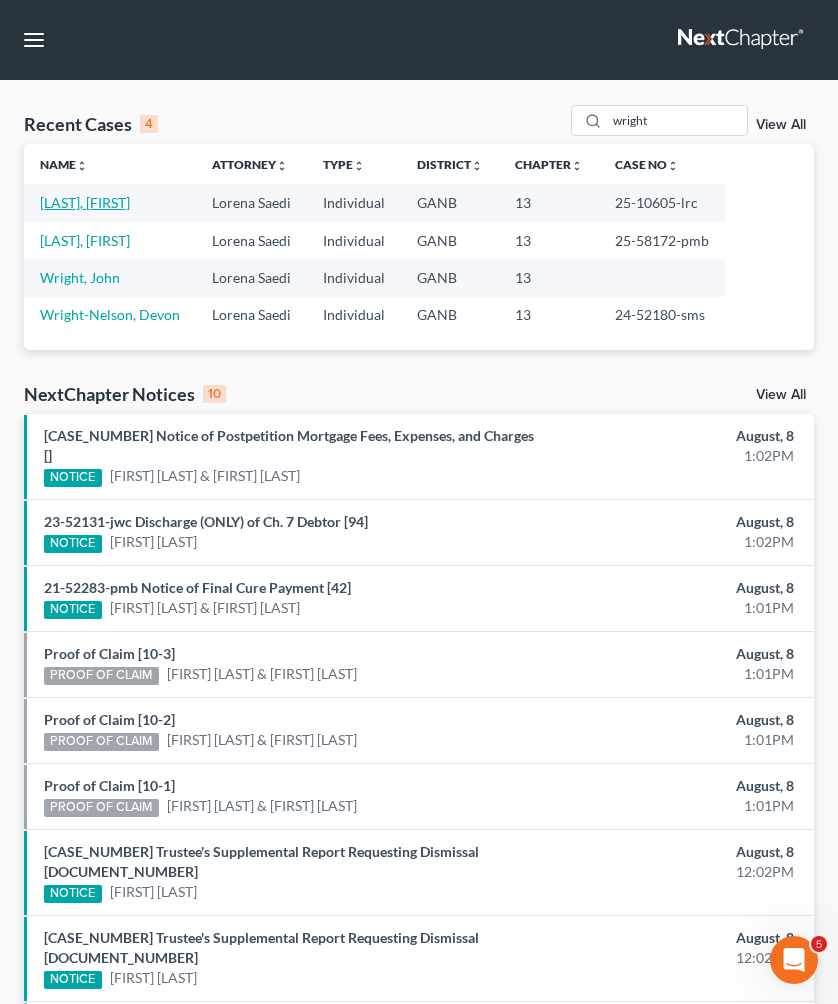 click on "[LAST], [FIRST]" at bounding box center (85, 202) 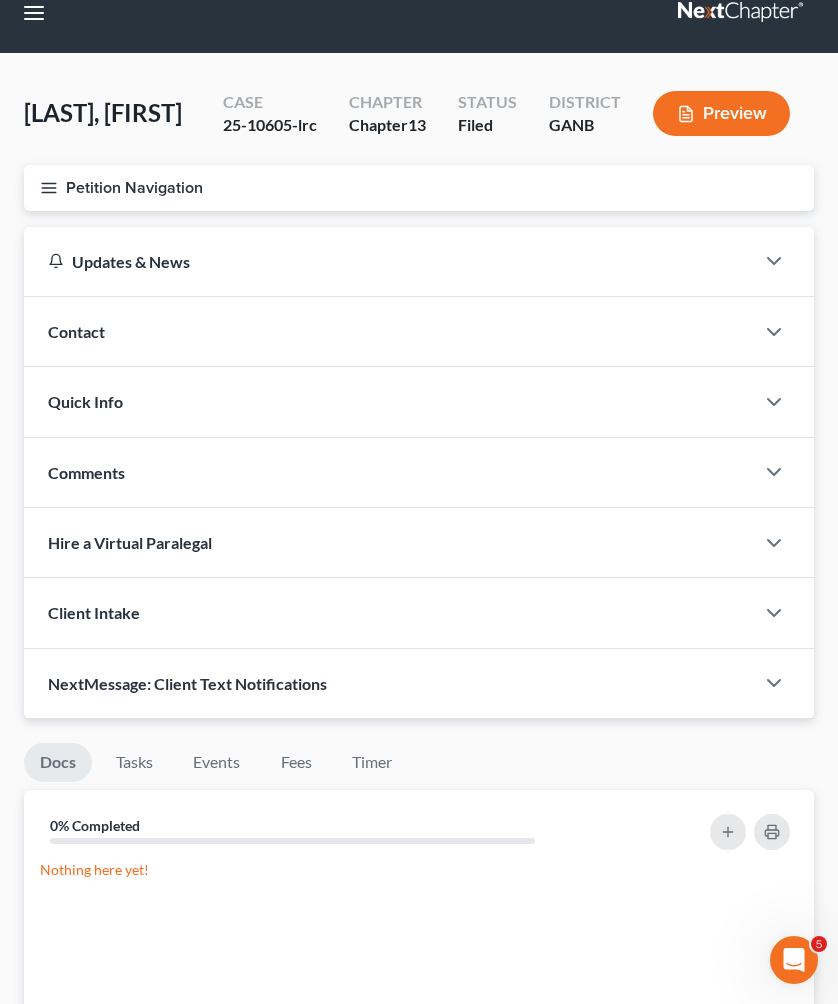 scroll, scrollTop: 38, scrollLeft: 0, axis: vertical 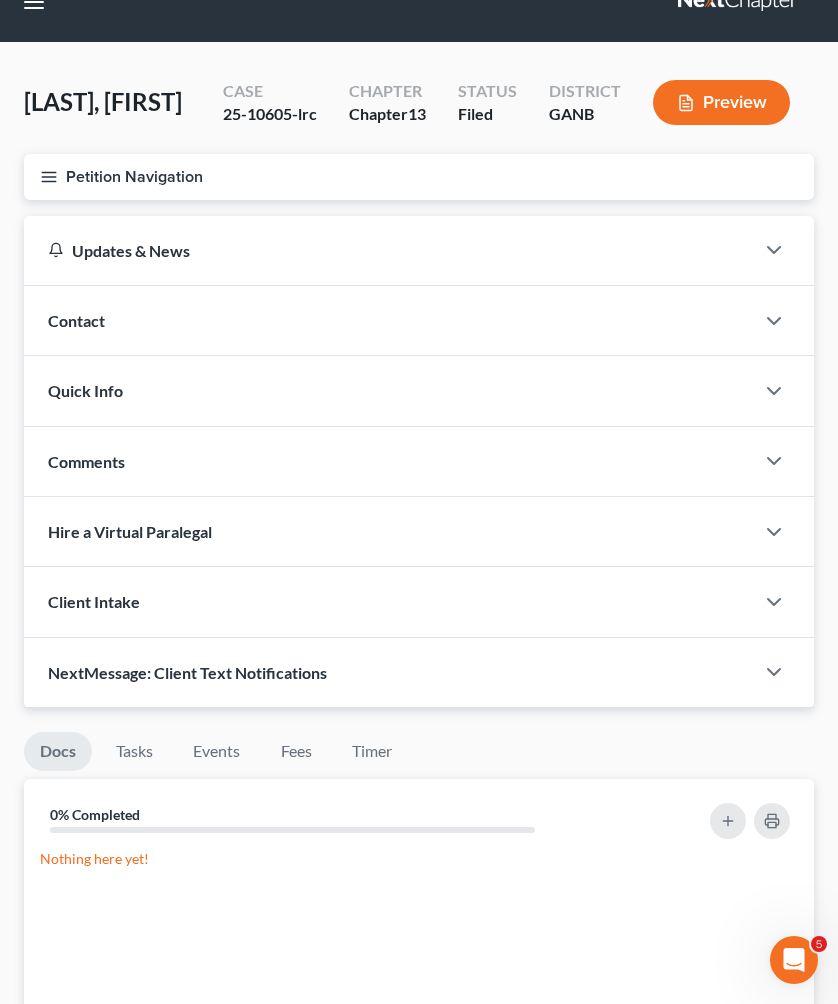 click 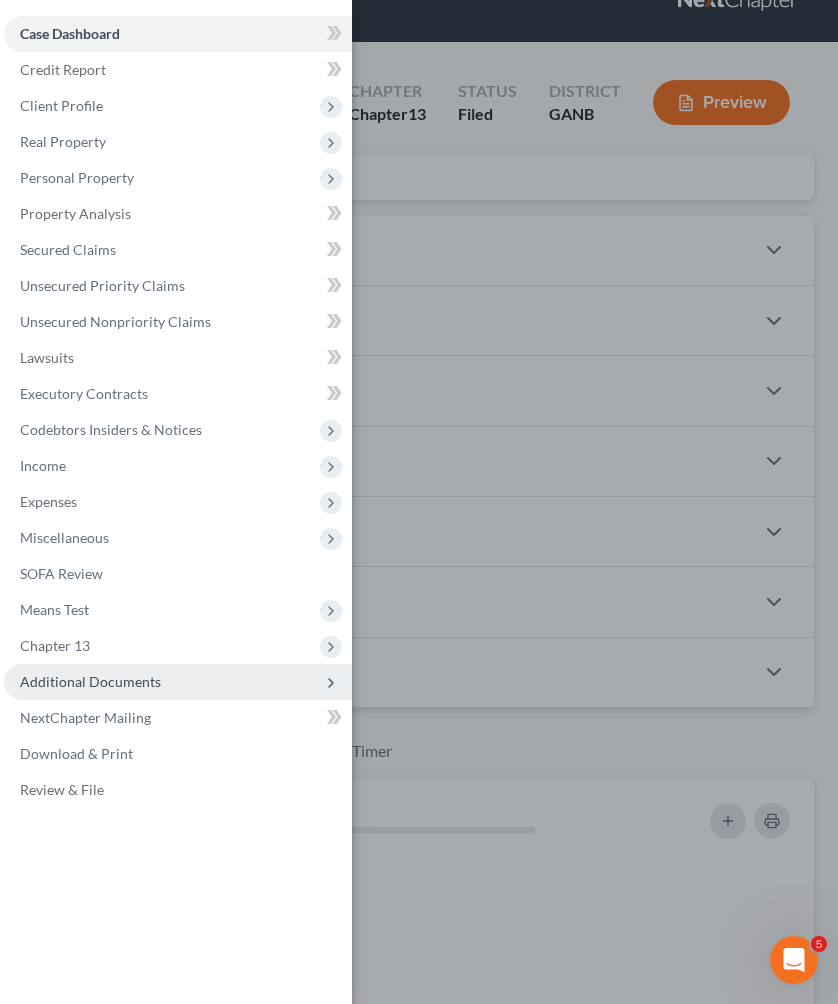 click on "Additional Documents" at bounding box center [90, 681] 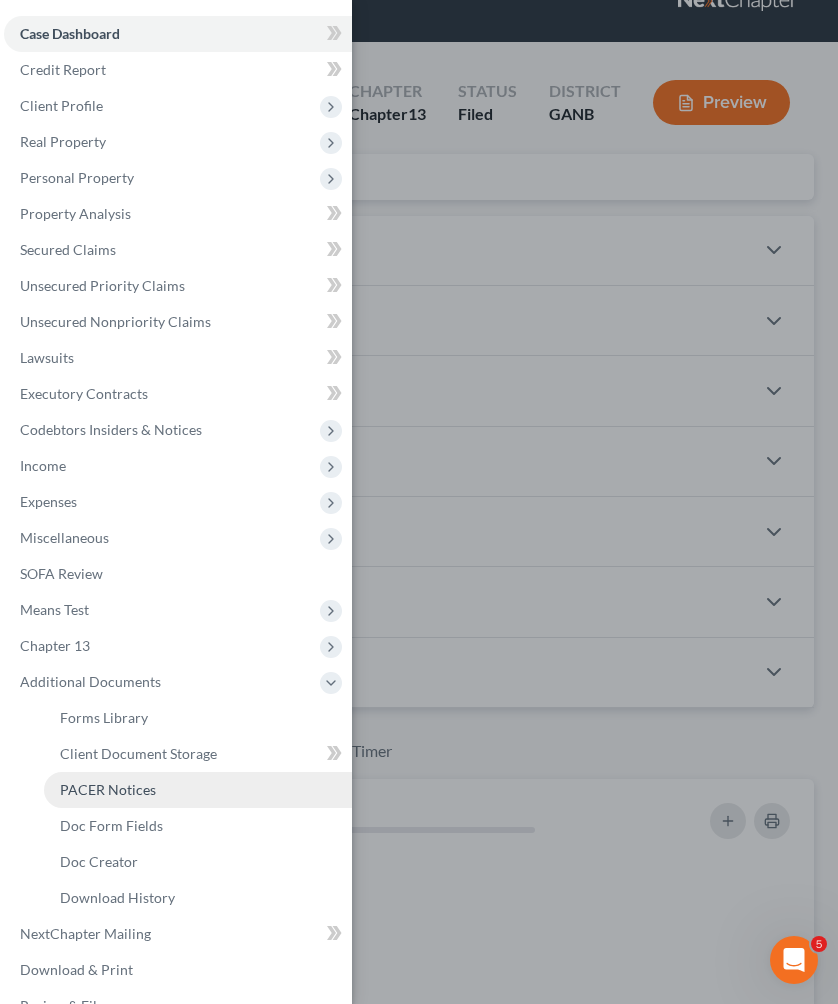 click on "PACER Notices" at bounding box center [108, 789] 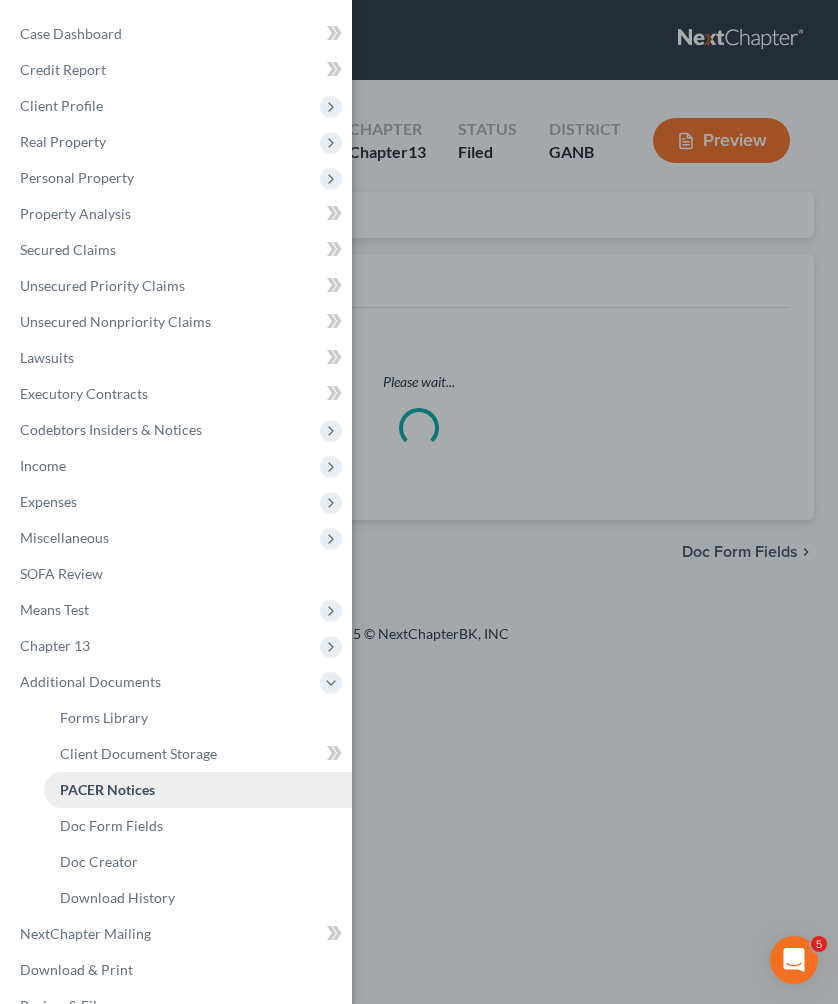 scroll, scrollTop: 0, scrollLeft: 0, axis: both 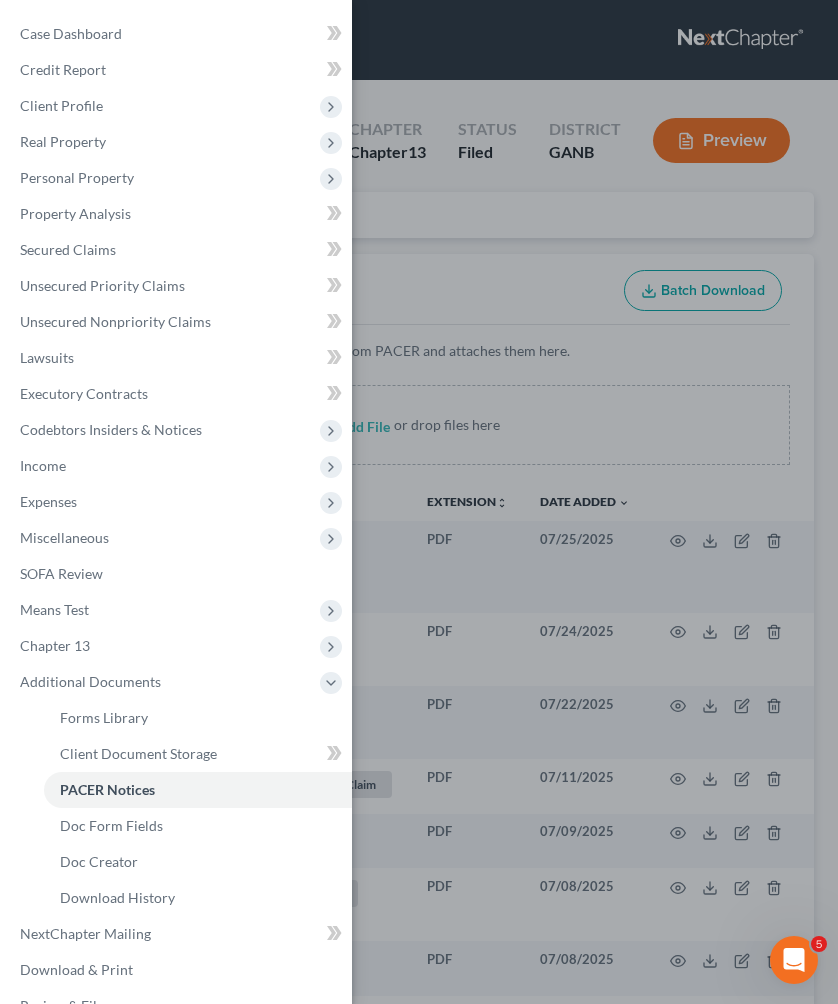 click on "Case Dashboard
Payments
Invoices
Payments
Payments
Credit Report
Client Profile" at bounding box center (419, 502) 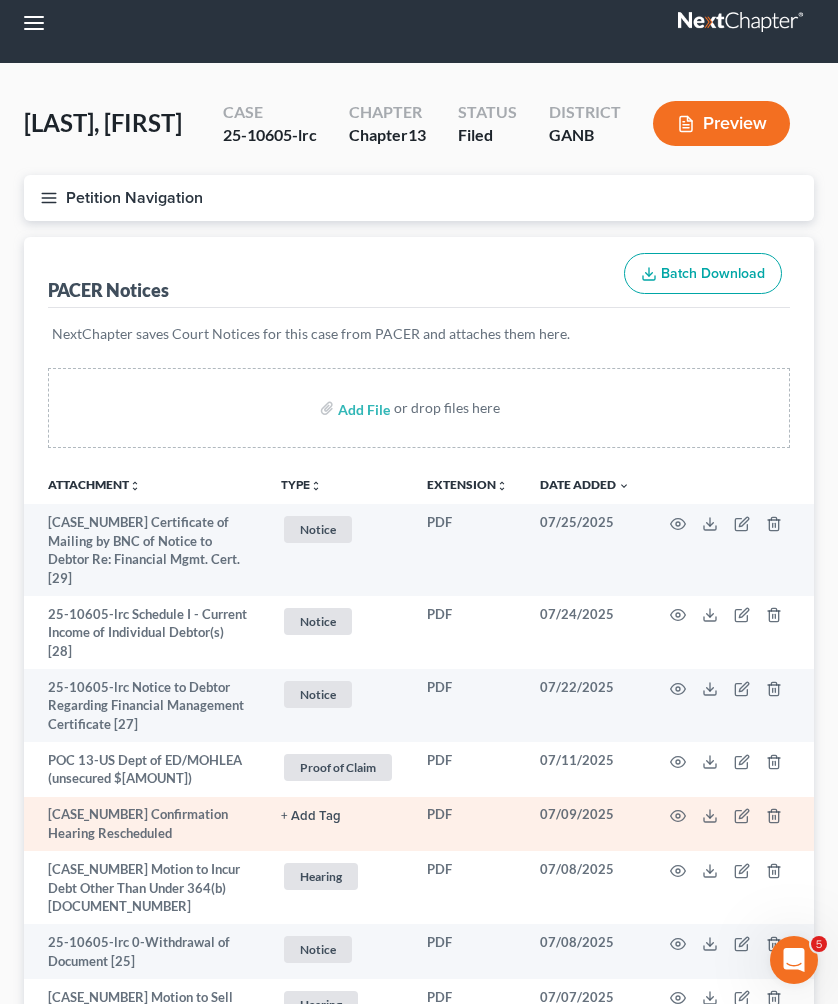 scroll, scrollTop: 22, scrollLeft: 0, axis: vertical 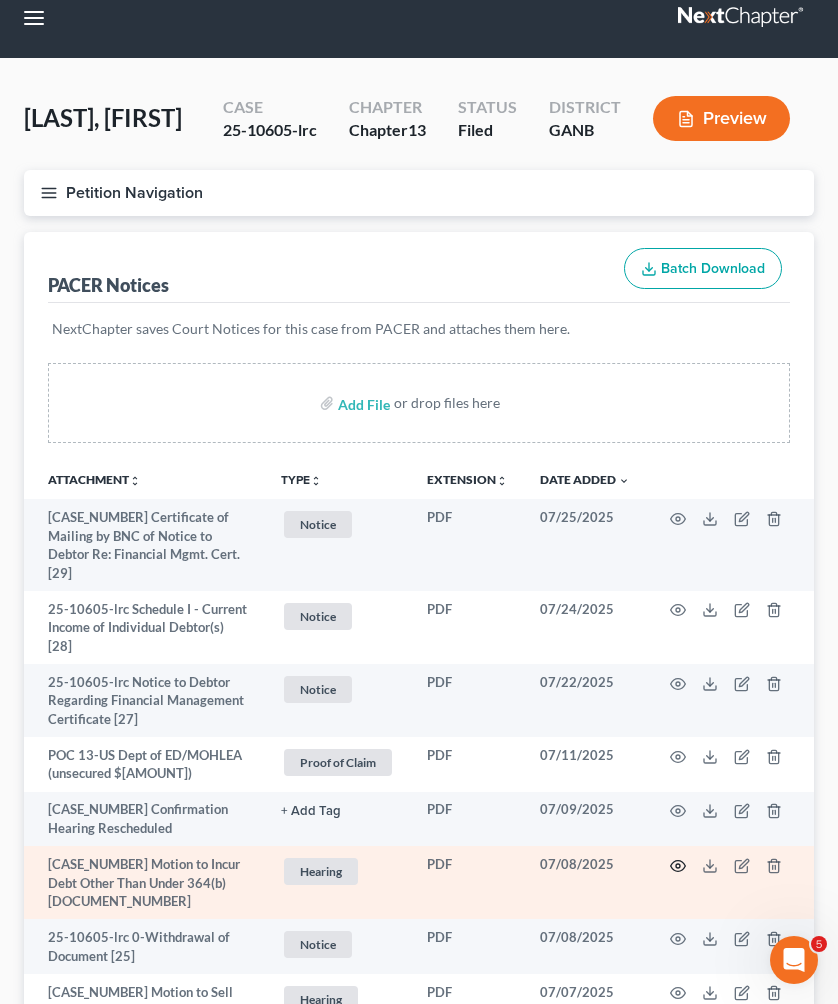 click 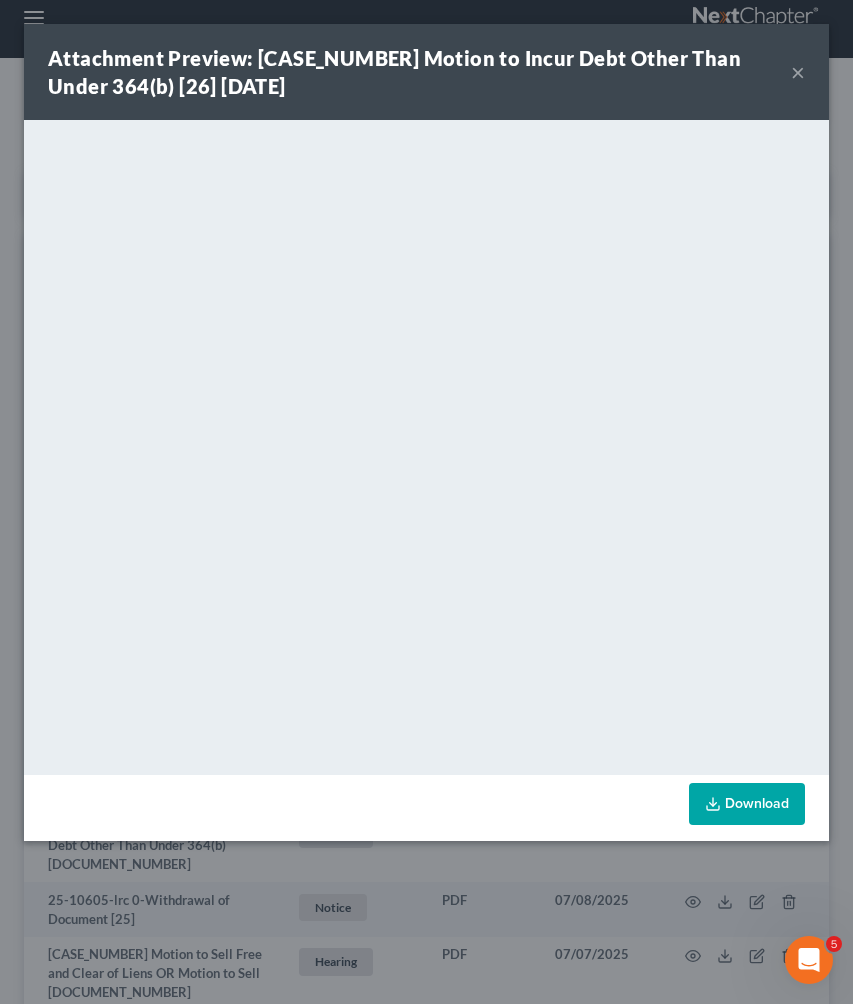 click on "Attachment Preview: 25-10605-lrc Motion to Incur Debt Other Than Under 364(b) [26] 07/08/2025 ×" at bounding box center (426, 72) 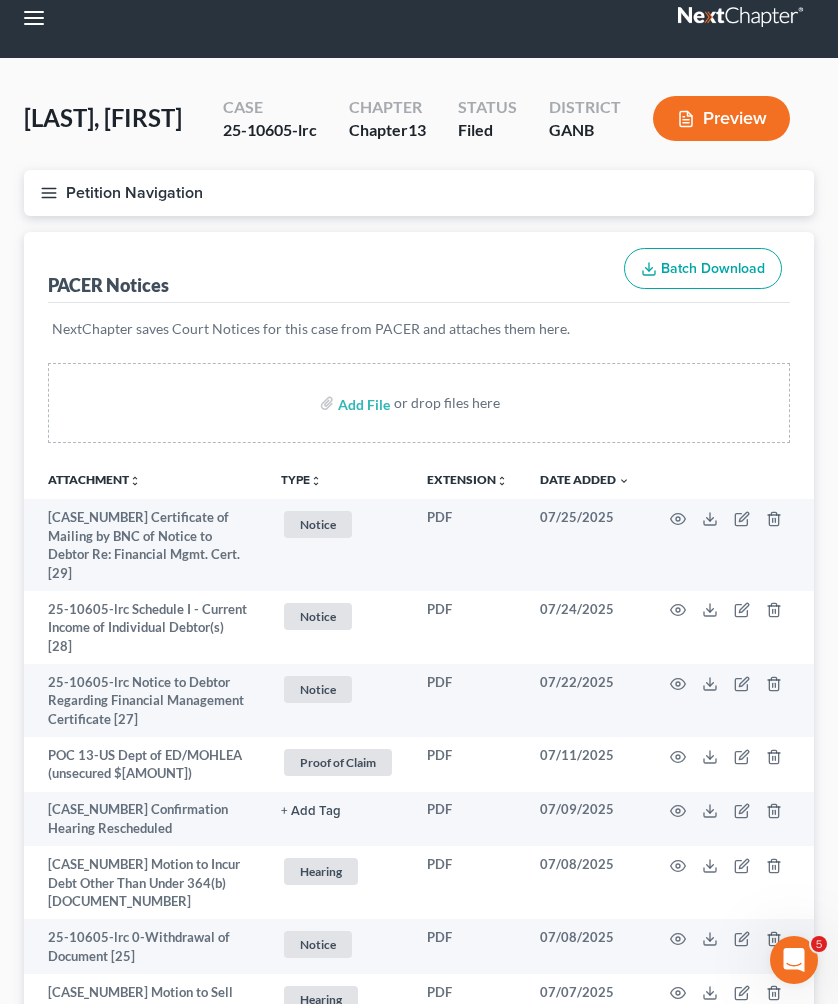 click on "Petition Navigation" at bounding box center (419, 193) 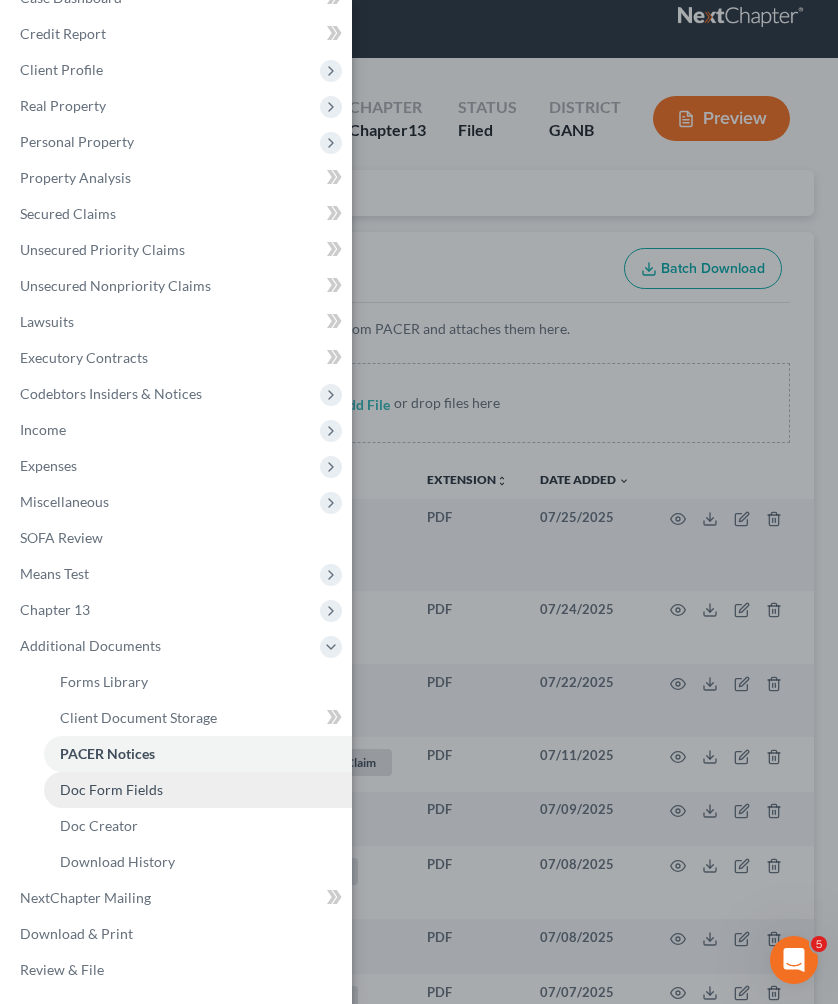 scroll, scrollTop: 36, scrollLeft: 0, axis: vertical 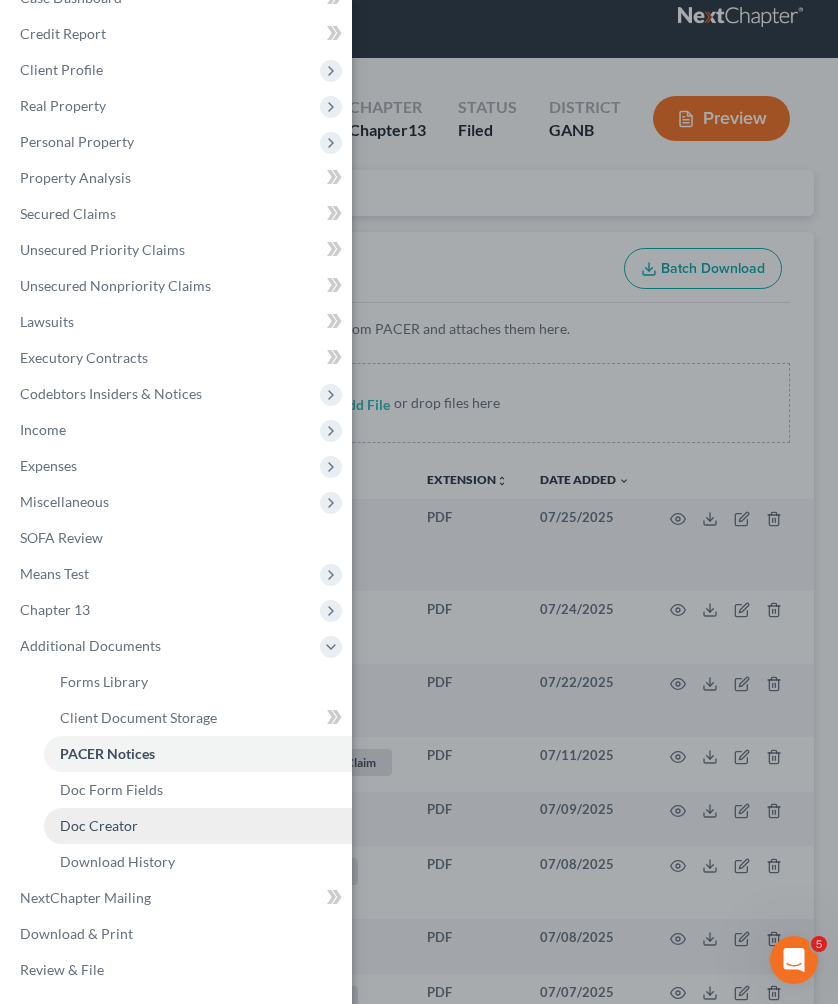 click on "Doc Creator" at bounding box center [198, 826] 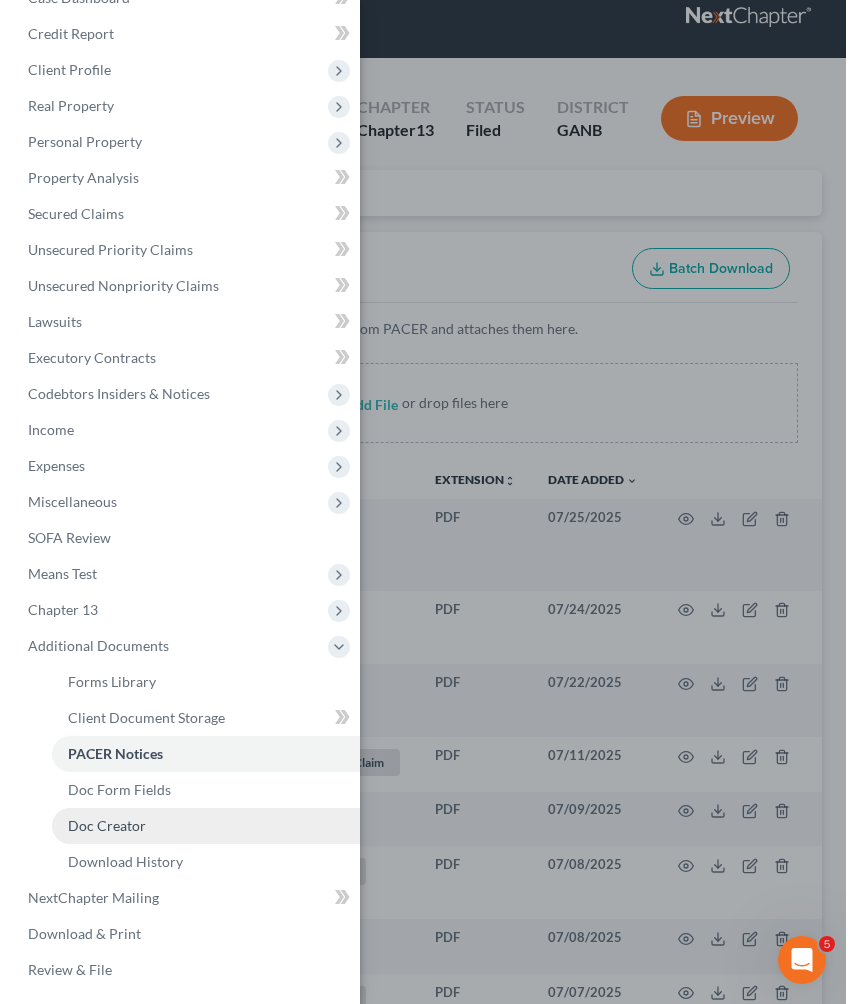 scroll, scrollTop: 0, scrollLeft: 0, axis: both 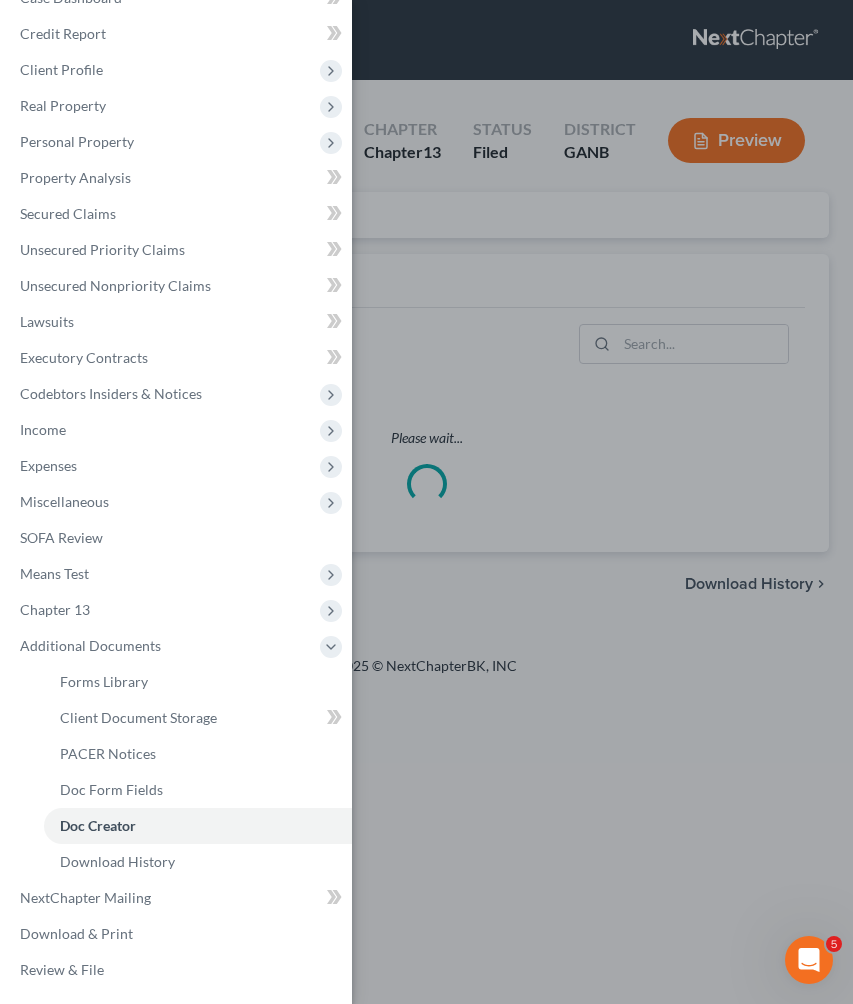 click on "Case Dashboard
Payments
Invoices
Payments
Payments
Credit Report
Client Profile" at bounding box center [426, 502] 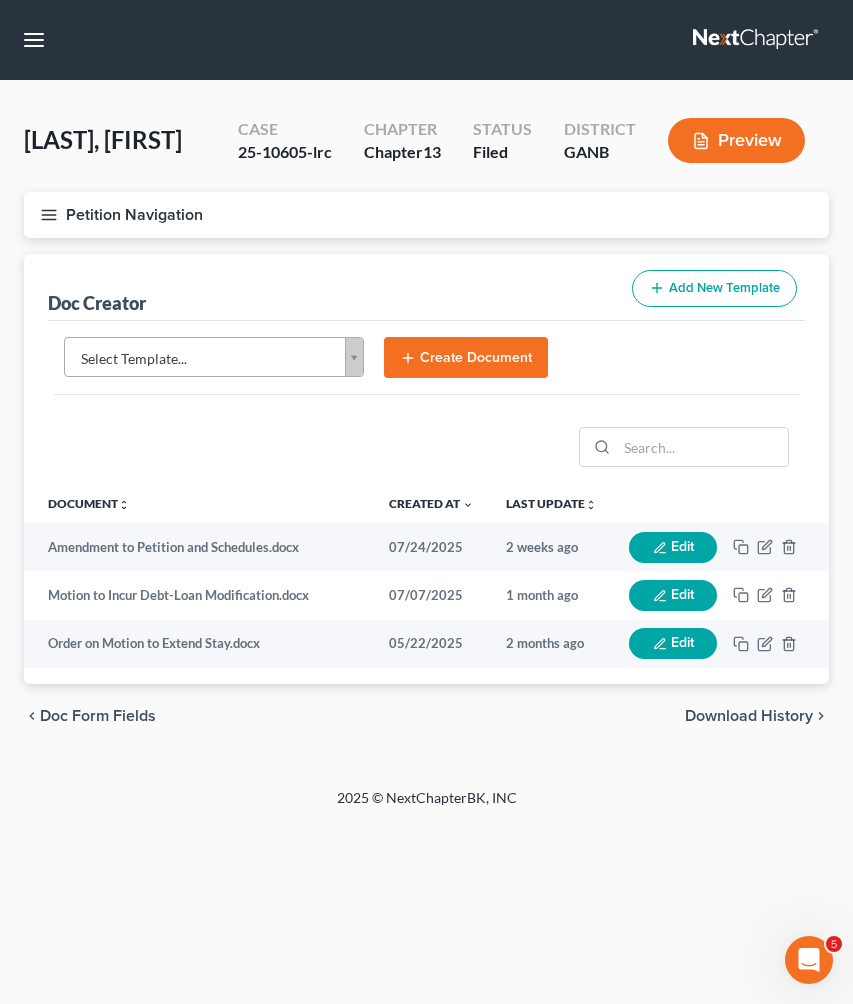 click on "Home New Case Client Portal [COMPANY] [EMAIL] My Account Settings Plan + Billing Account Add-Ons Upgrade to Whoa Help Center Webinars Training Videos What's new Log out New Case Home Client Portal         - No Result - See all results Or Press Enter... Help Help Center Webinars Training Videos What's new [COMPANY] [COMPANY] [EMAIL] My Account Settings Plan + Billing Account Add-Ons Upgrade to Whoa Log out 	 [LAST], [FIRST] Upgraded Case [CASE_NUMBER] Chapter Chapter  13 Status Filed District GANB Preview Petition Navigation
Case Dashboard
Payments
Invoices
Payments" at bounding box center (426, 502) 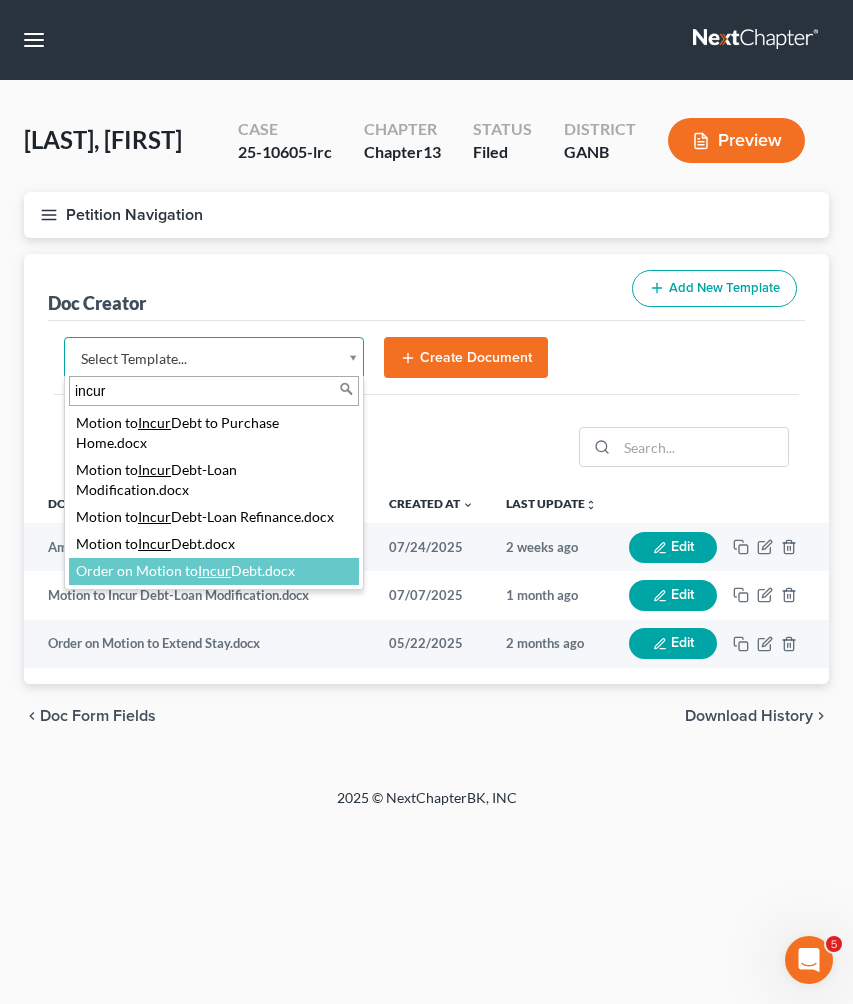 type on "incur" 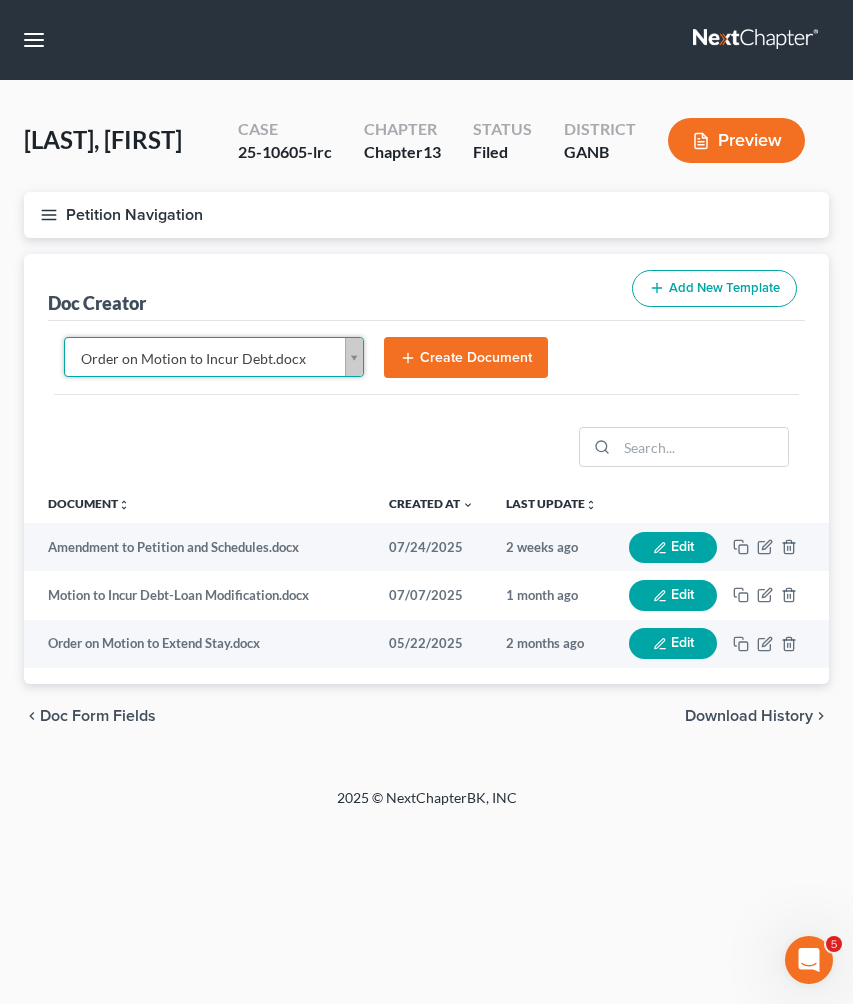 click on "Create Document" at bounding box center (466, 358) 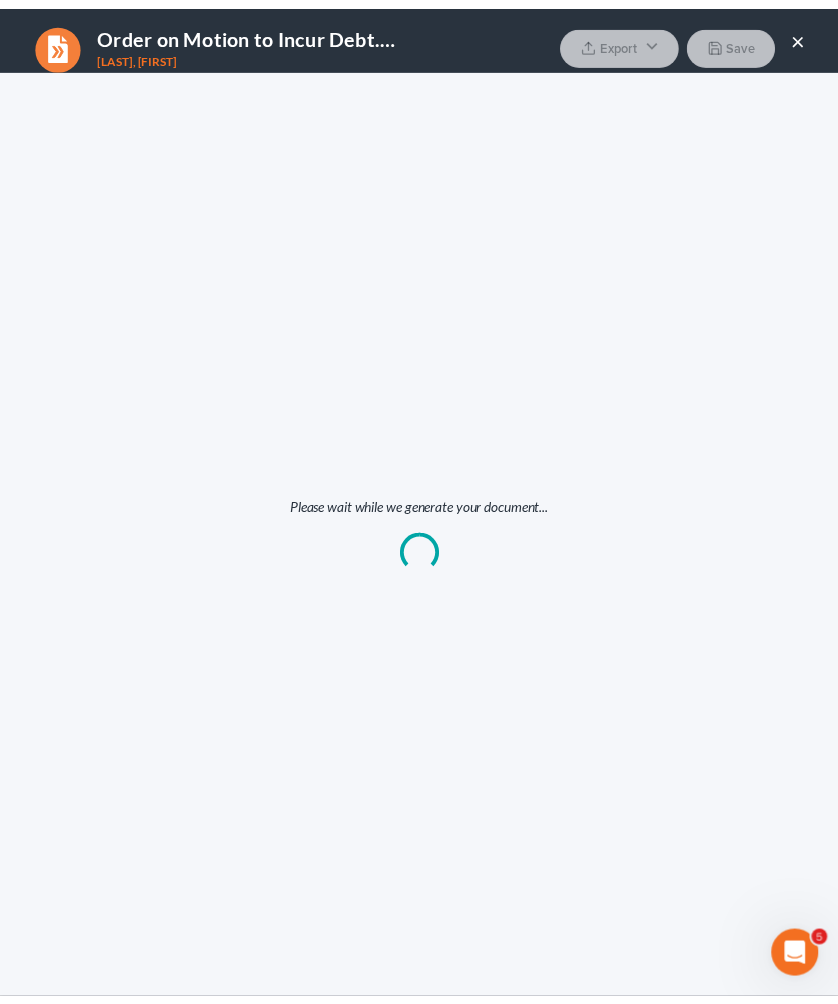 scroll, scrollTop: 0, scrollLeft: 0, axis: both 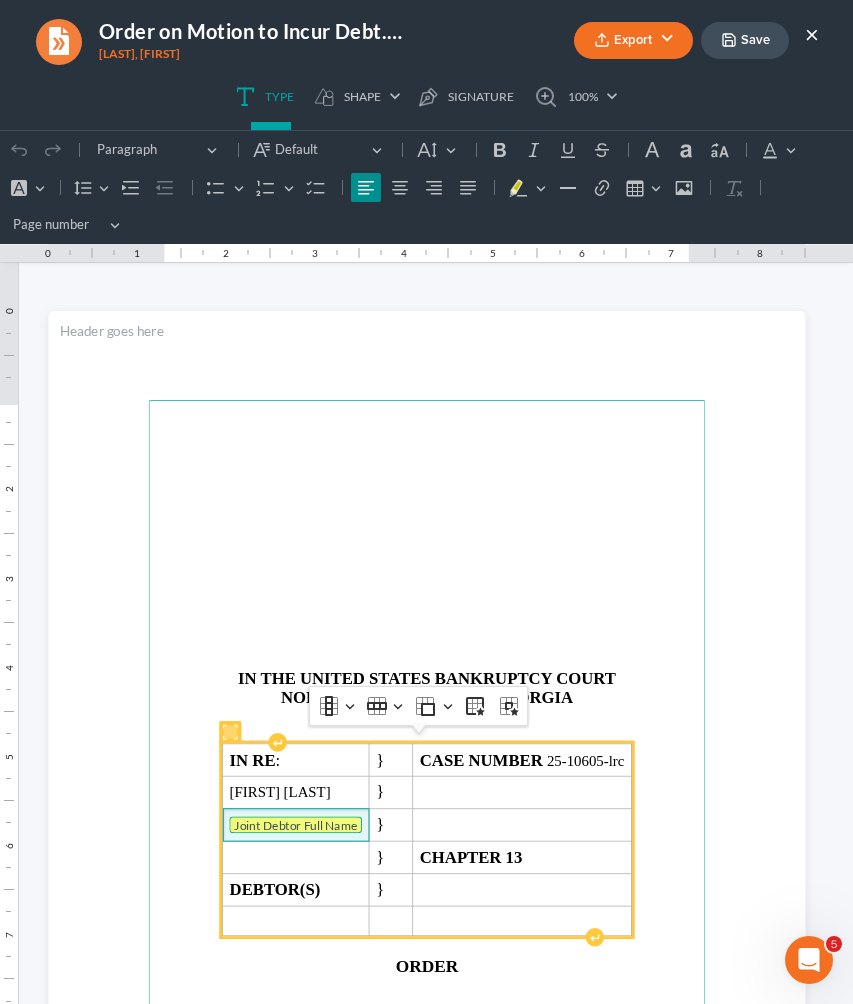 click on "Joint Debtor Full Name" at bounding box center [295, 825] 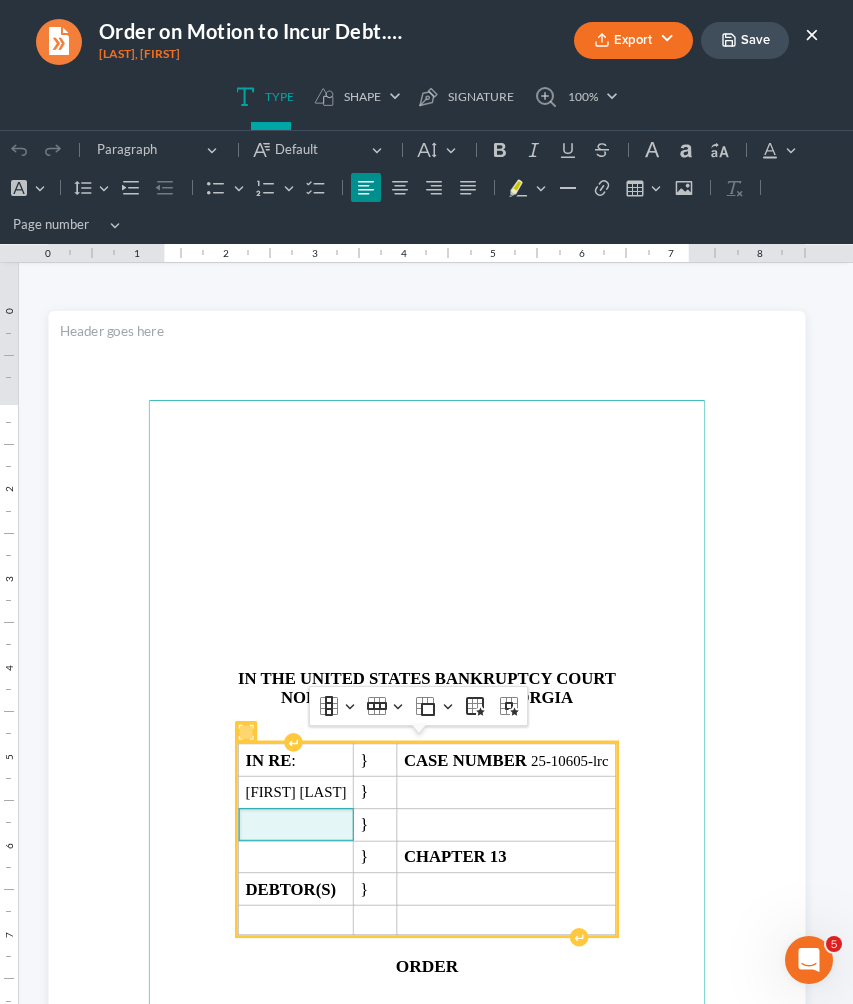 click on "Export" at bounding box center (633, 40) 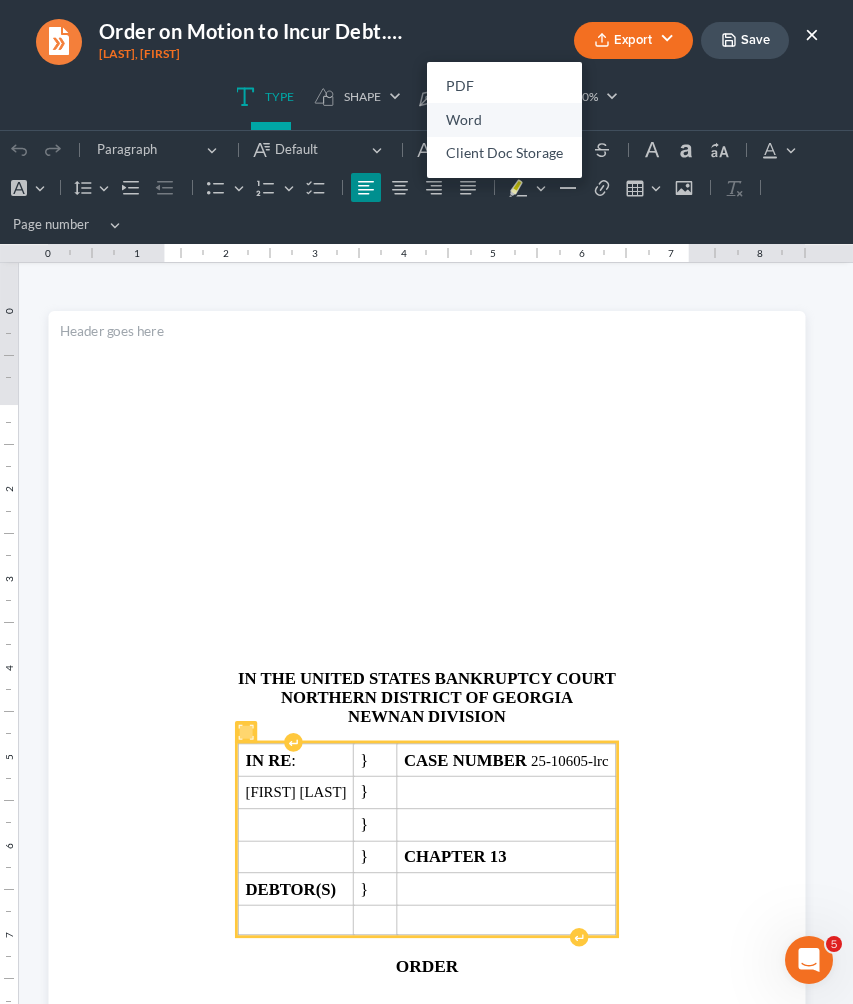 click on "Word" at bounding box center (504, 120) 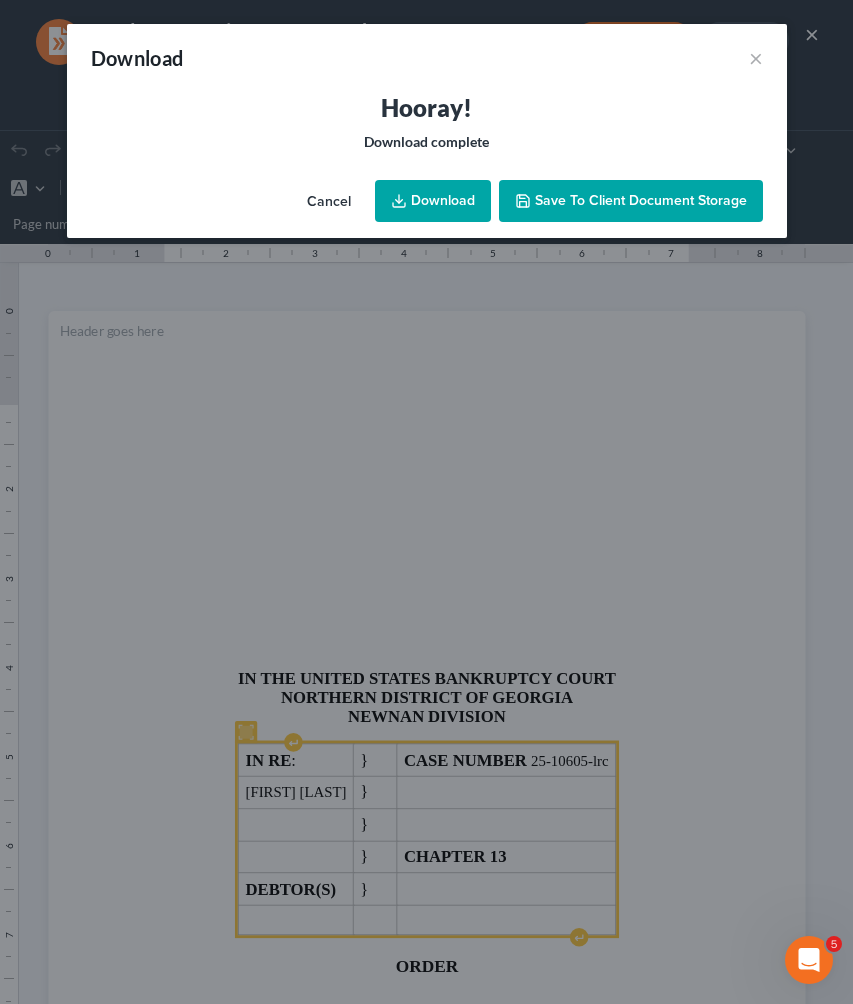 click on "Download" at bounding box center (433, 201) 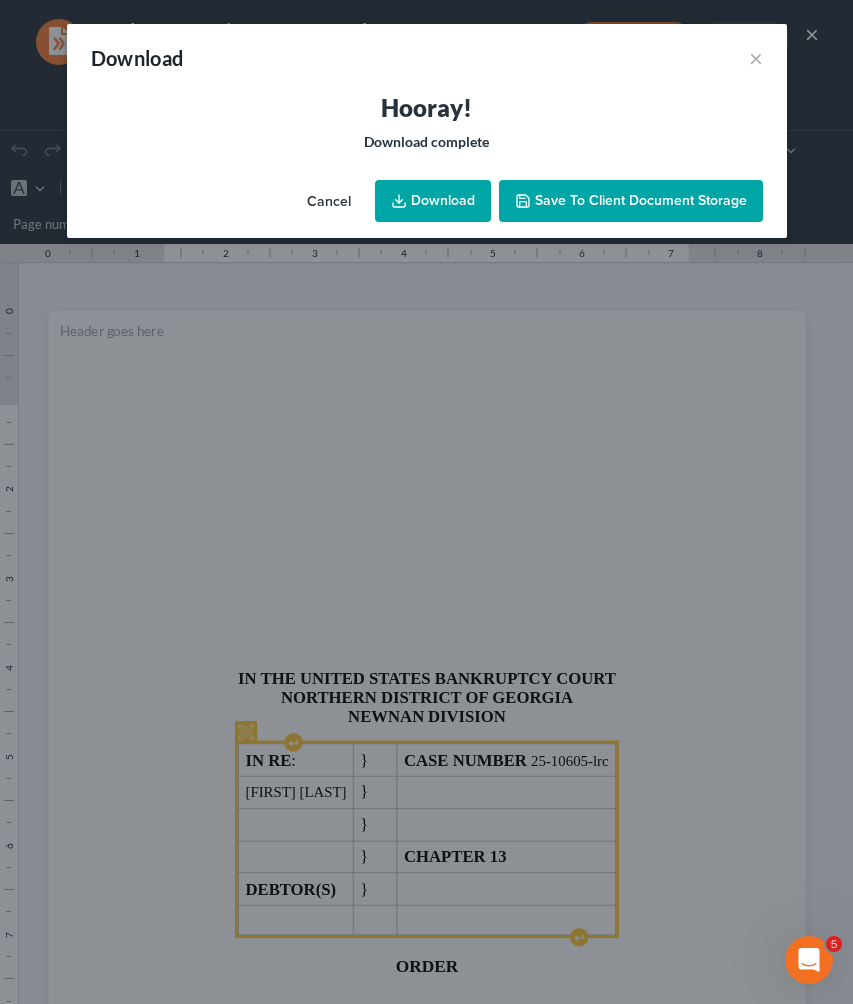 click on "Download ×" at bounding box center [427, 58] 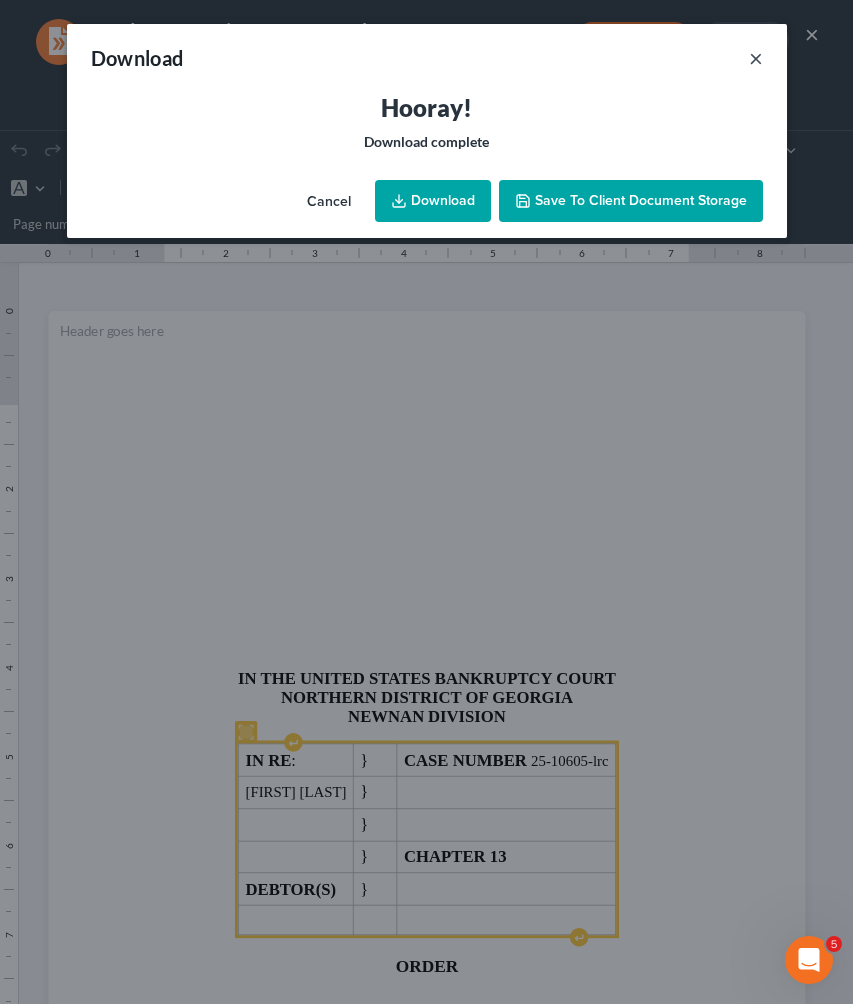 click on "×" at bounding box center (756, 58) 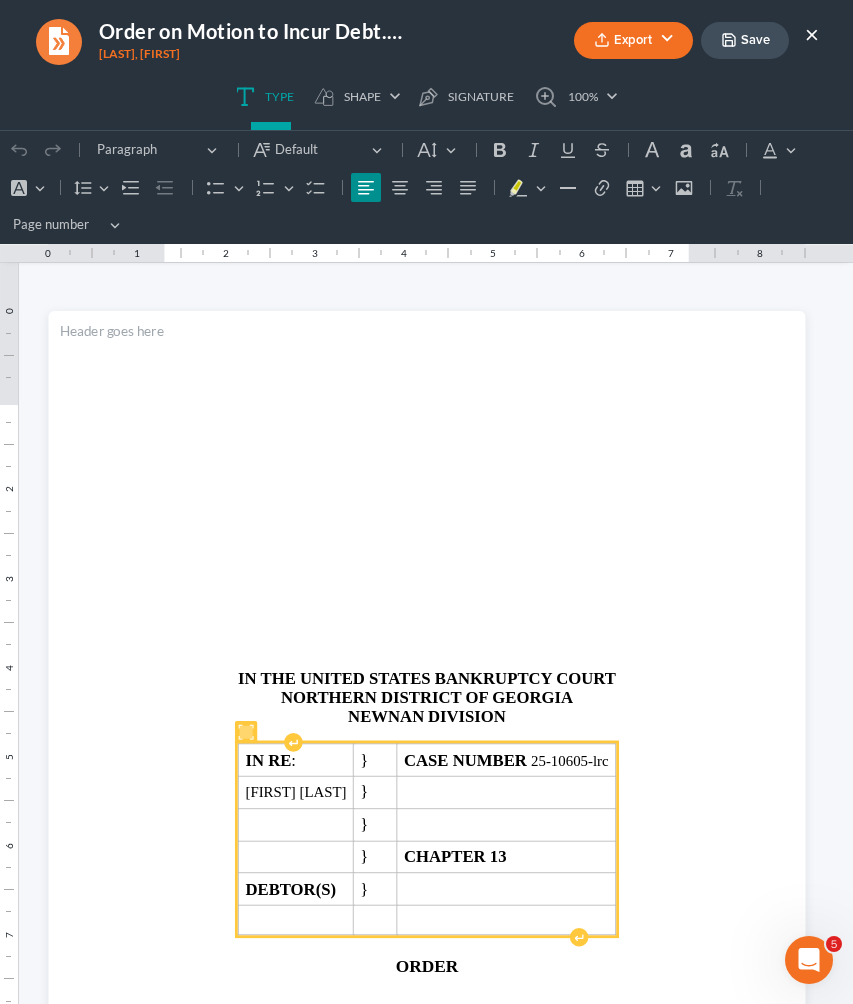 click on "×" at bounding box center [812, 34] 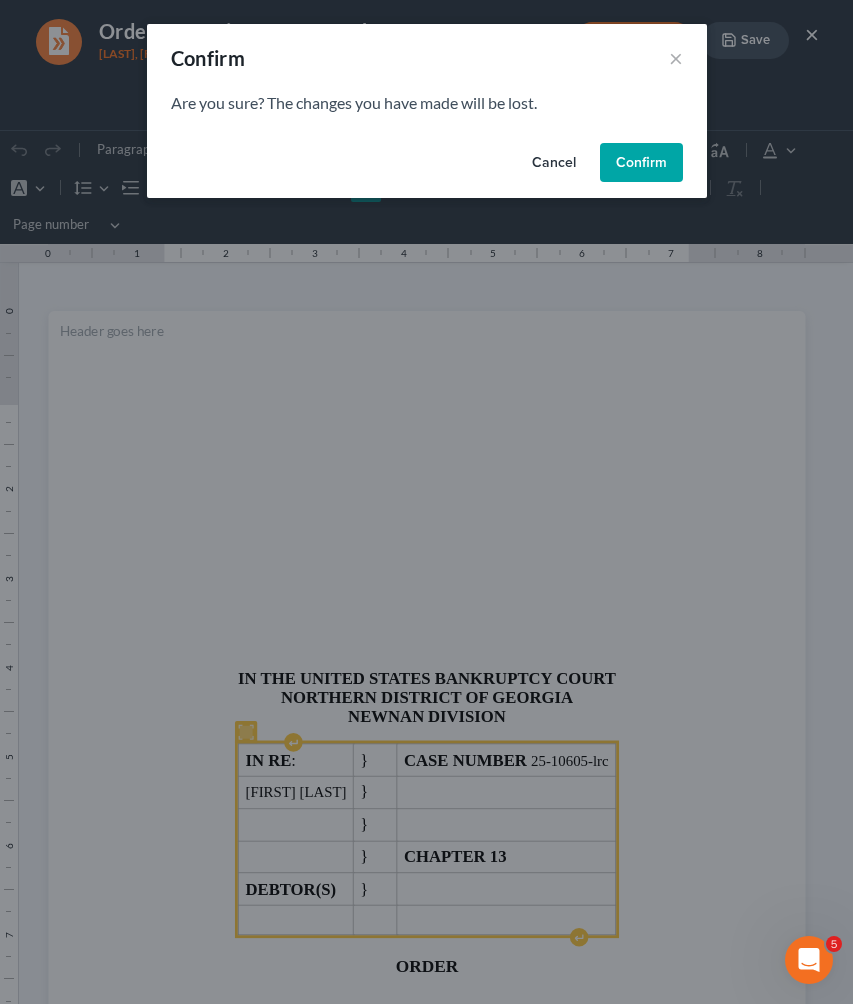 click on "Confirm" at bounding box center [641, 163] 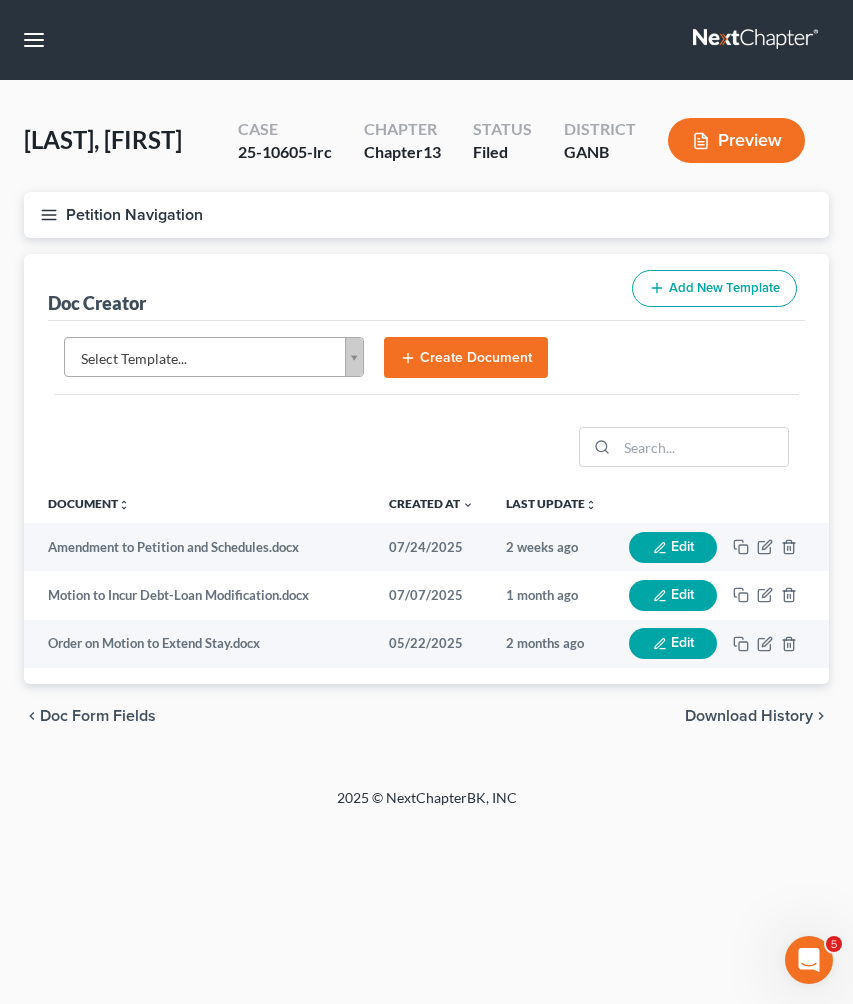click on "Petition Navigation" at bounding box center (426, 215) 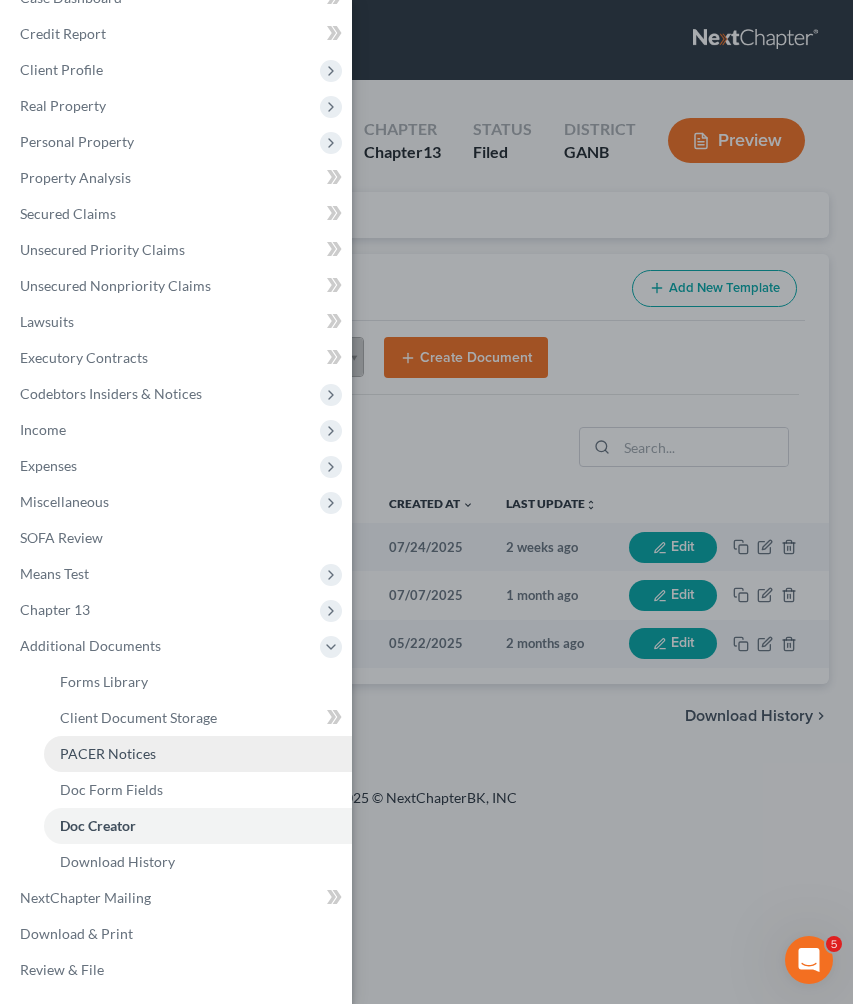 click on "PACER Notices" at bounding box center (198, 754) 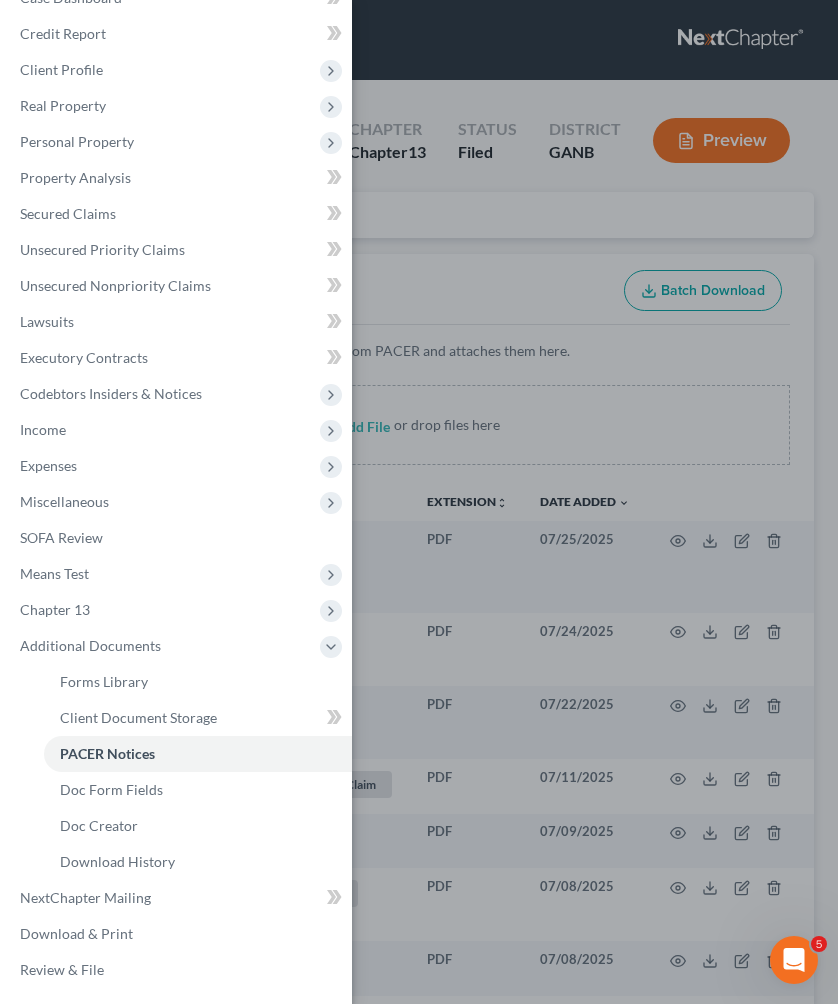 click on "Case Dashboard
Payments
Invoices
Payments
Payments
Credit Report
Client Profile" at bounding box center [419, 502] 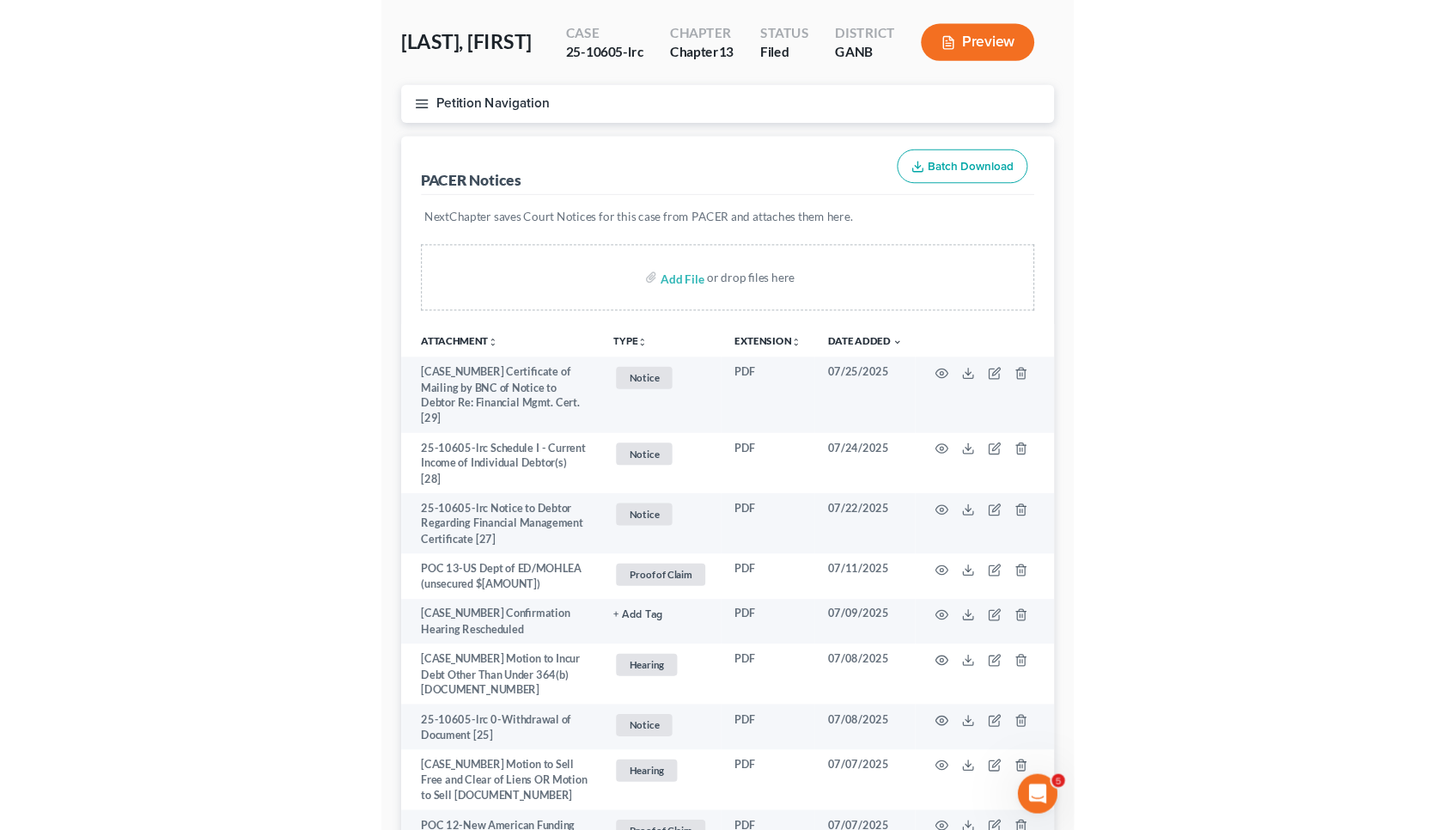 scroll, scrollTop: 104, scrollLeft: 0, axis: vertical 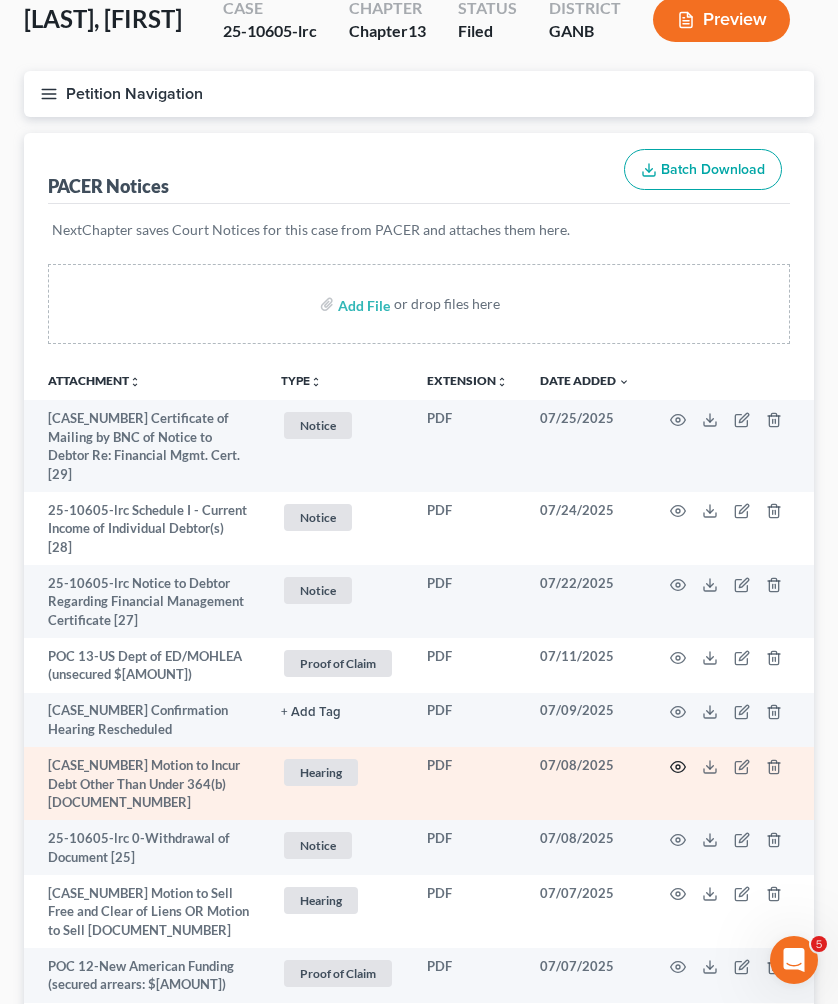 click 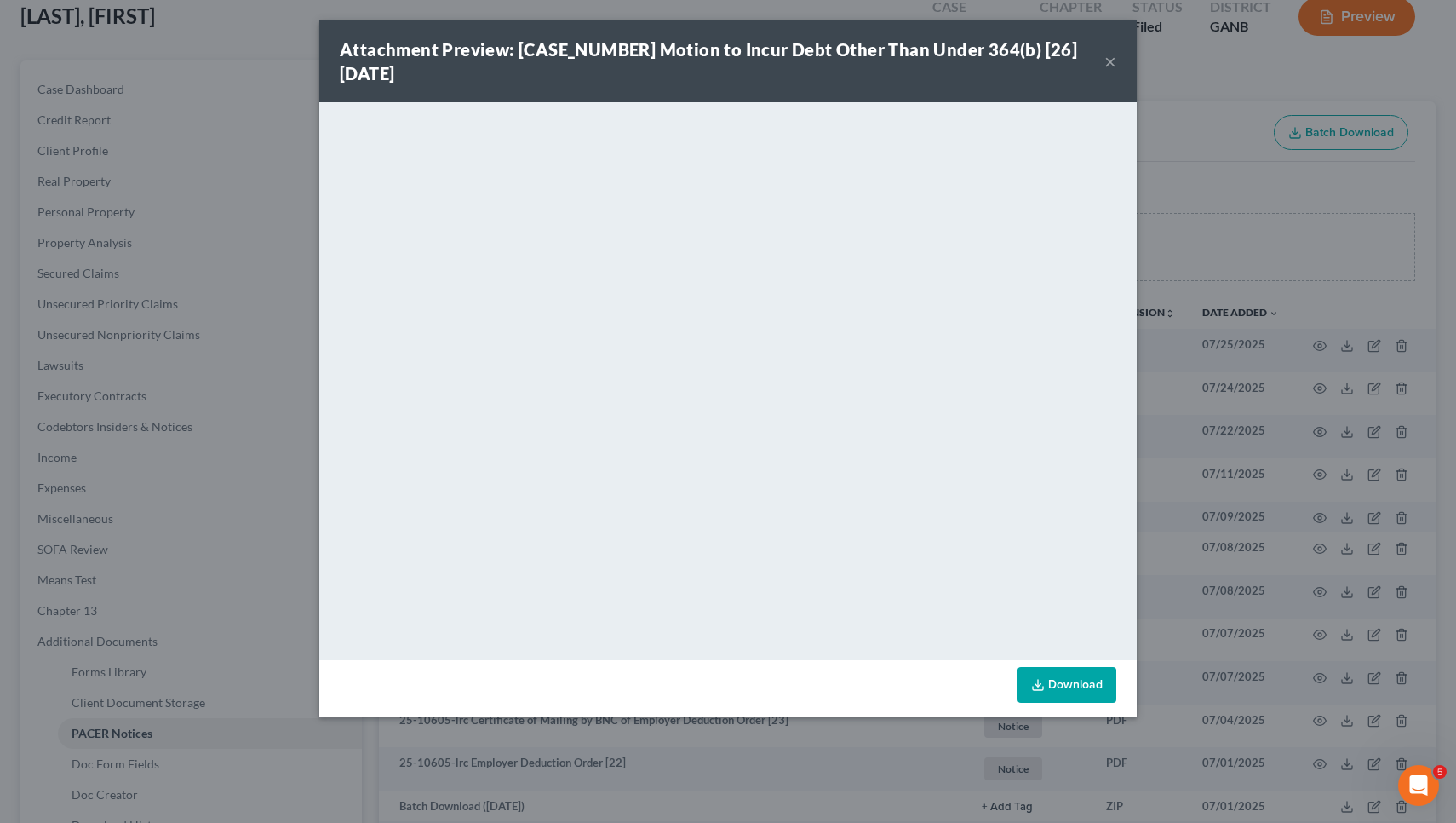 click on "×" at bounding box center [1110, 61] 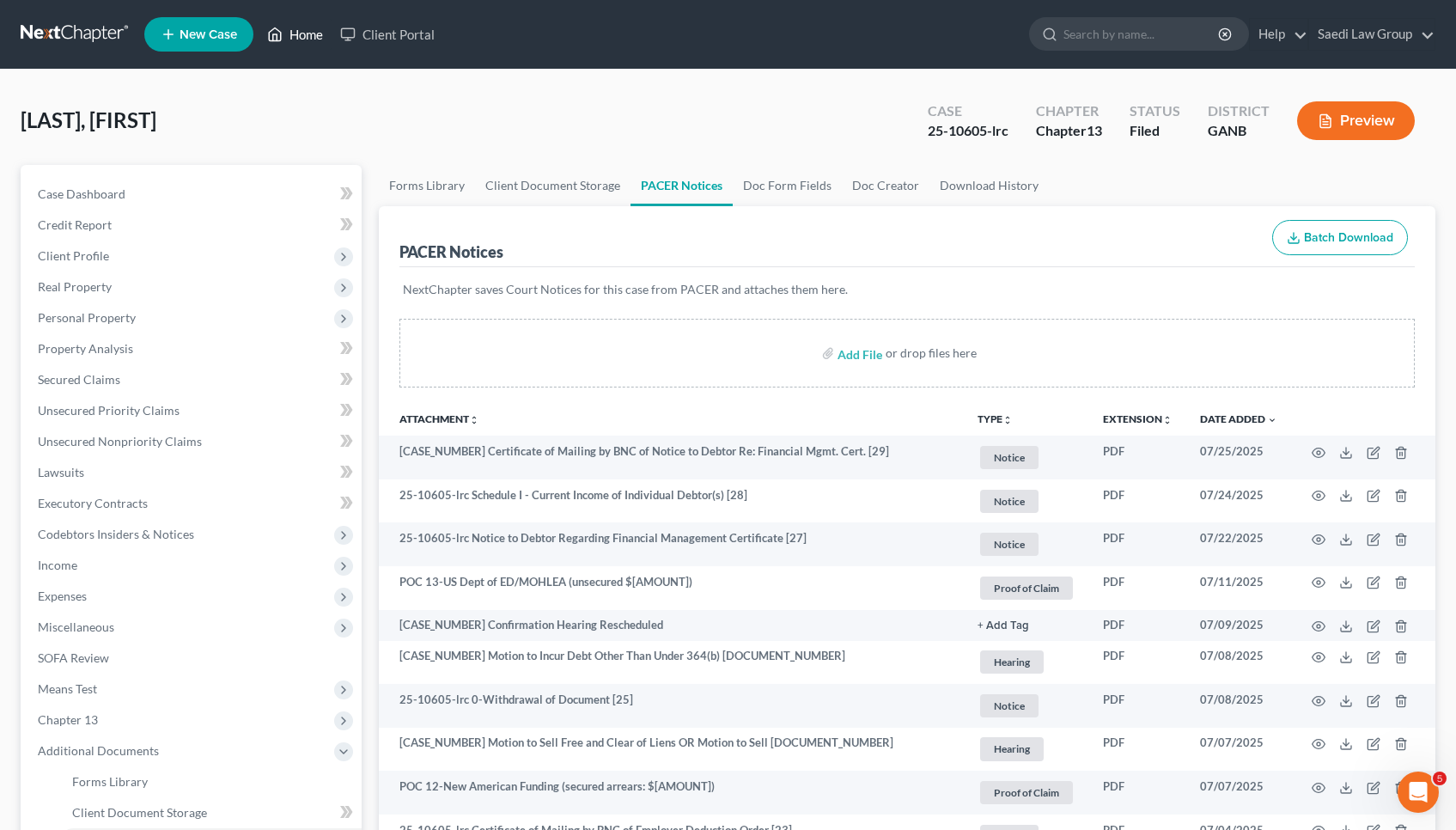 scroll, scrollTop: -1, scrollLeft: 0, axis: vertical 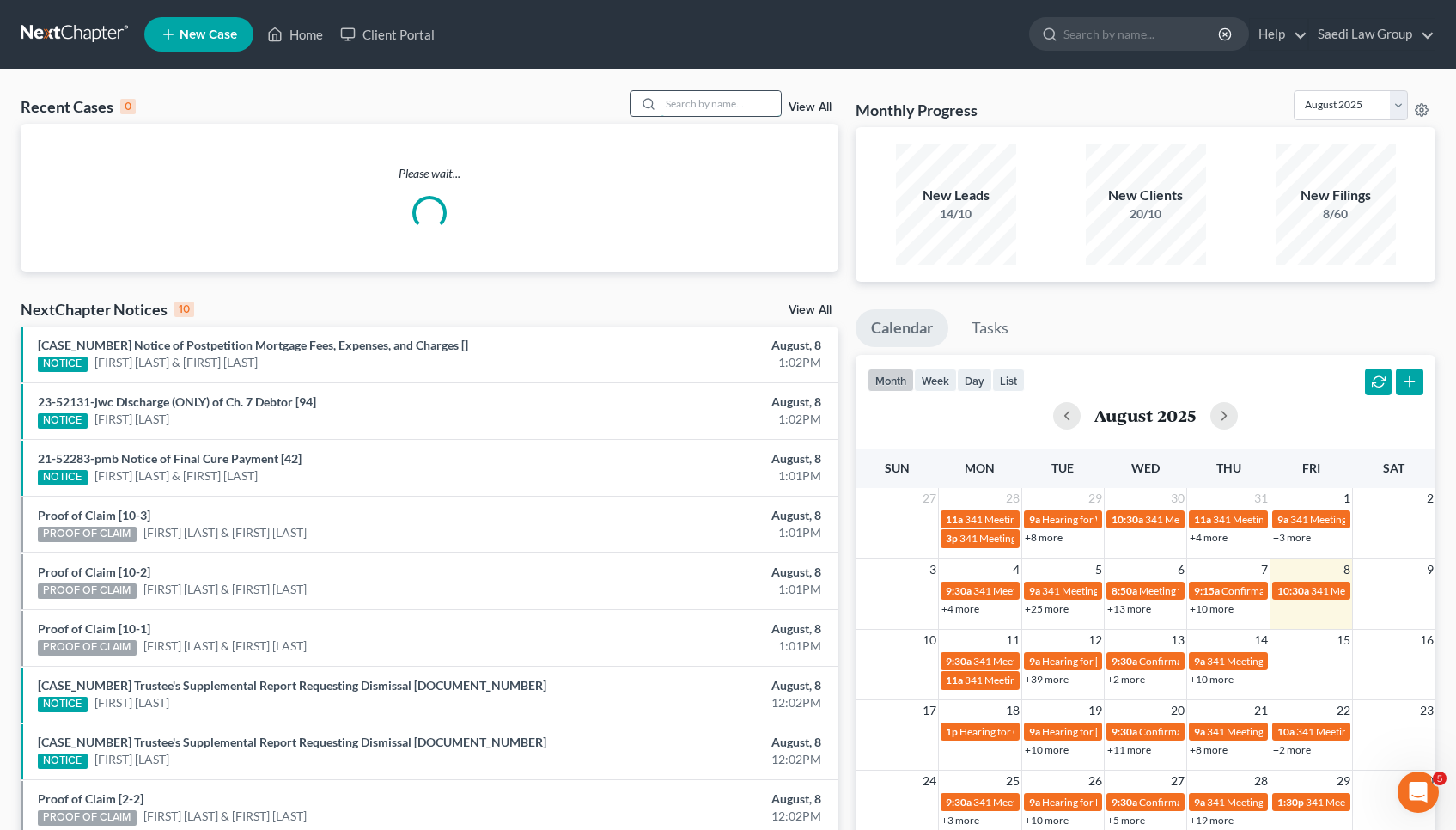 click at bounding box center [721, 103] 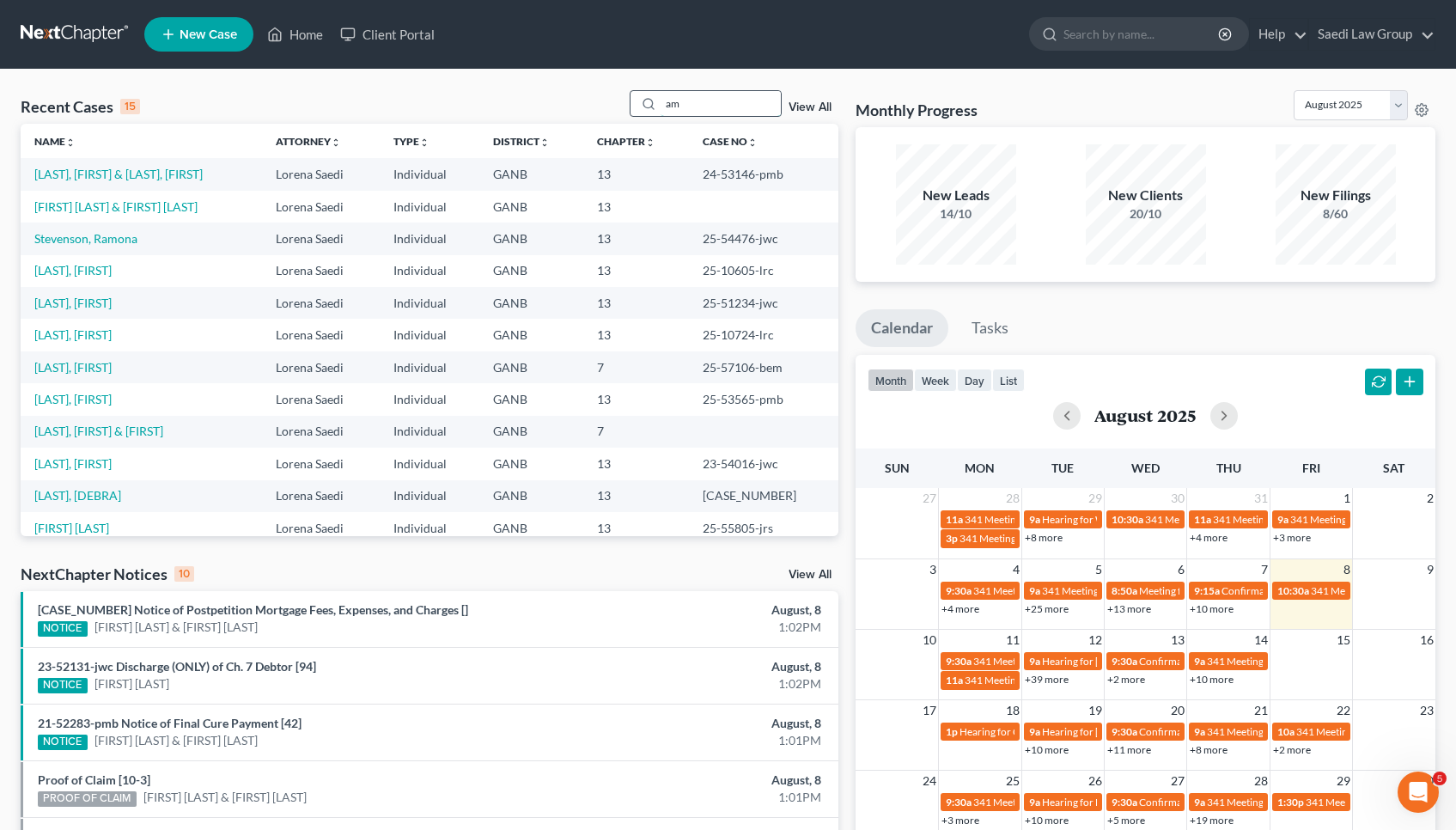 type on "a" 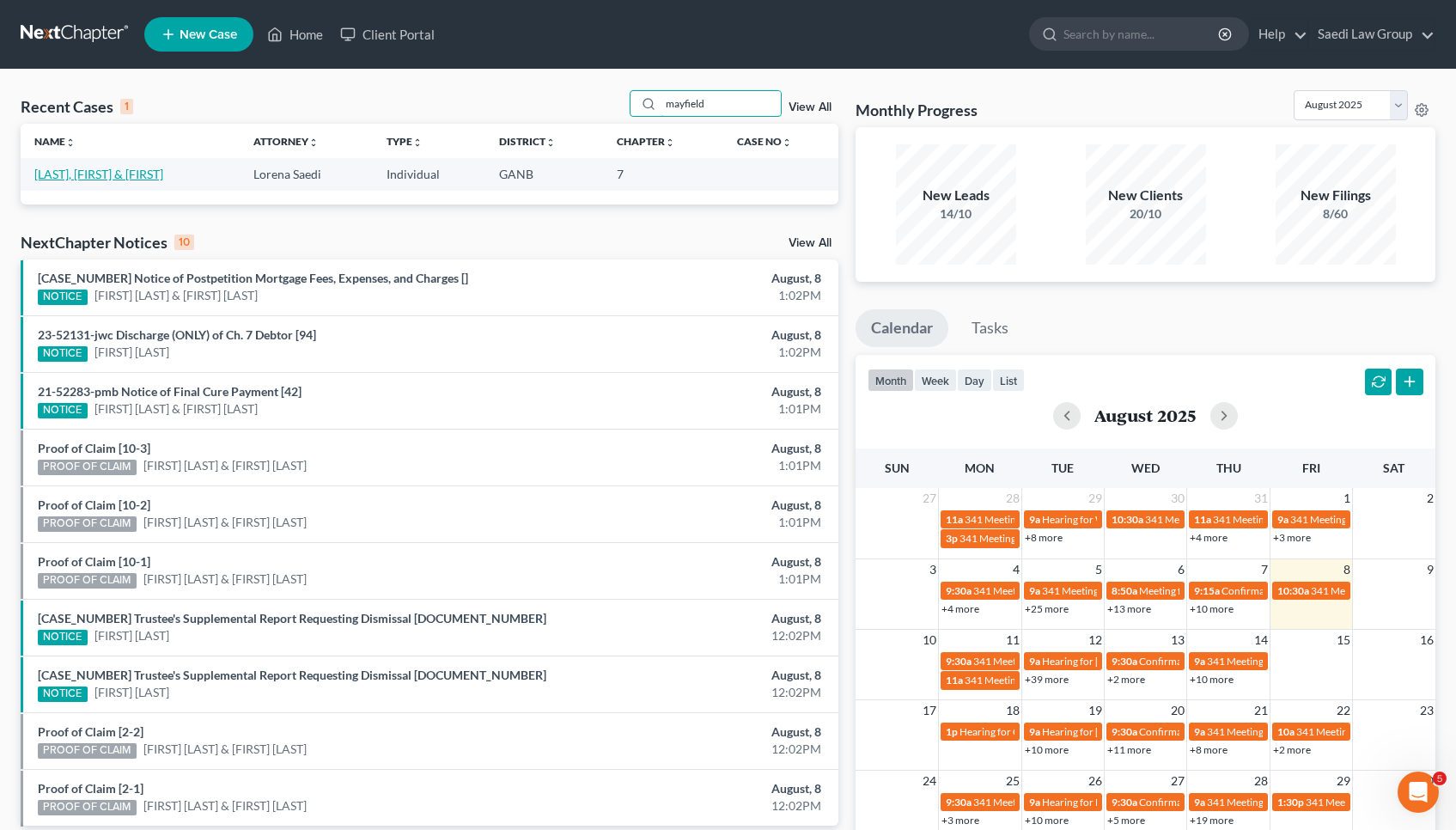 type on "mayfield" 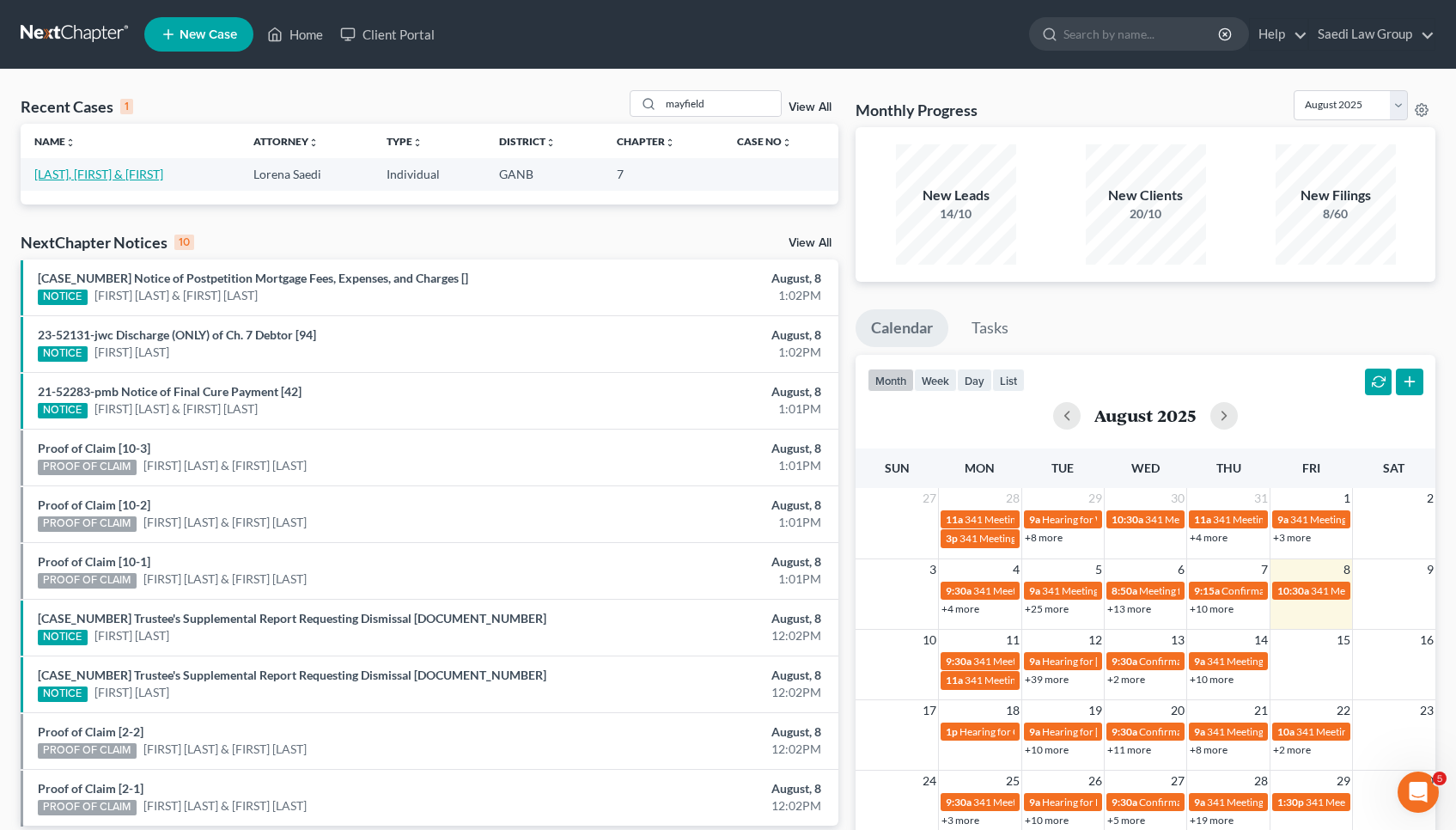 click on "[LAST], [FIRST] & [FIRST]" at bounding box center (99, 174) 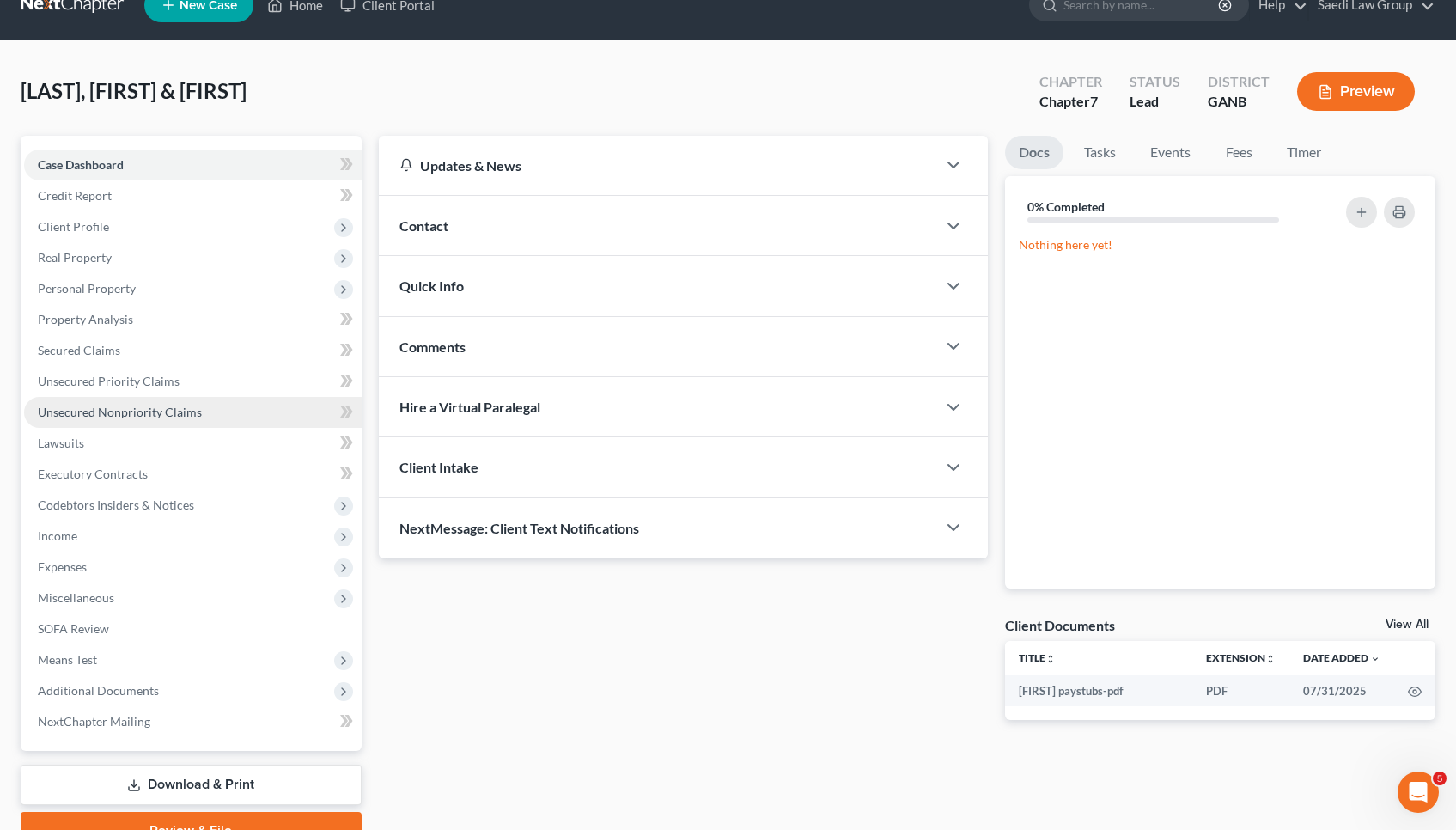 scroll, scrollTop: 29, scrollLeft: 0, axis: vertical 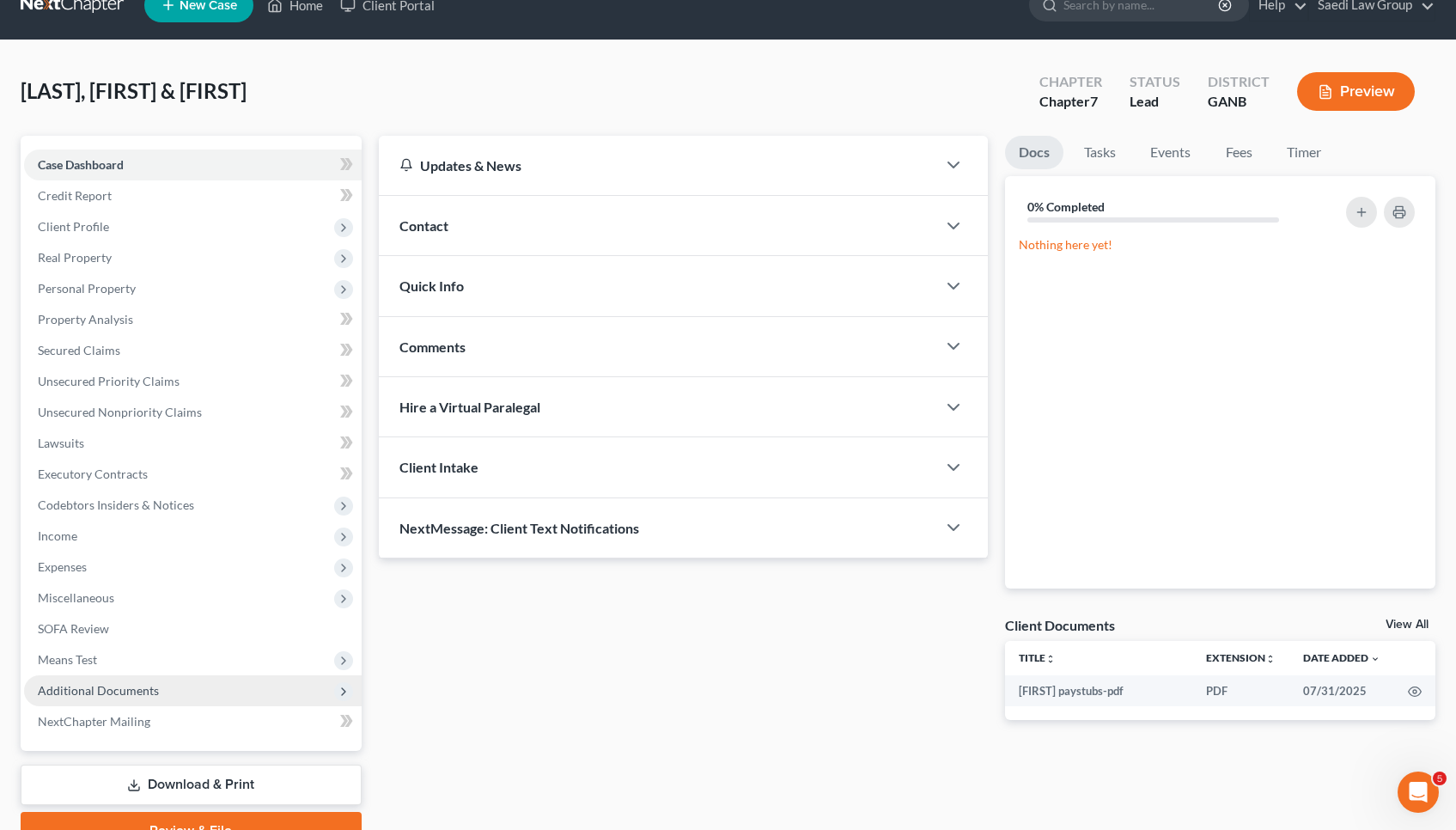 click on "Additional Documents" at bounding box center [98, 690] 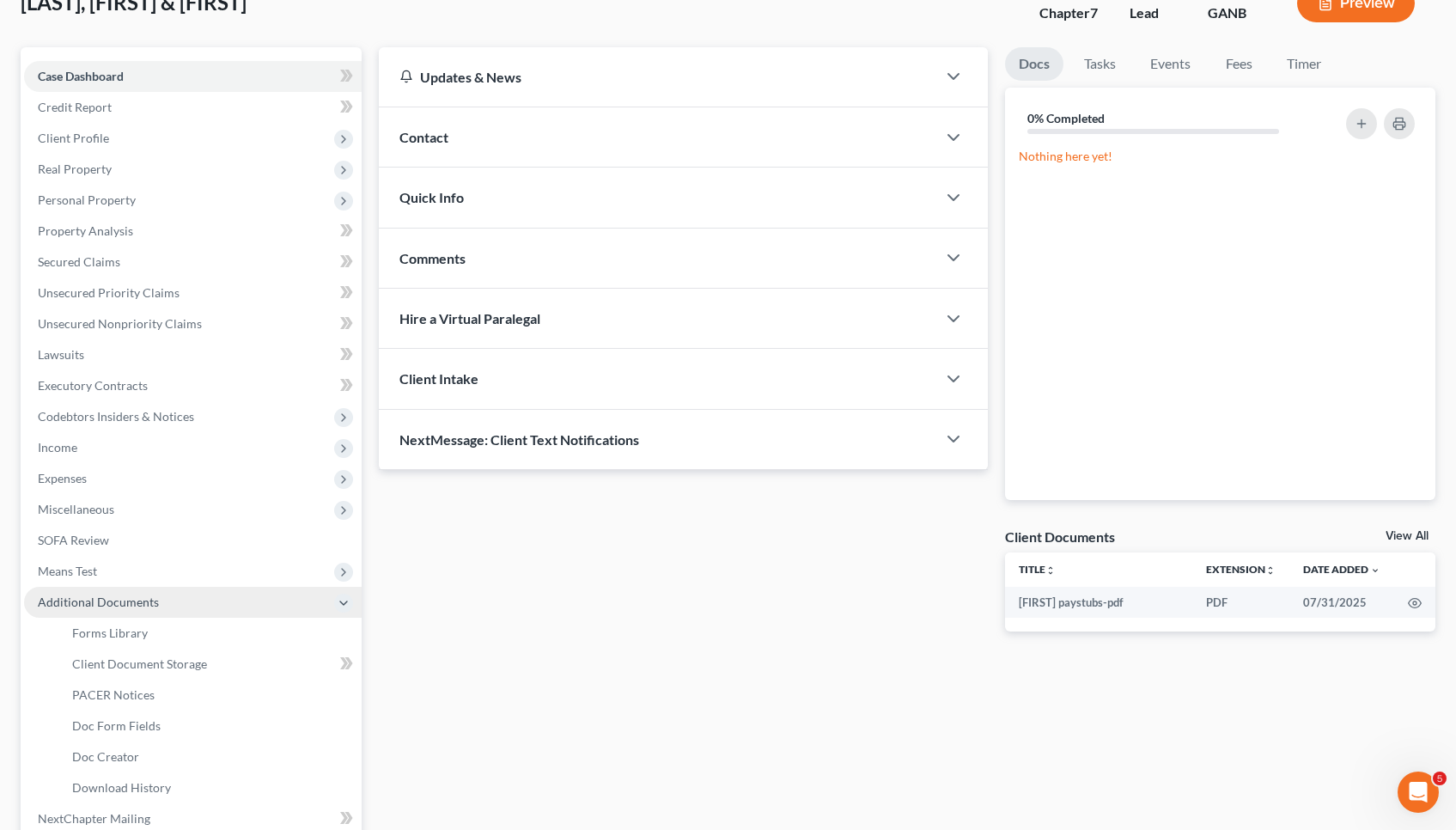 scroll, scrollTop: 125, scrollLeft: 0, axis: vertical 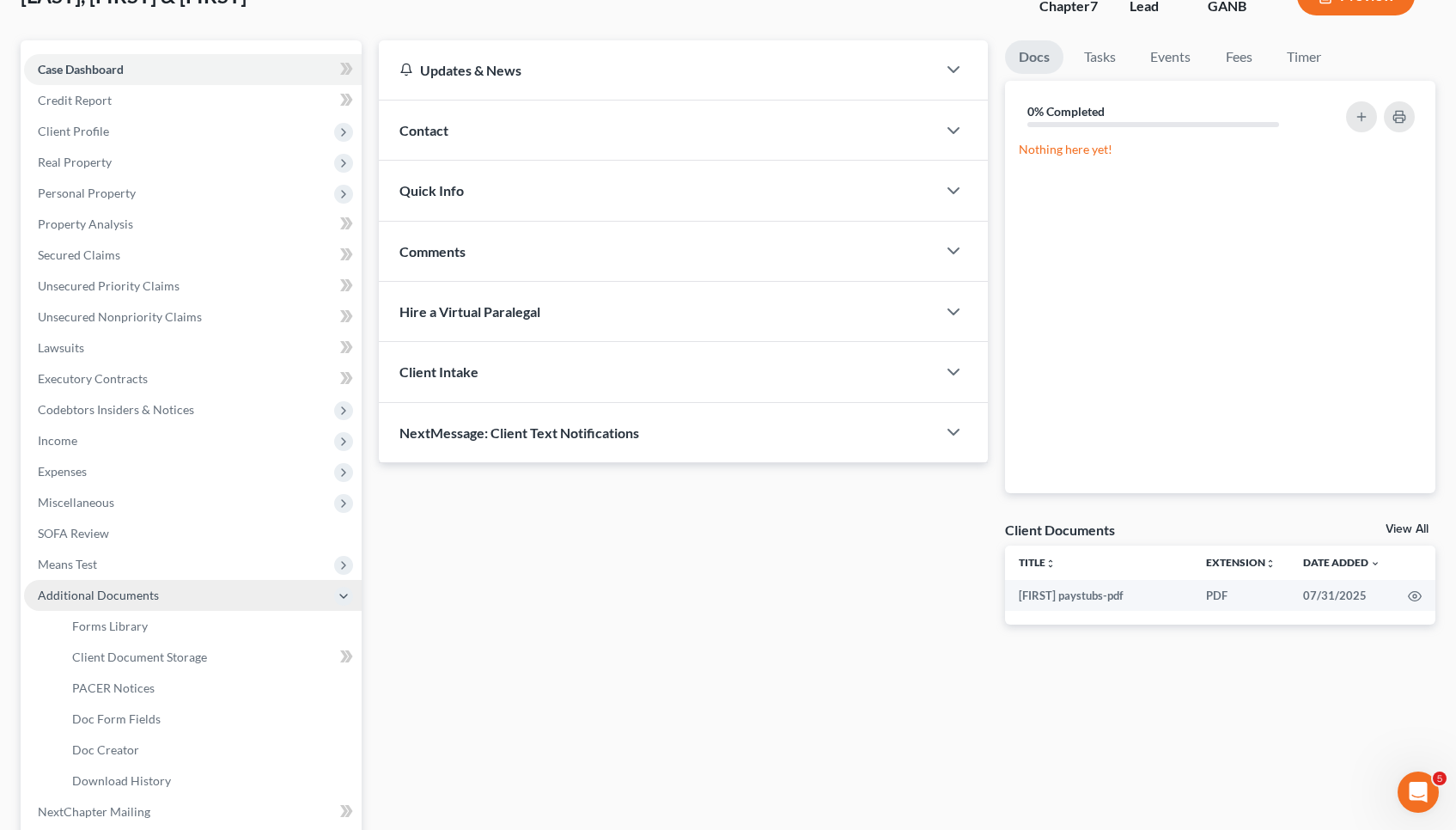 click on "PACER Notices" at bounding box center (113, 687) 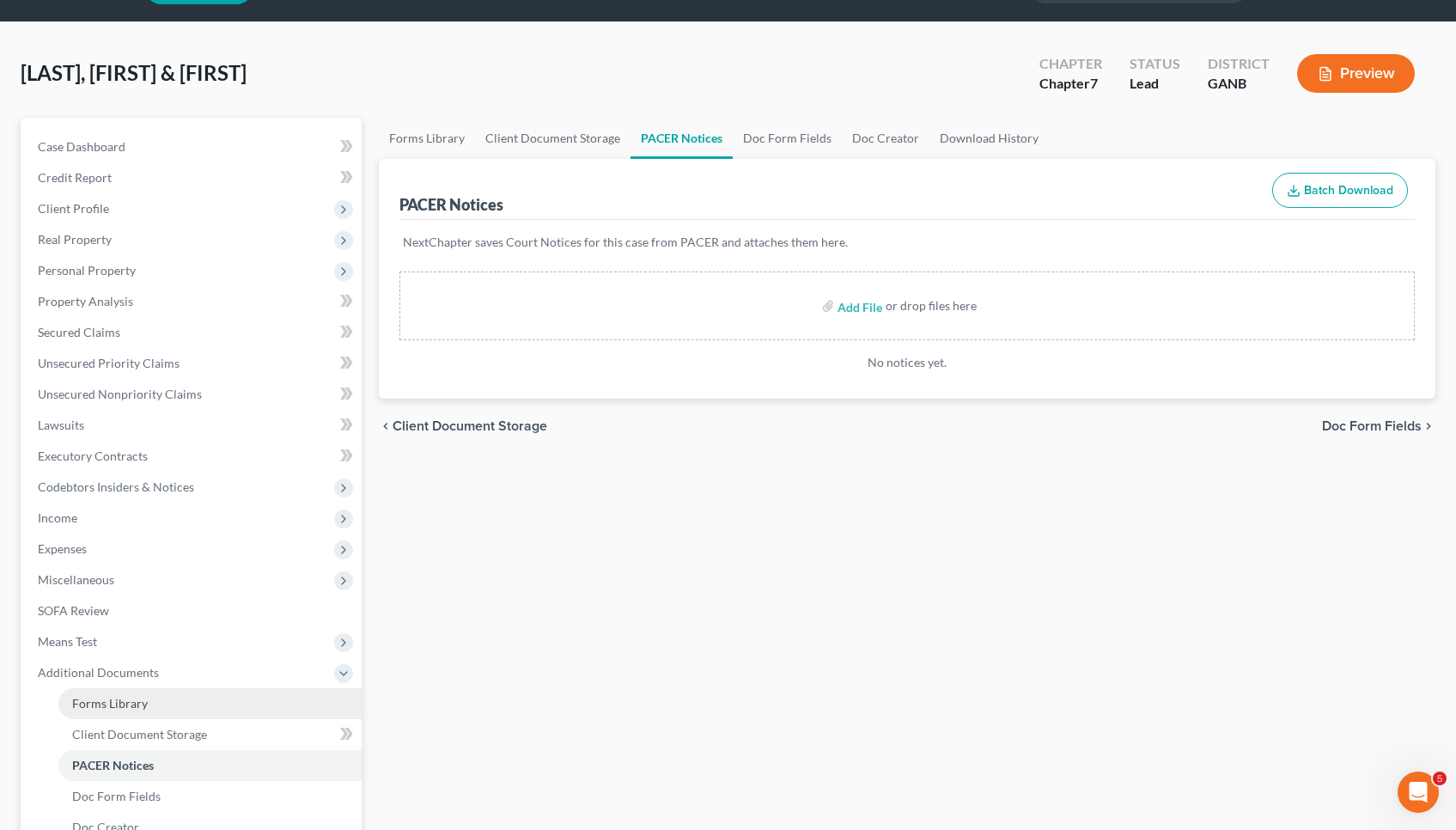 scroll, scrollTop: 47, scrollLeft: 0, axis: vertical 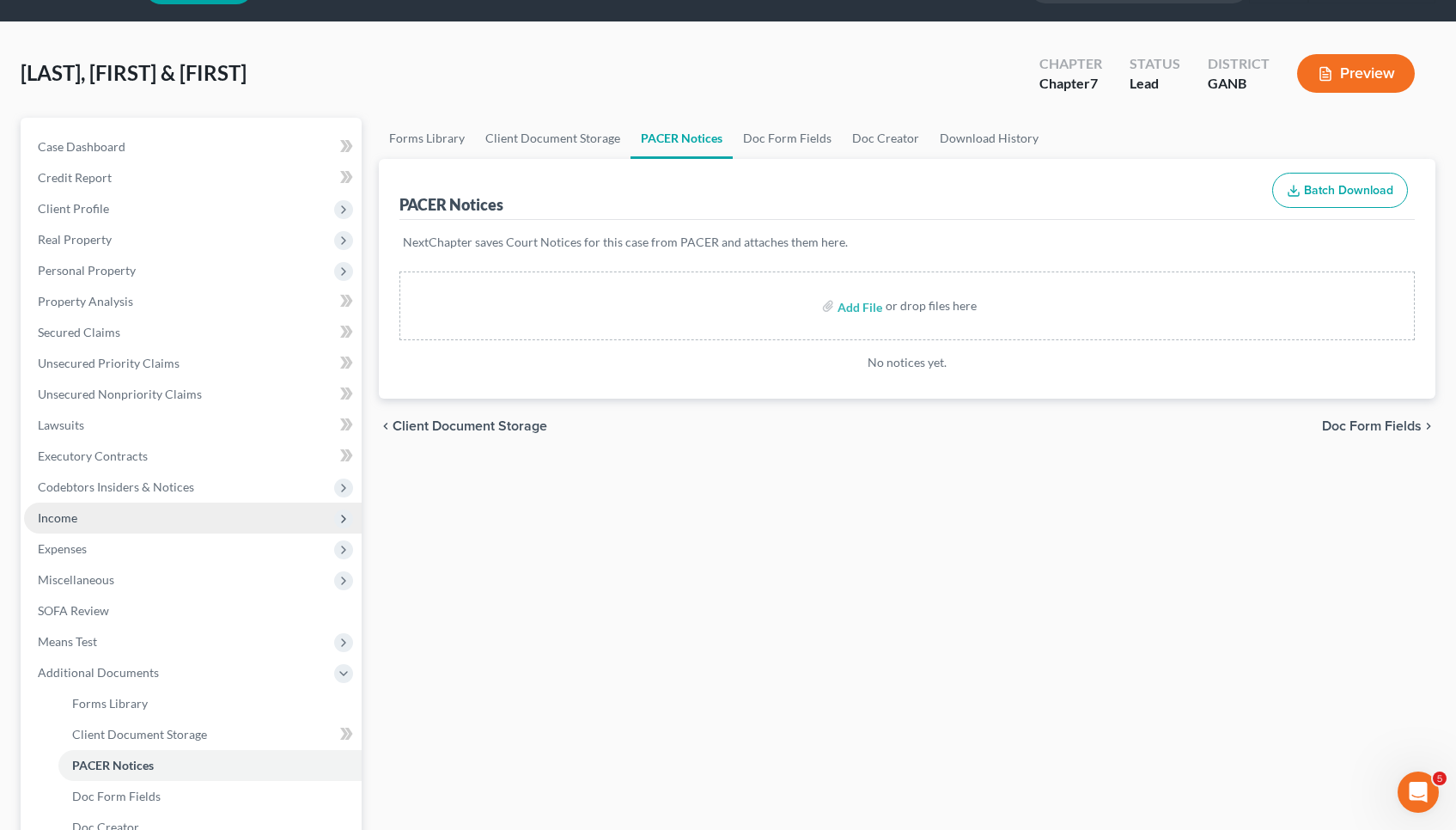 click on "Income" at bounding box center (192, 518) 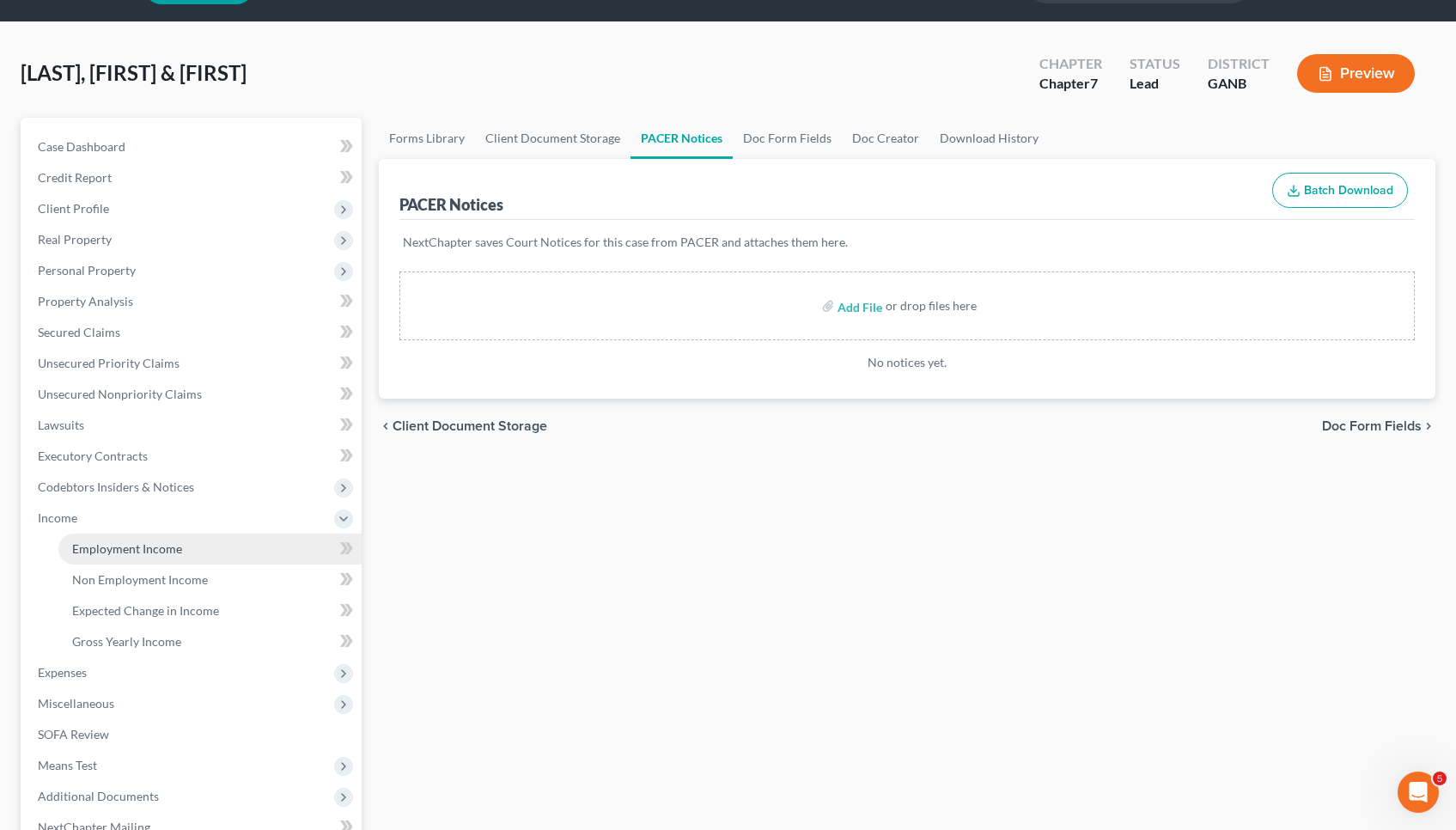 click on "Employment Income" at bounding box center [127, 548] 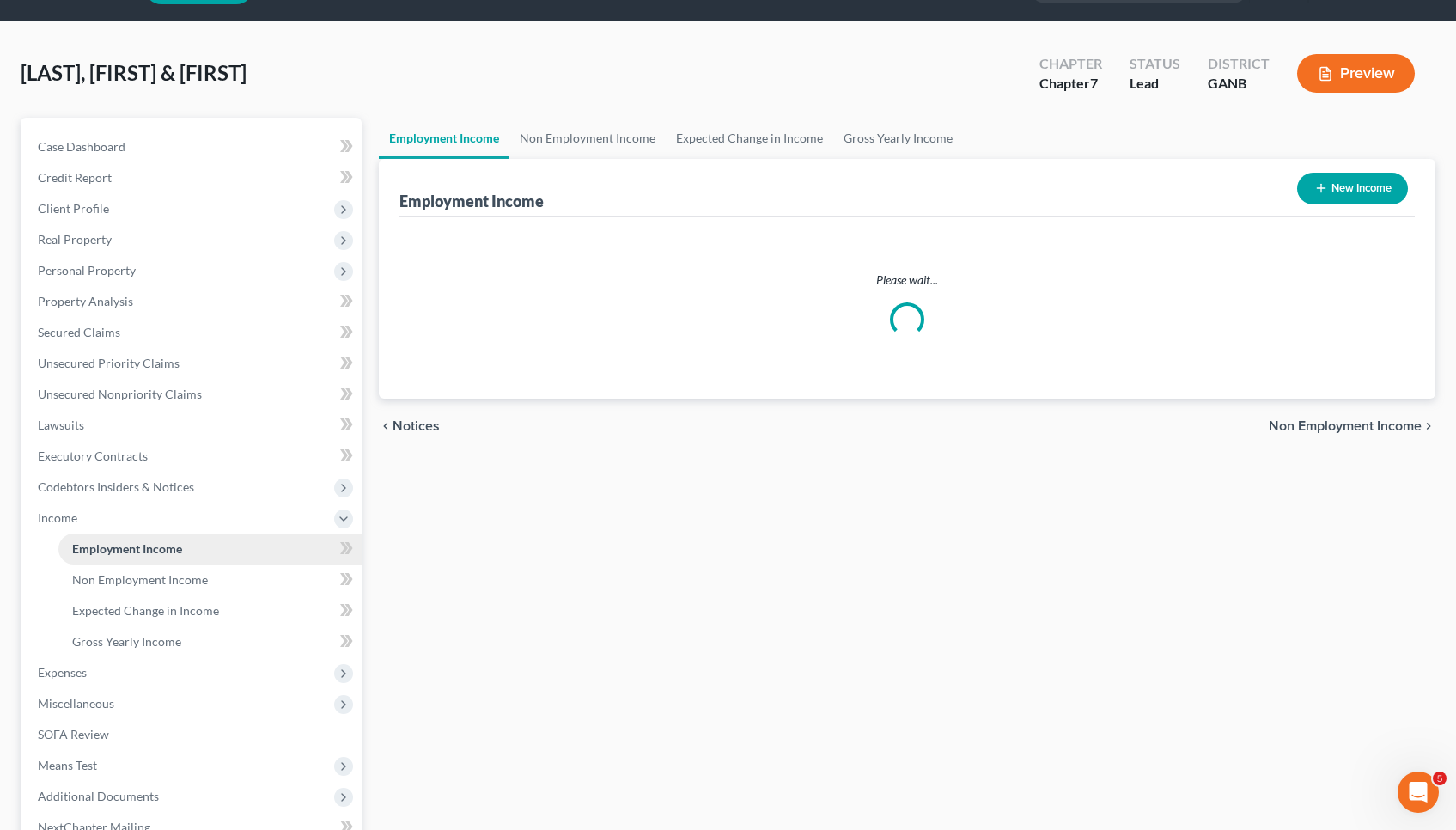 scroll, scrollTop: 0, scrollLeft: 0, axis: both 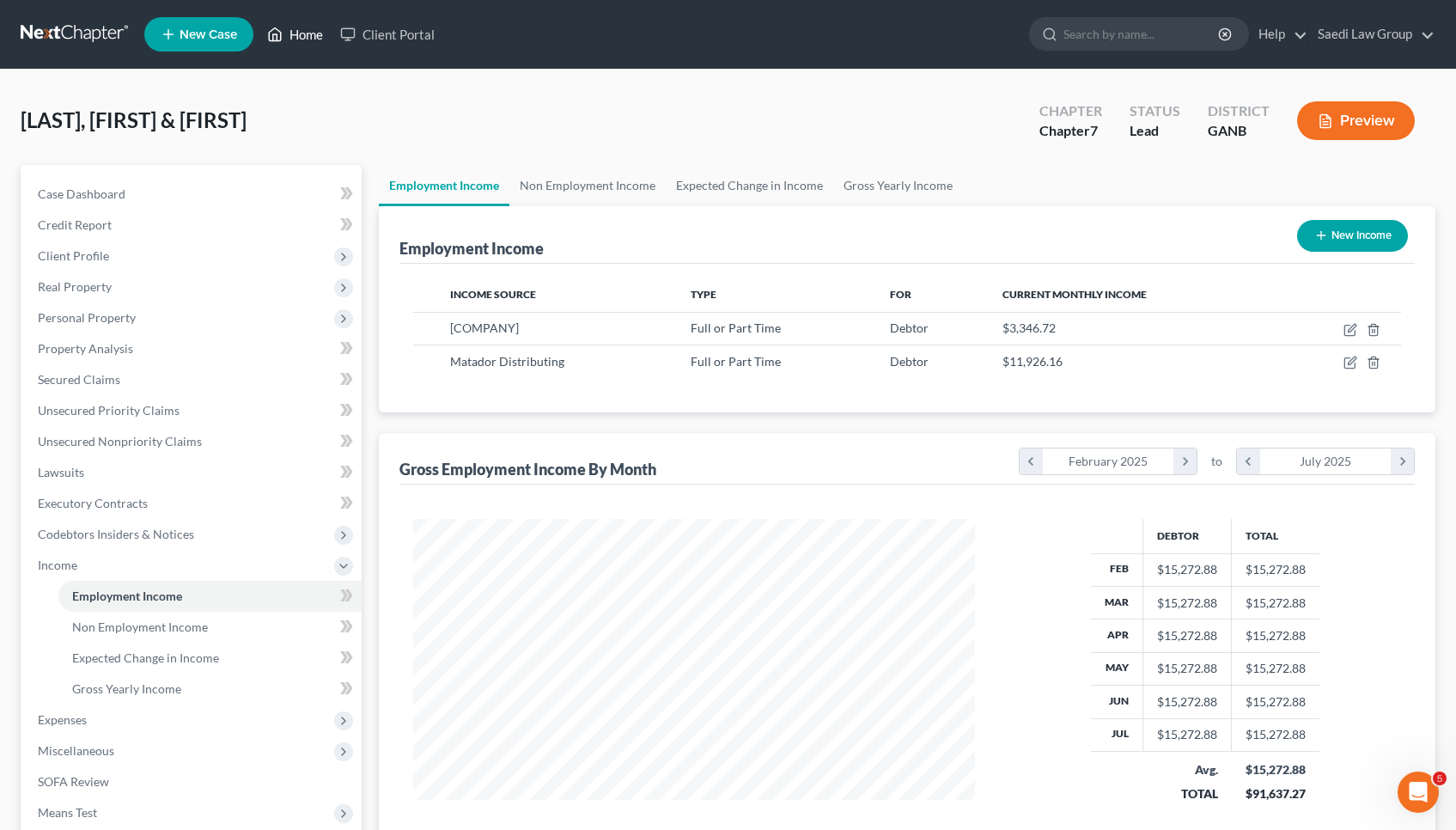 click on "Home" at bounding box center [295, 34] 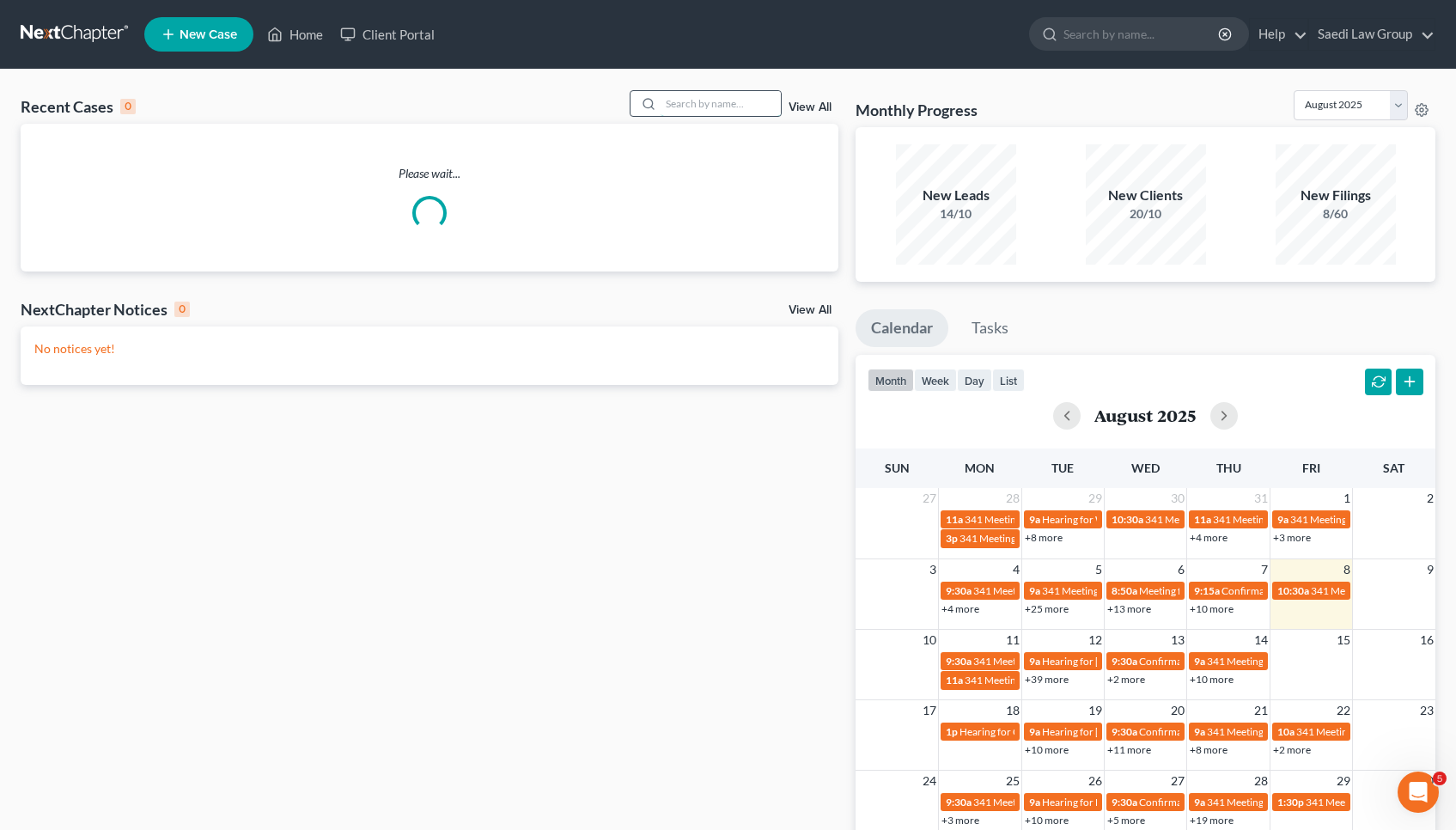 click at bounding box center [721, 103] 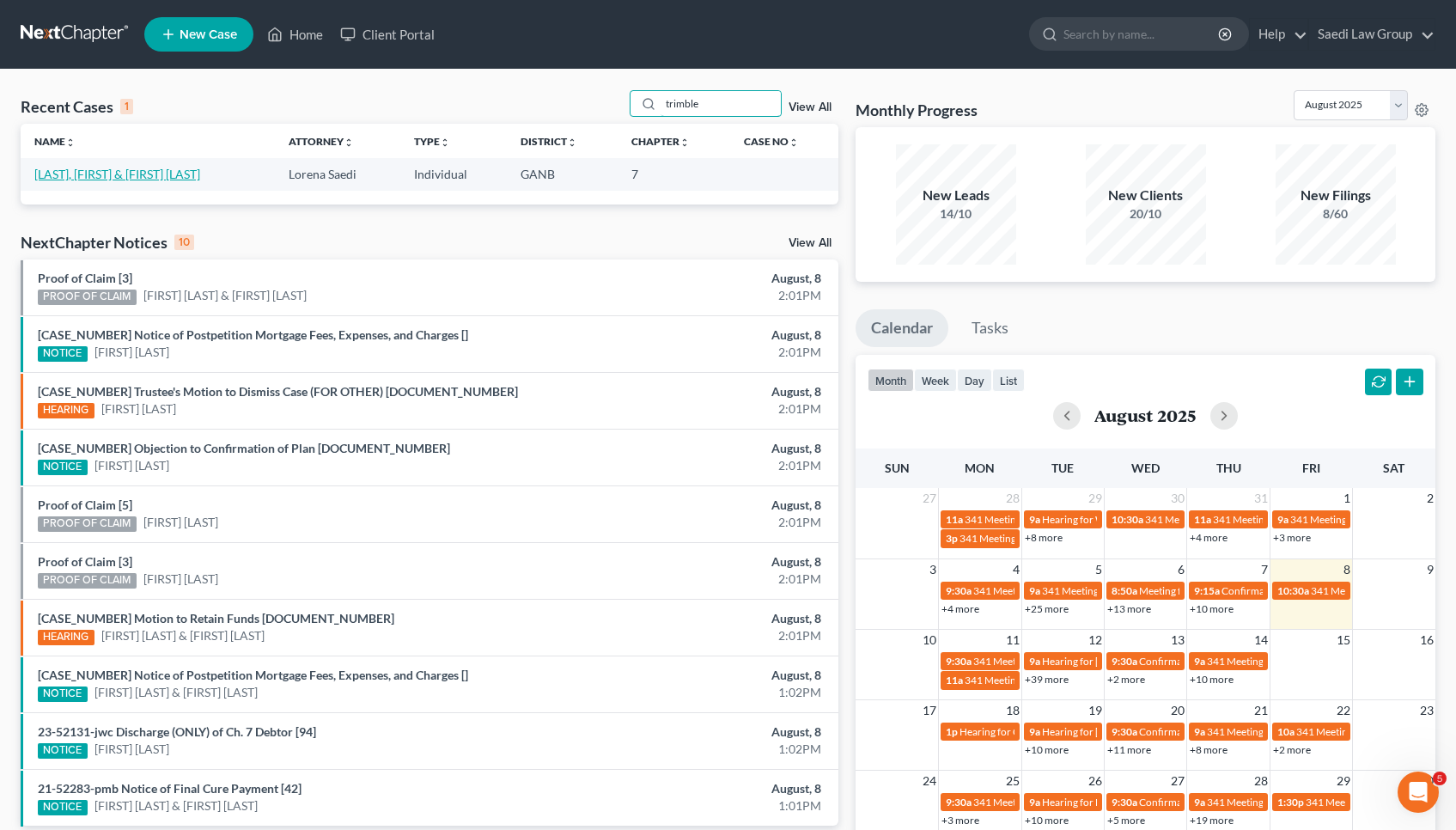 type on "trimble" 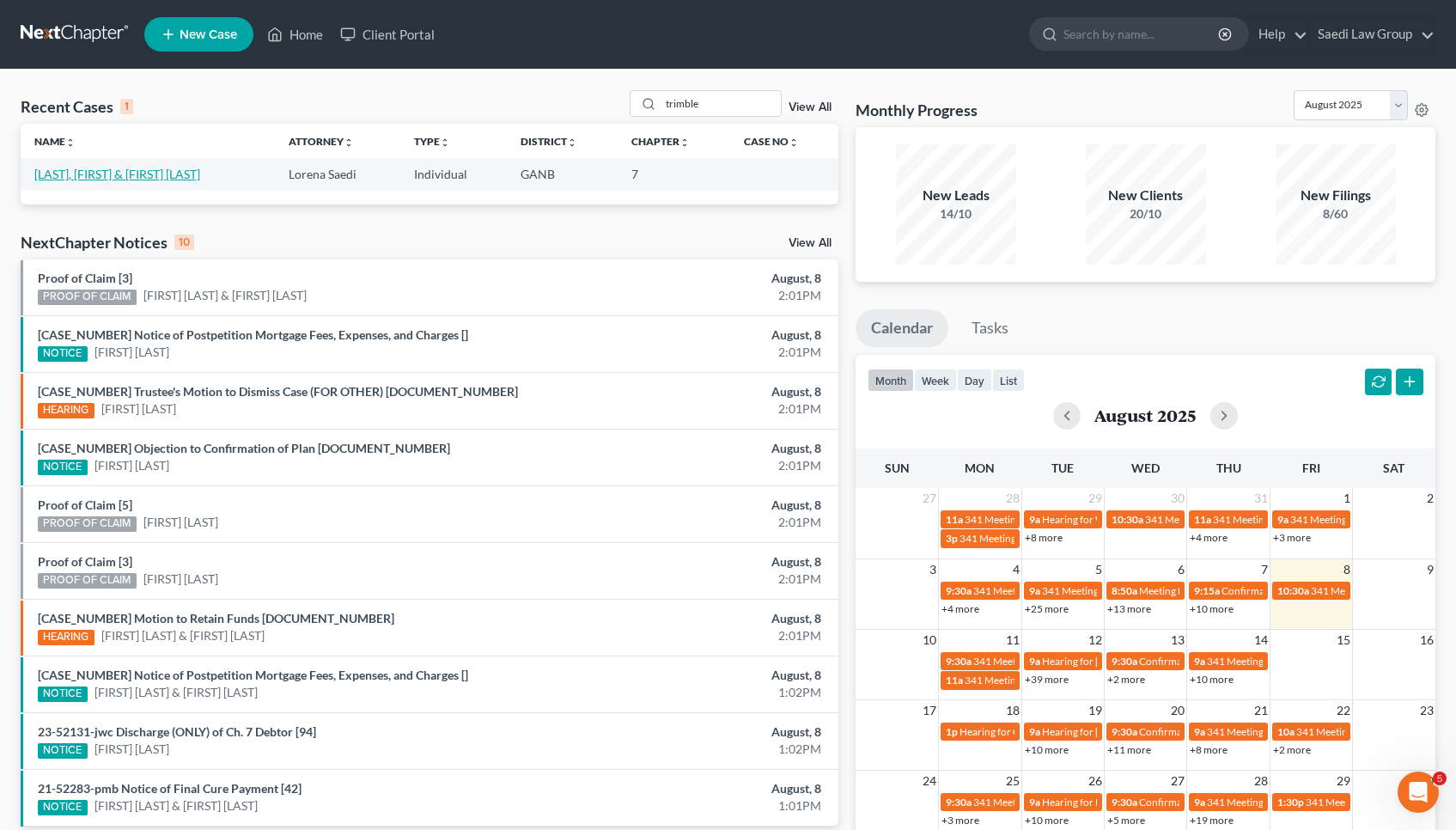 click on "[LAST], [FIRST] & [FIRST] [LAST]" at bounding box center [117, 174] 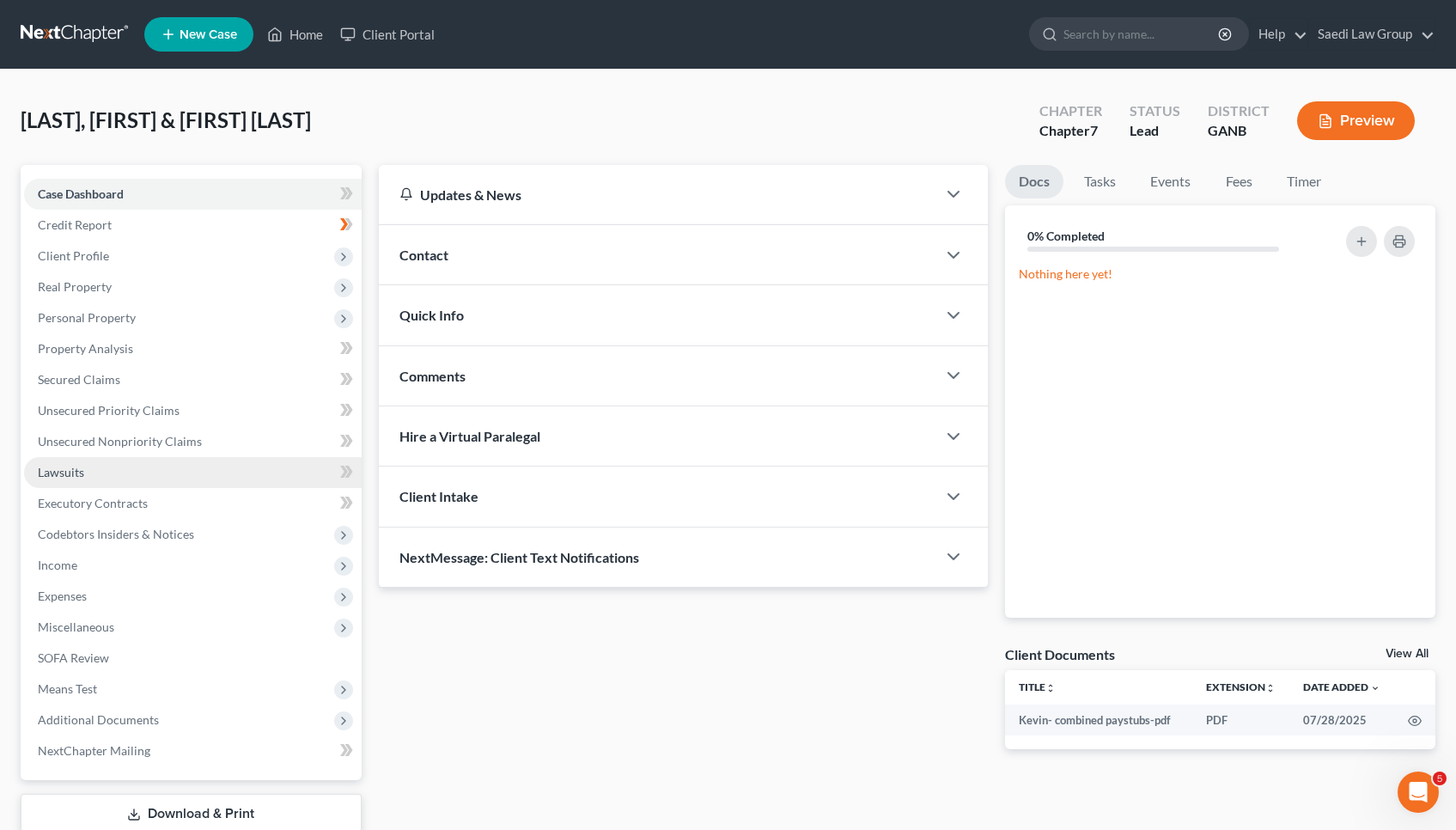 click on "Lawsuits" at bounding box center [192, 473] 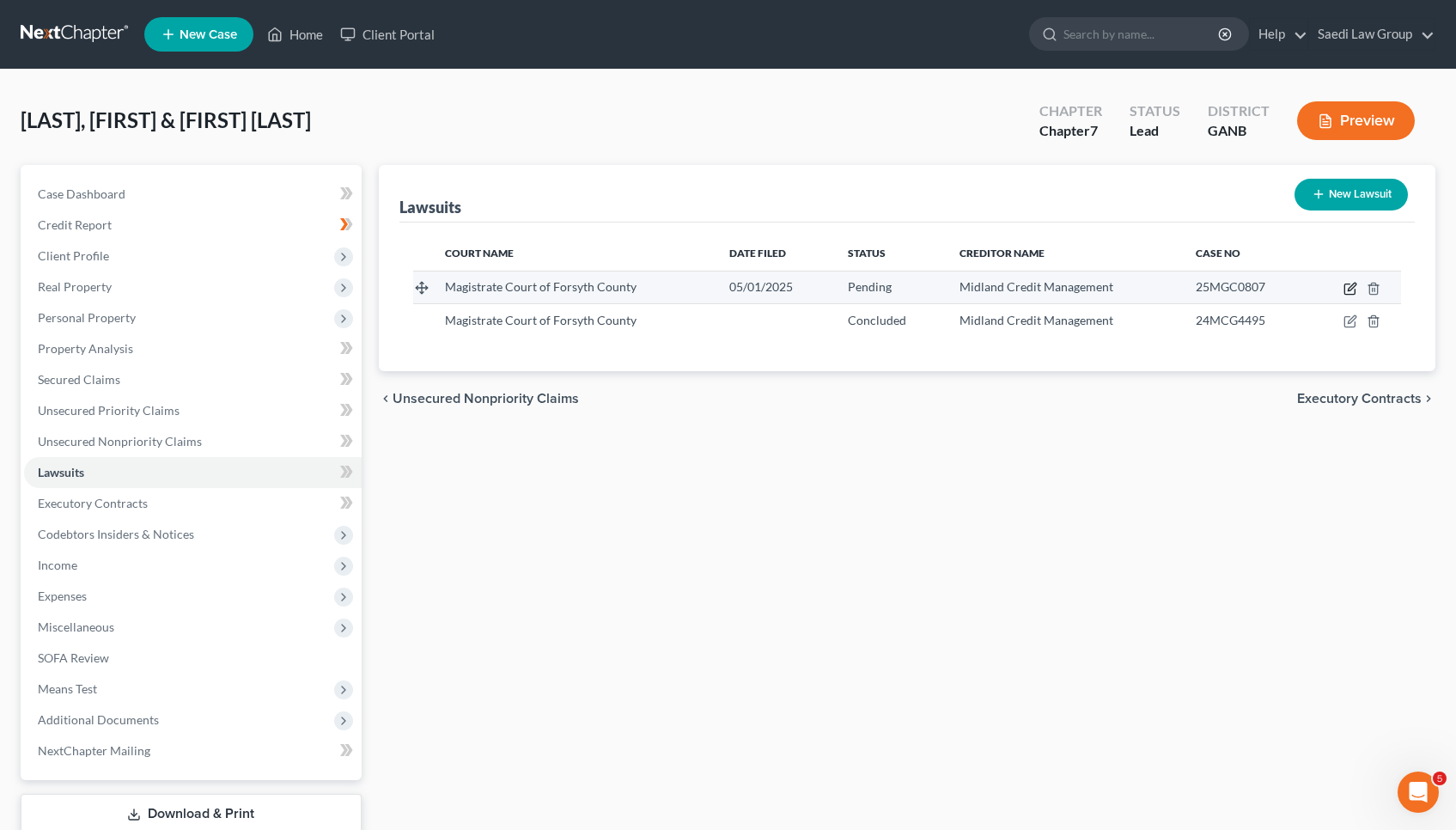 click 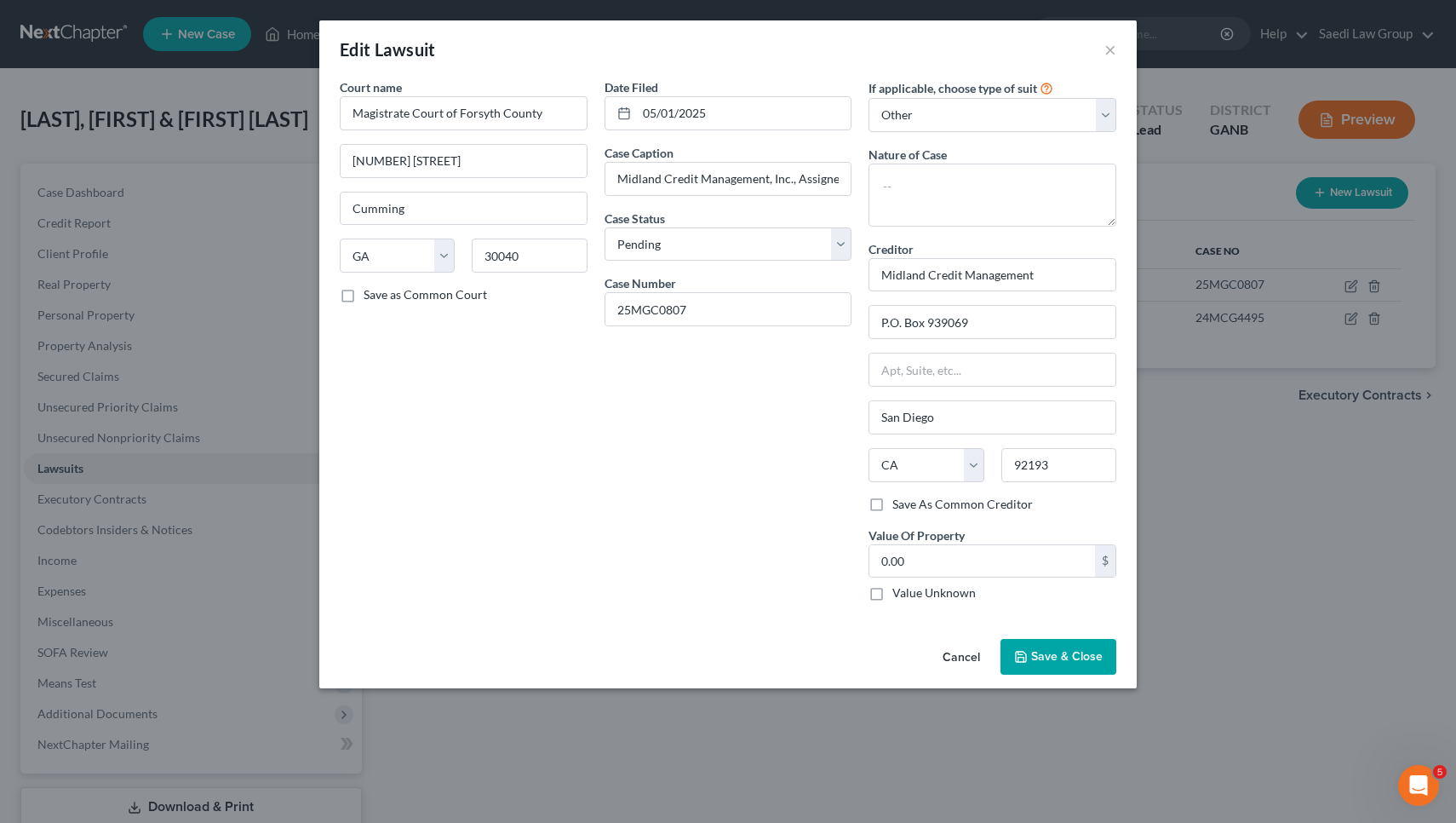 click on "Cancel" at bounding box center [961, 658] 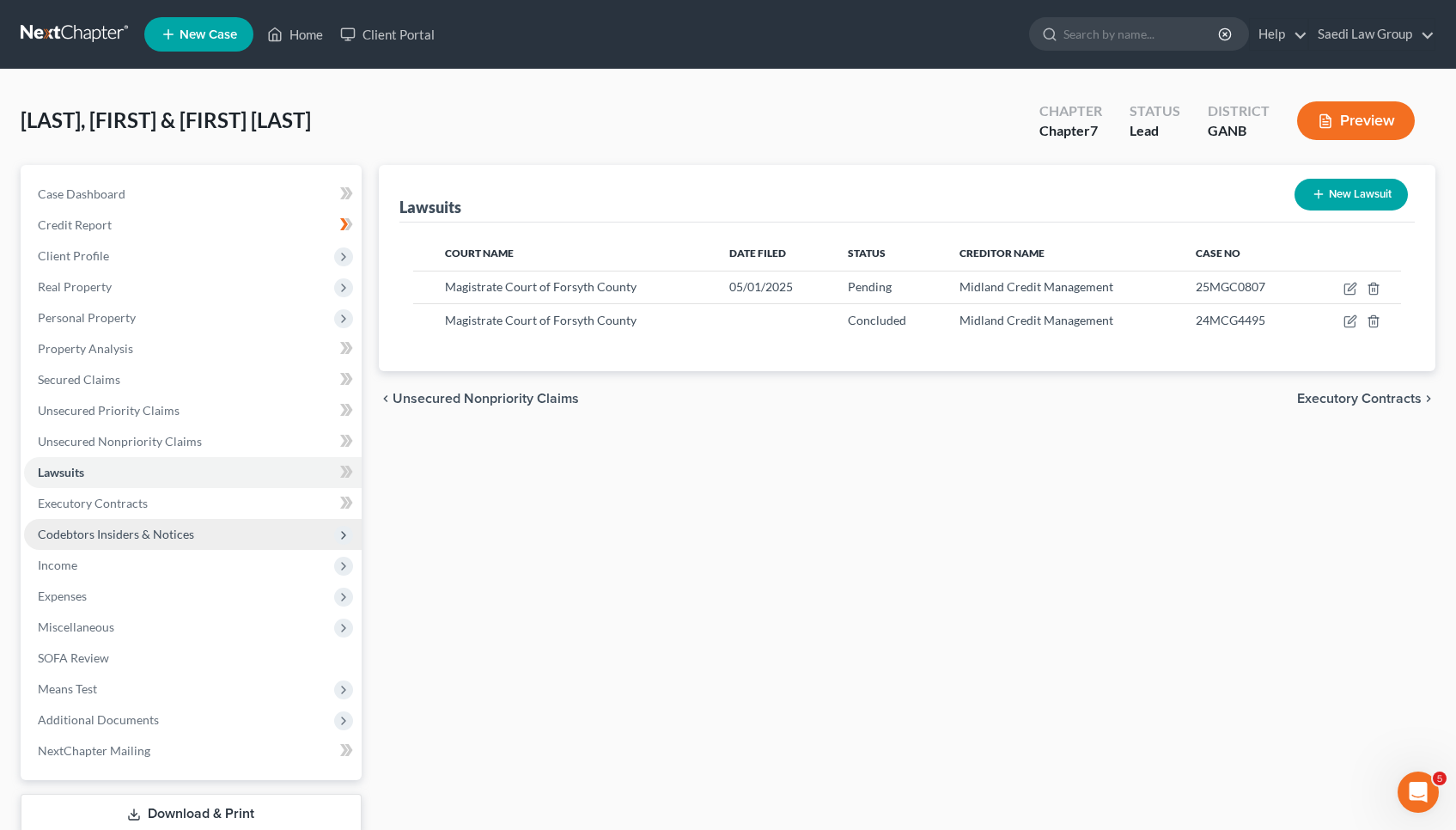 click on "Codebtors Insiders & Notices" at bounding box center [192, 534] 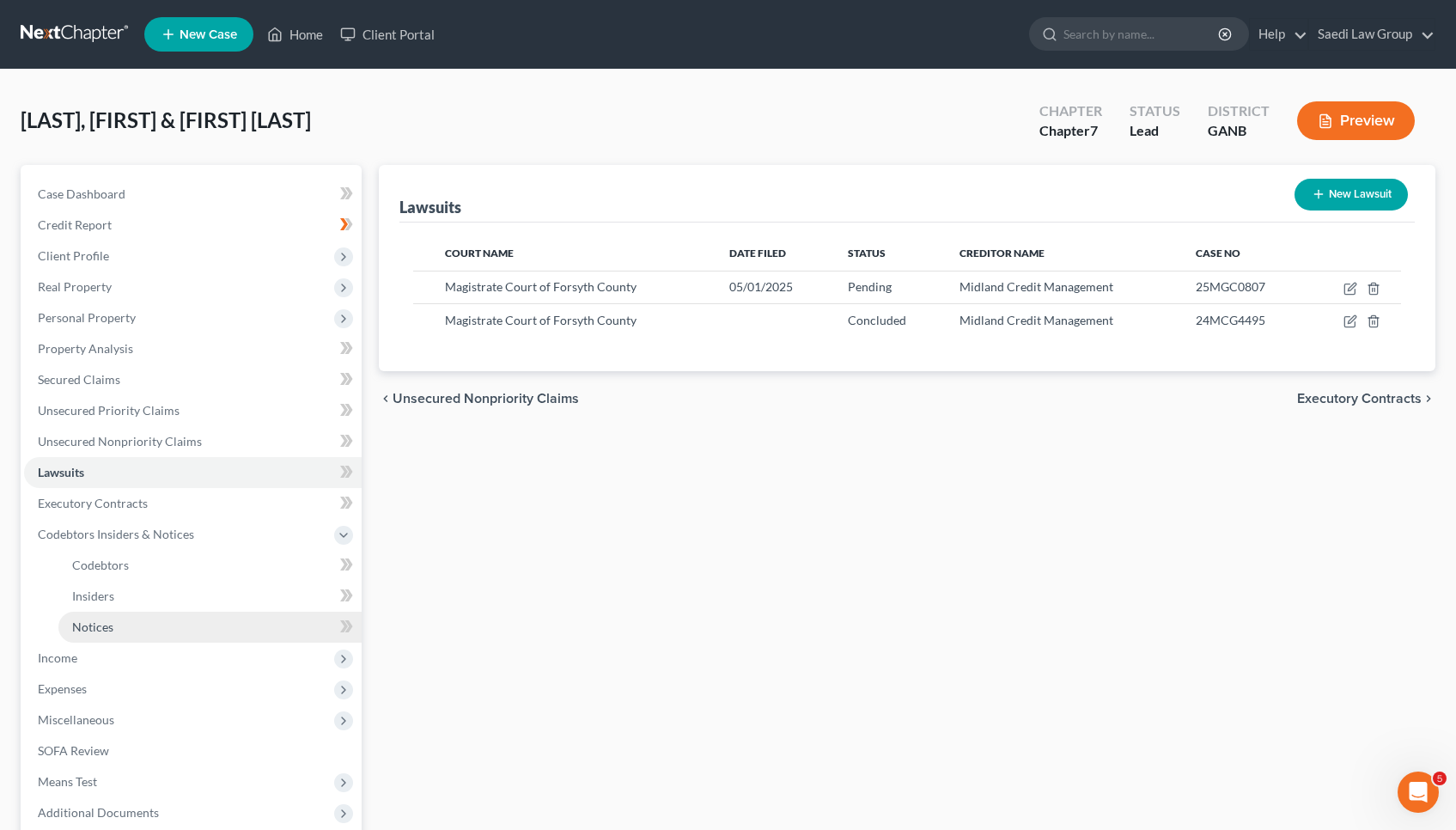 click on "Notices" at bounding box center [210, 627] 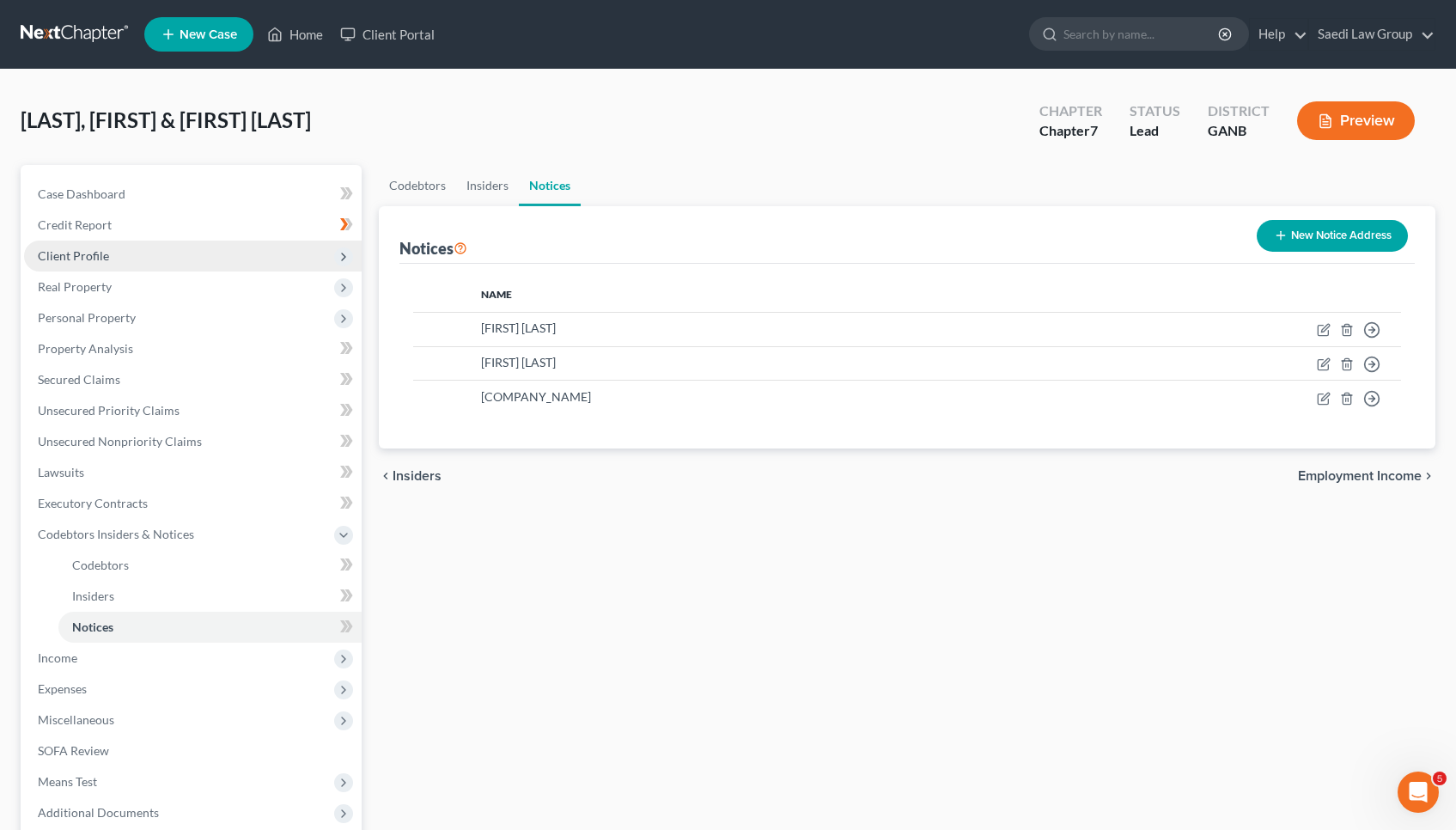 click on "Client Profile" at bounding box center [192, 256] 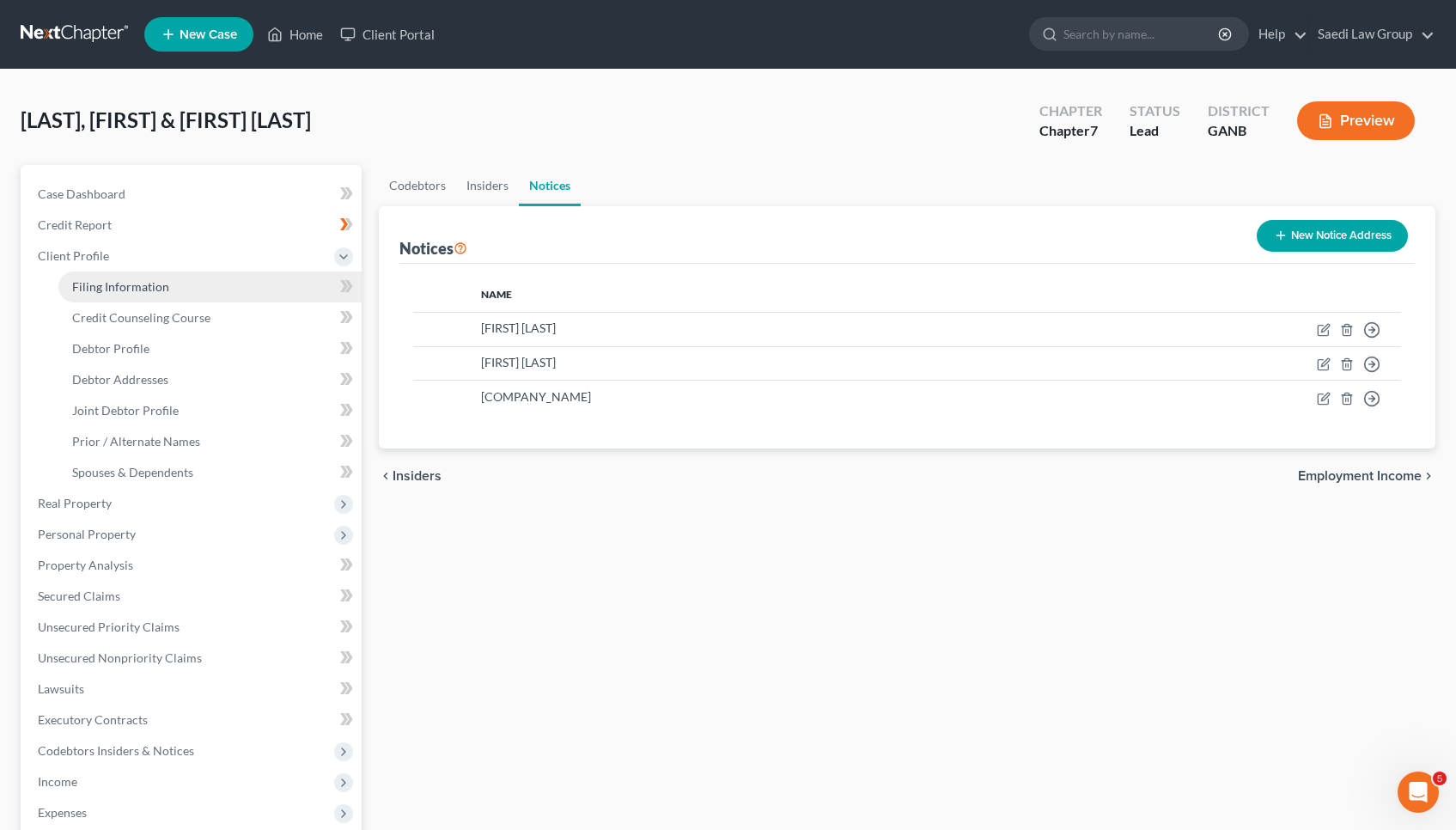 click on "Filing Information" at bounding box center (120, 286) 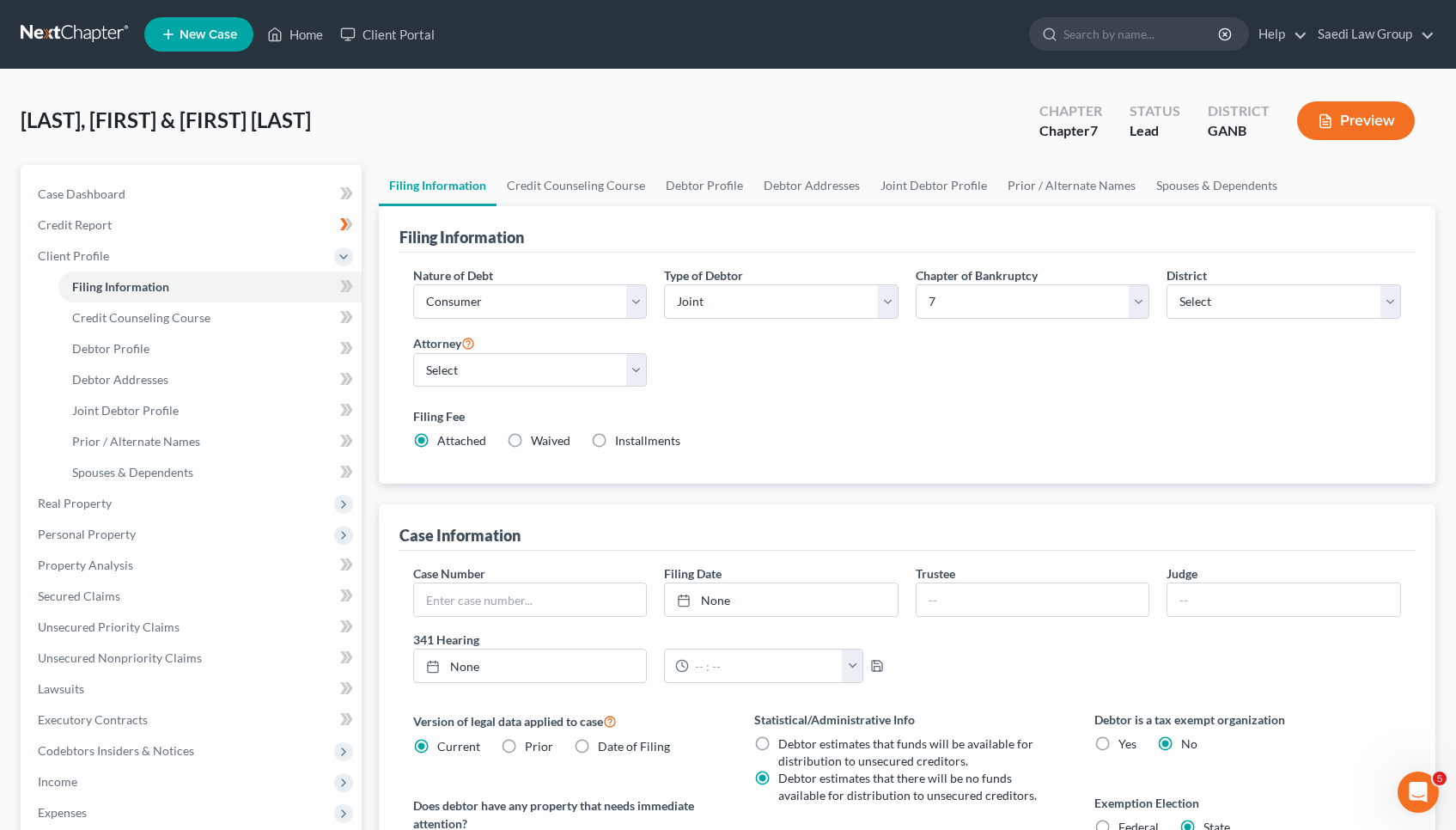 scroll, scrollTop: 0, scrollLeft: 0, axis: both 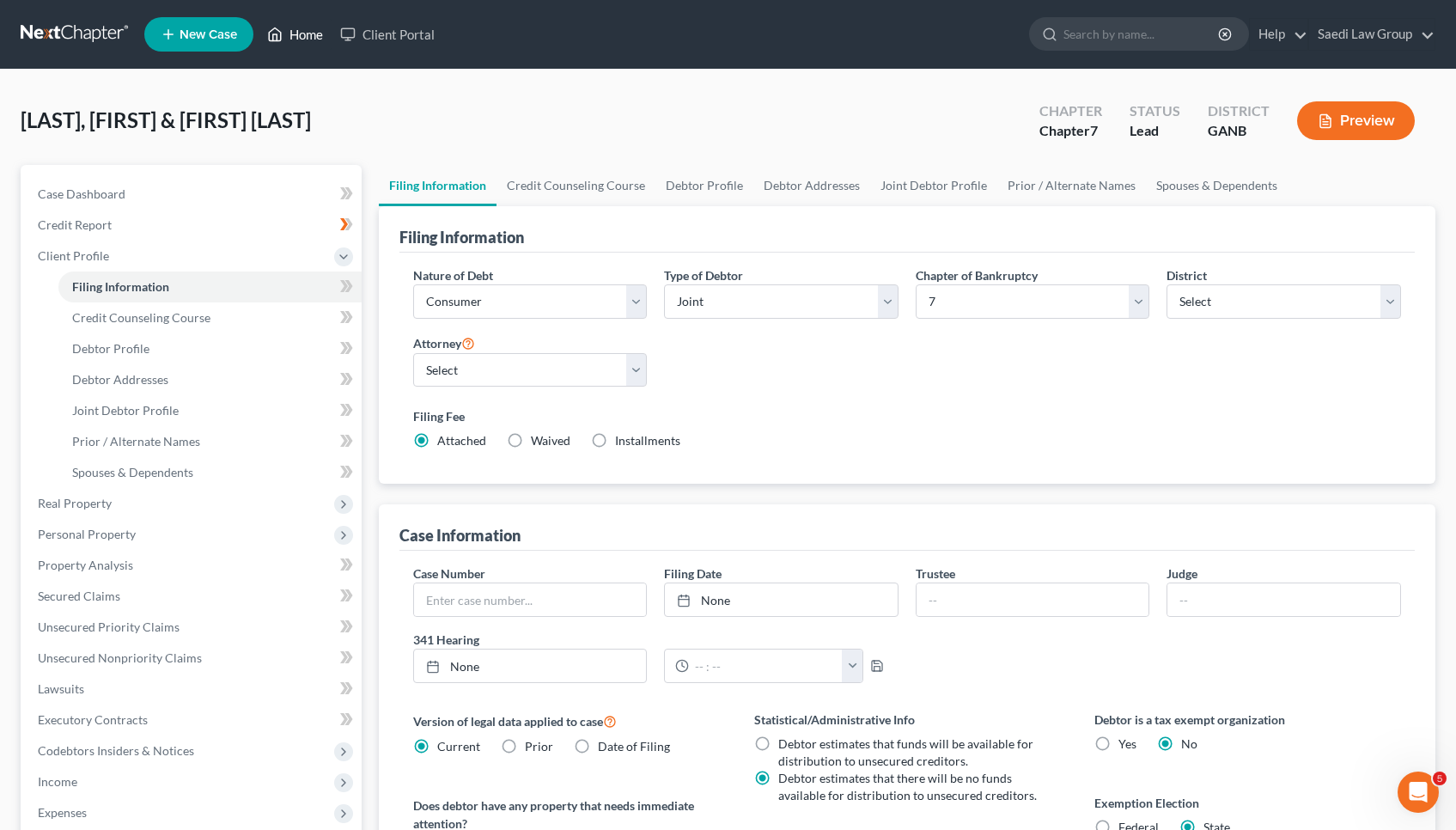 click on "Home" at bounding box center (295, 34) 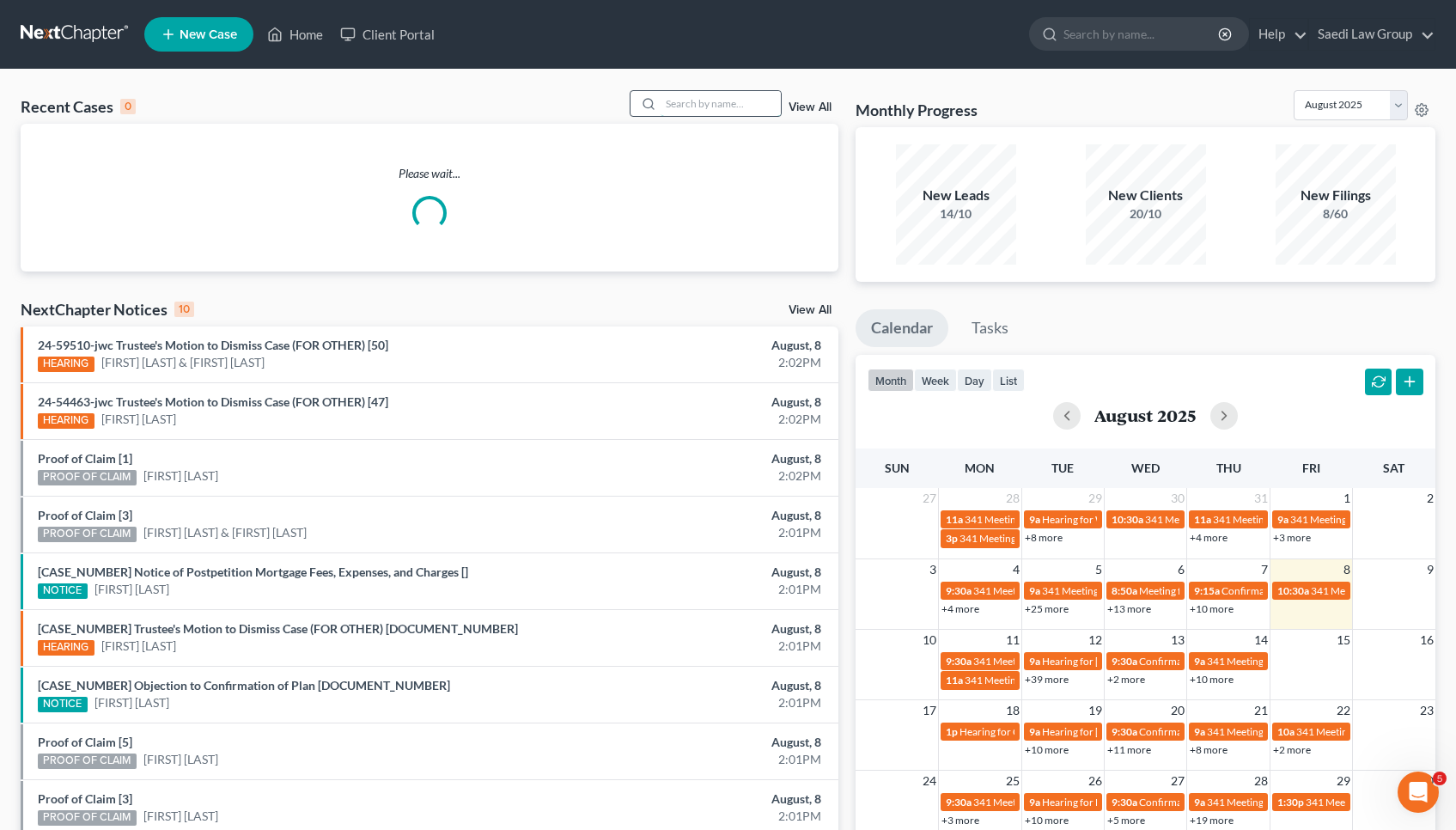 click at bounding box center (721, 103) 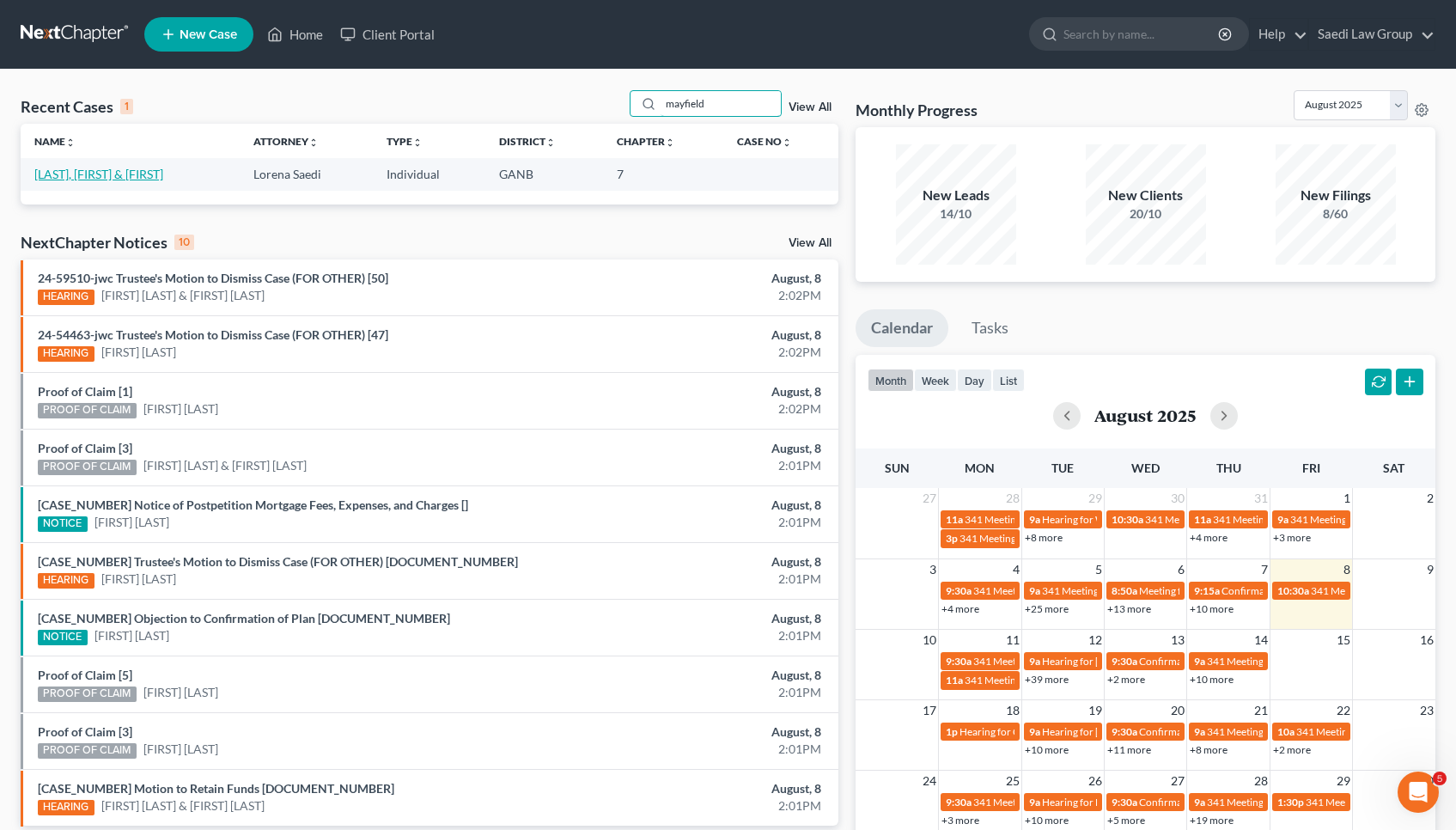 type on "mayfield" 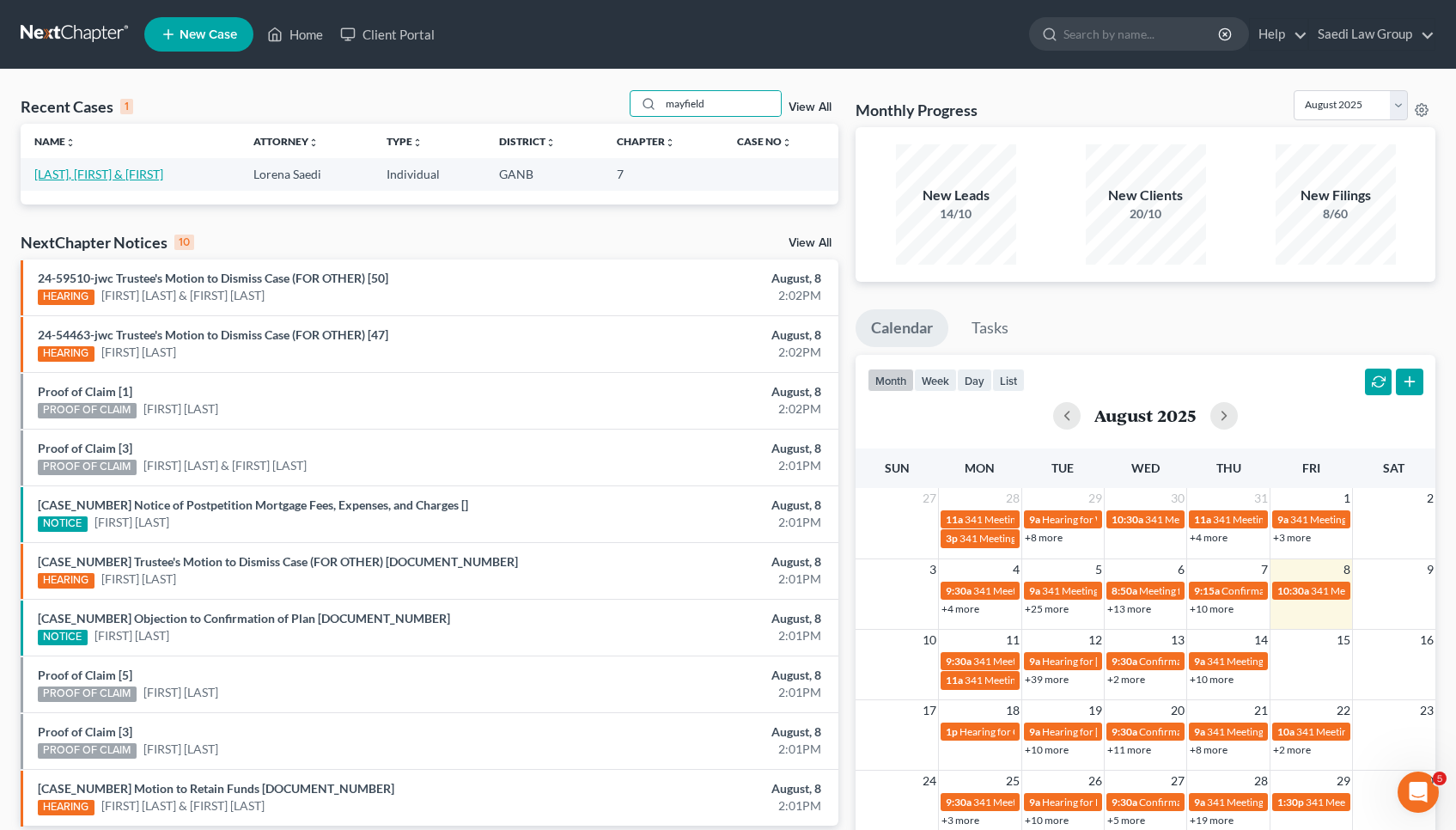 click on "[LAST], [FIRST] & [FIRST]" at bounding box center (99, 174) 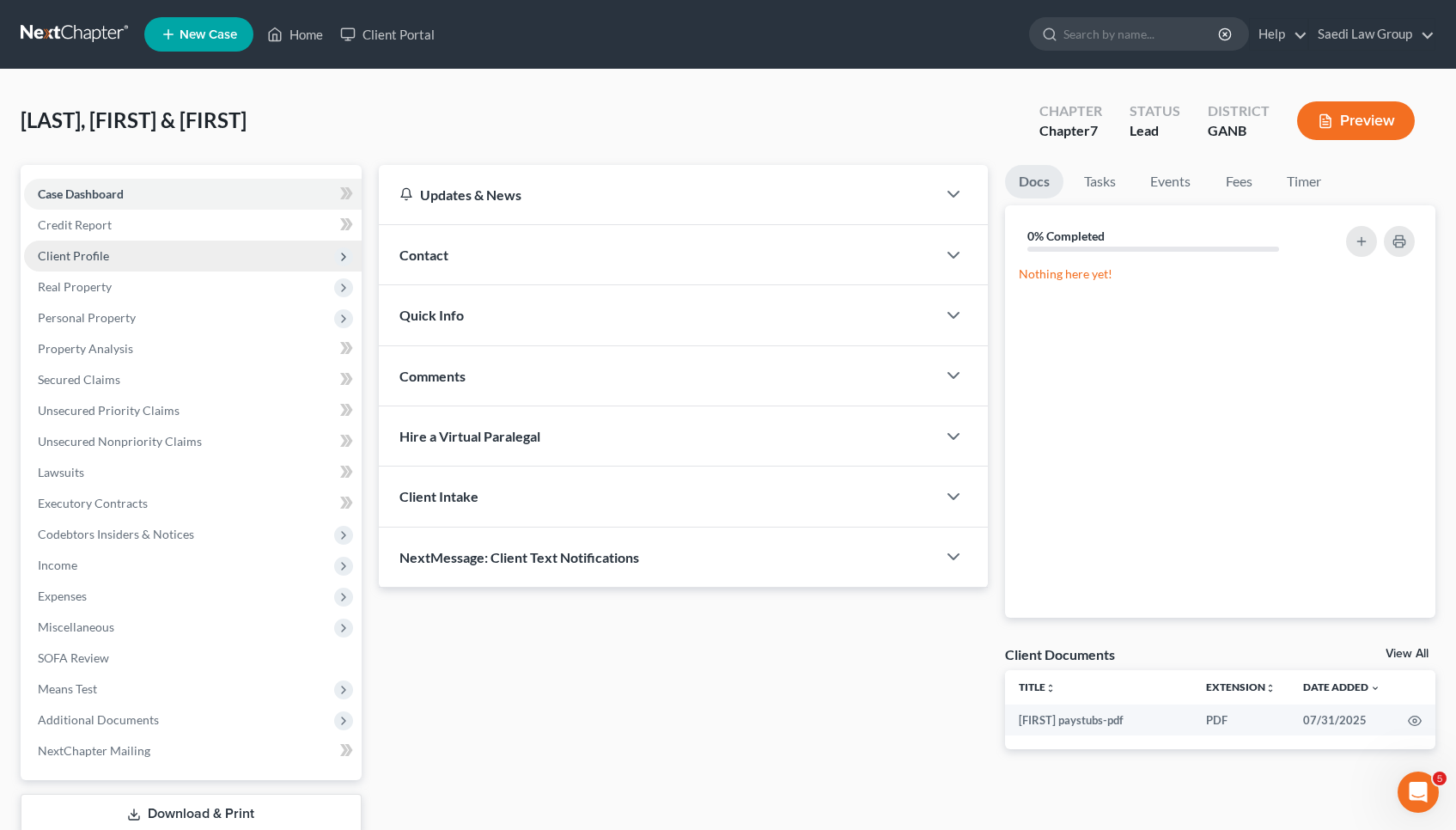 click on "Client Profile" at bounding box center (73, 255) 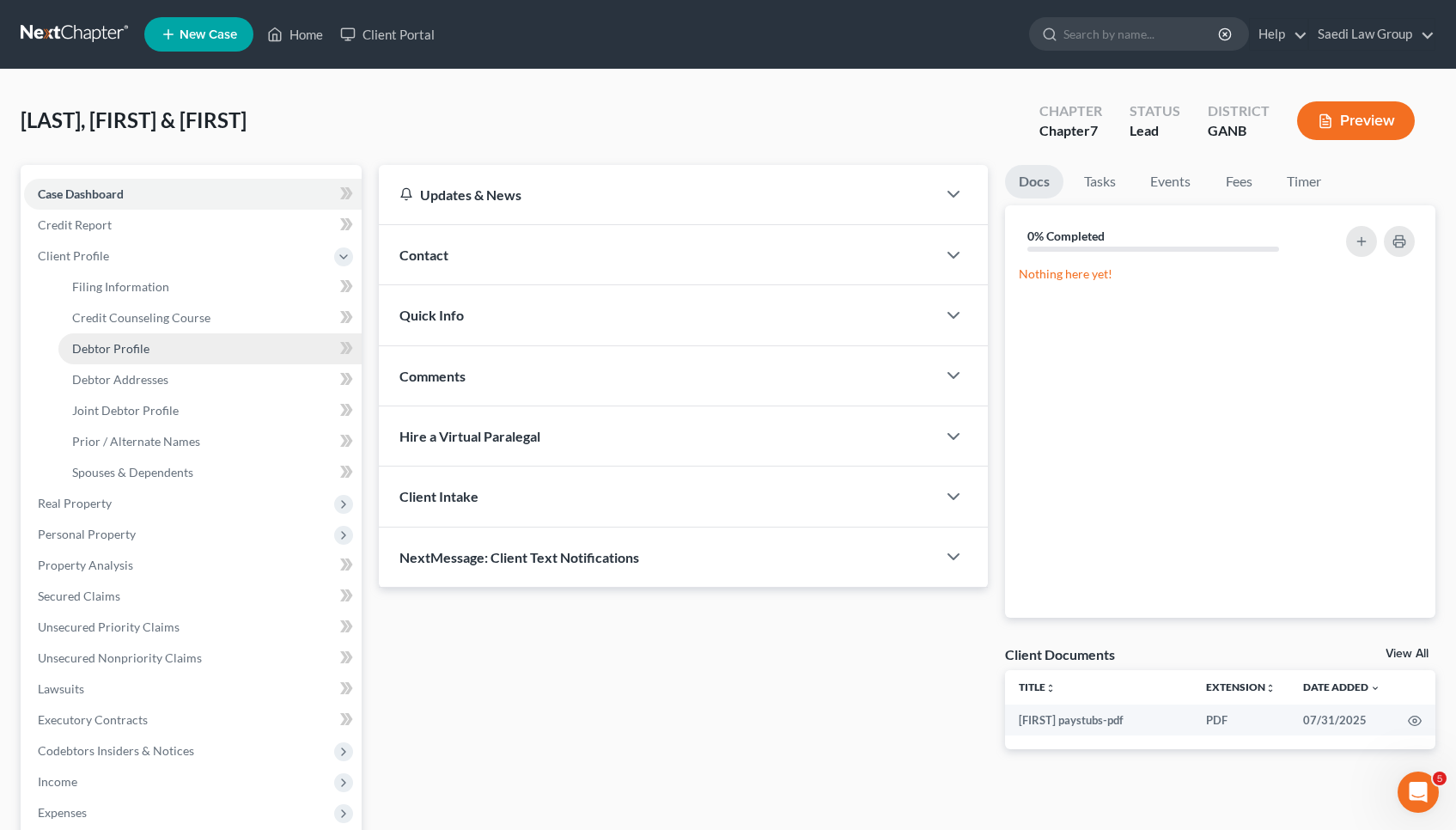 click on "Debtor Profile" at bounding box center [111, 348] 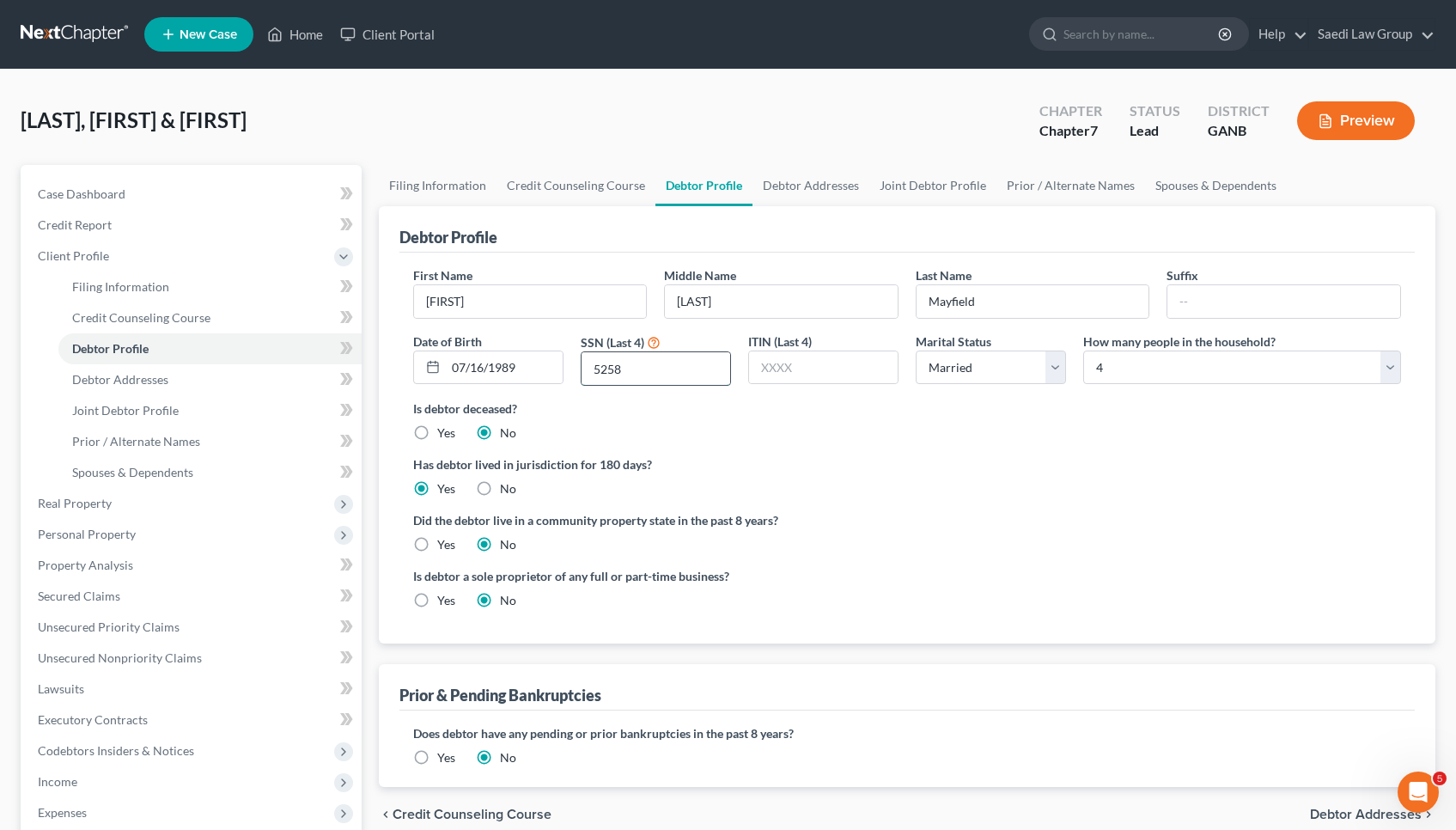 click on "5258" at bounding box center [655, 369] 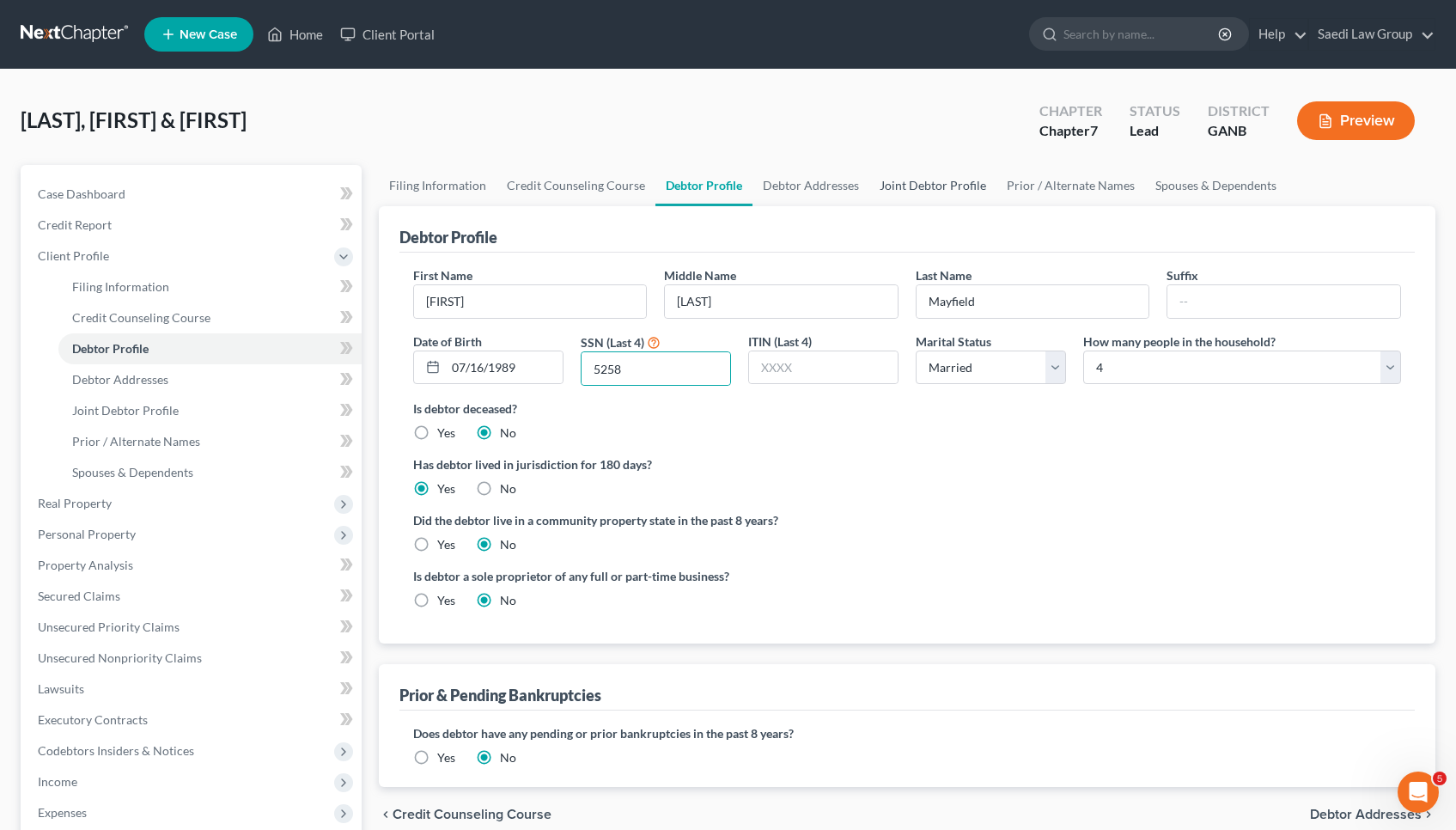 click on "Joint Debtor Profile" at bounding box center (933, 186) 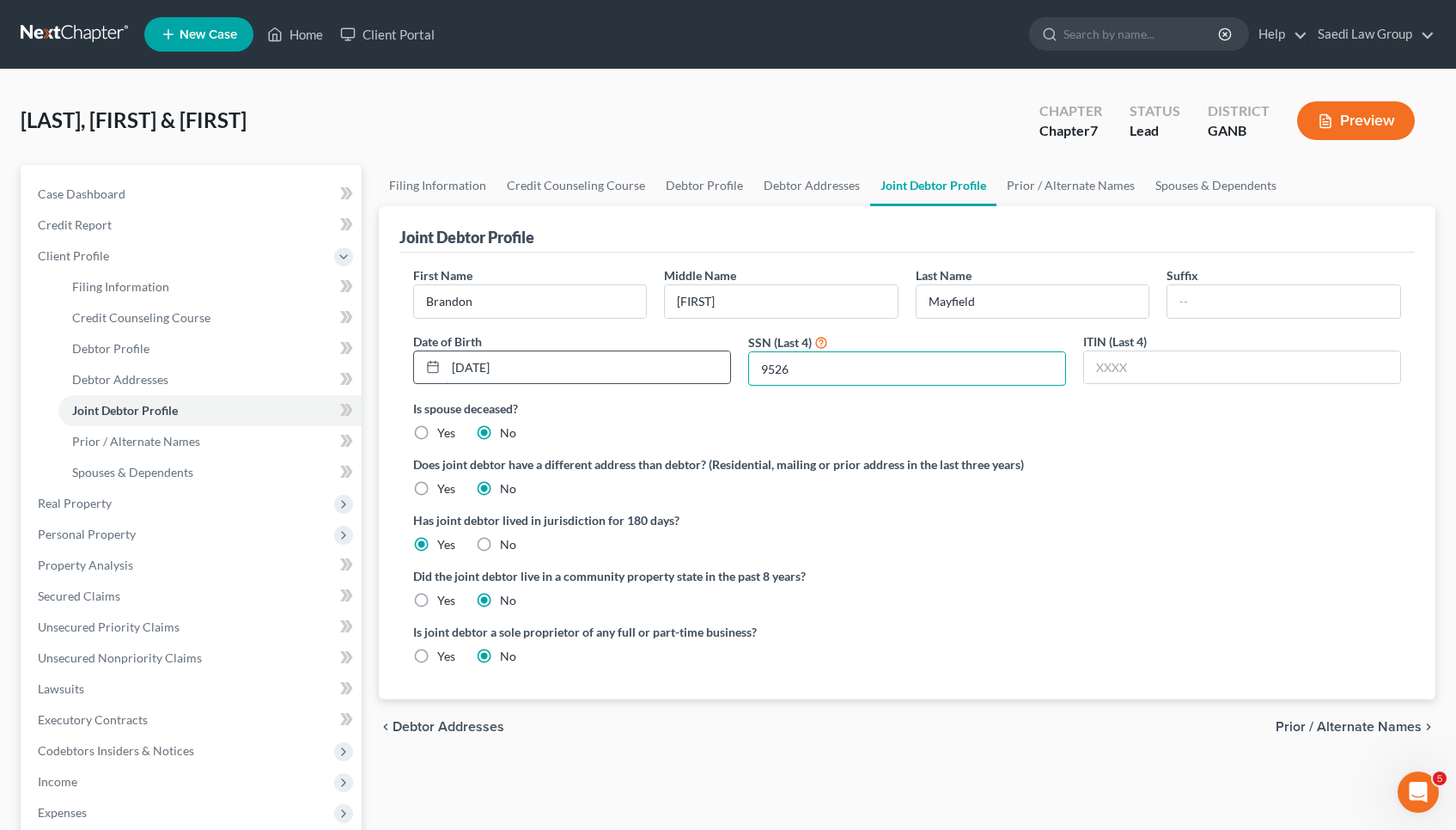 drag, startPoint x: 832, startPoint y: 367, endPoint x: 655, endPoint y: 358, distance: 177.22867 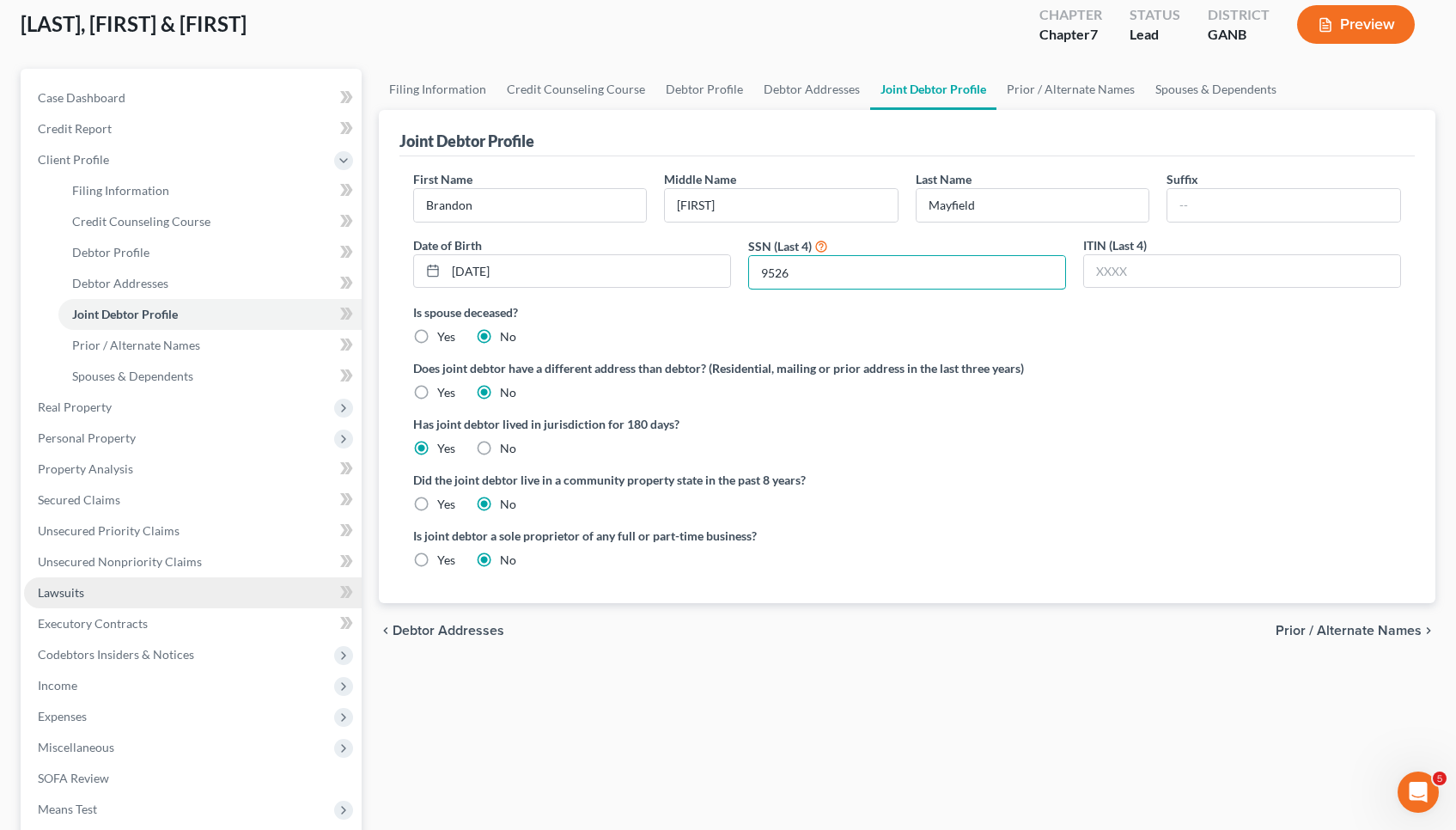 scroll, scrollTop: 101, scrollLeft: 1, axis: both 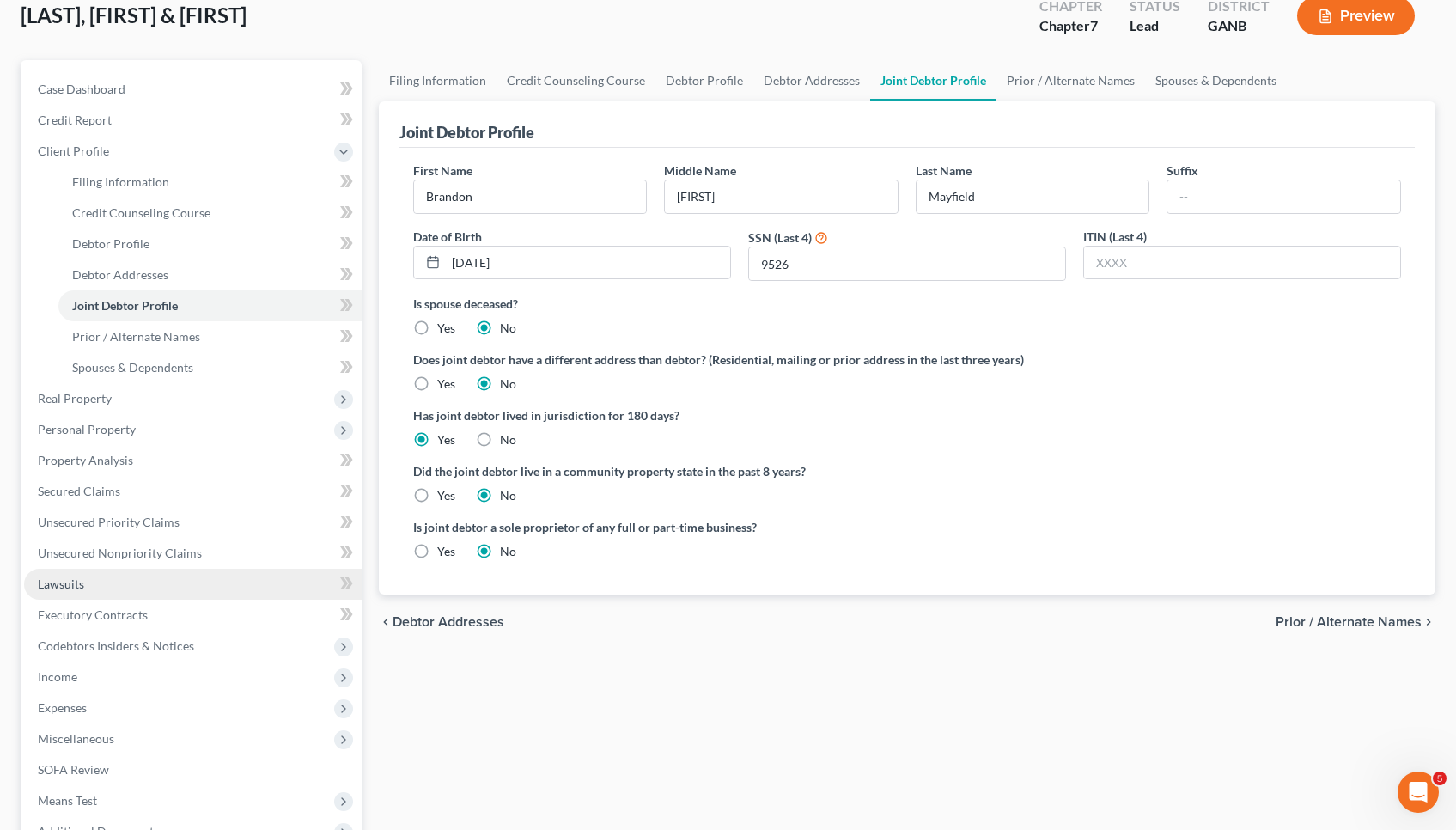 click on "Income" at bounding box center [192, 677] 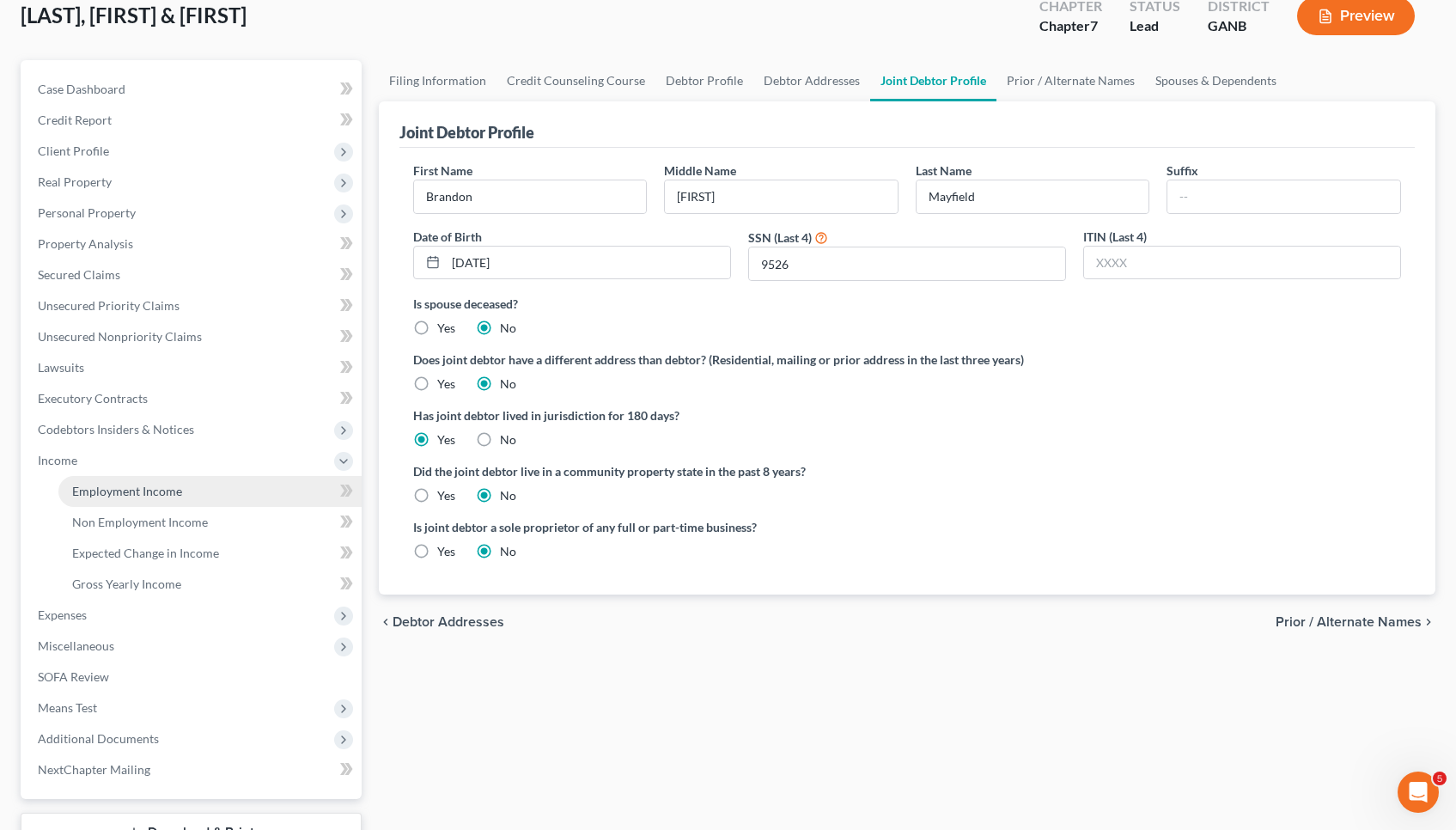 click on "Employment Income" at bounding box center (127, 491) 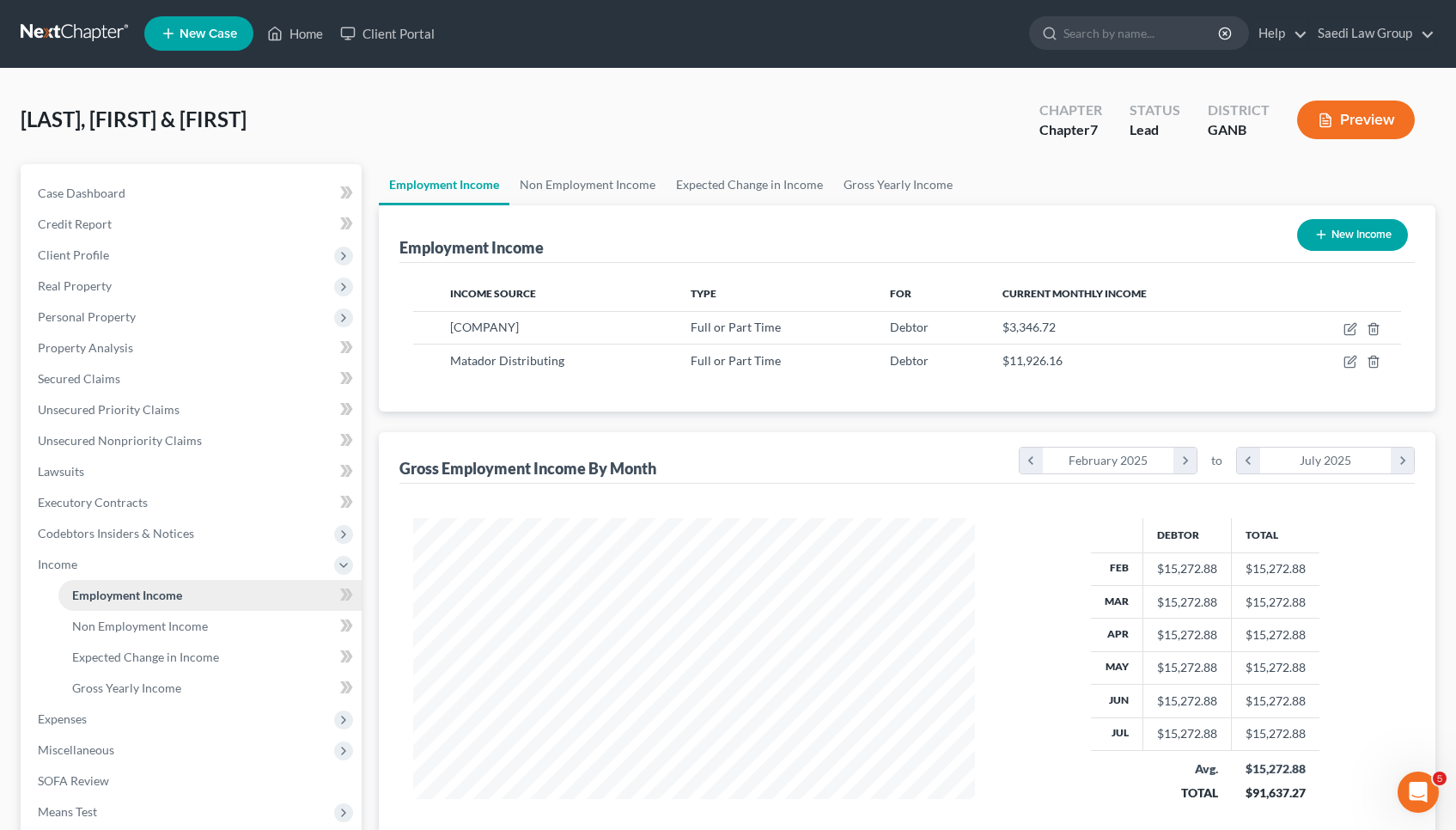 scroll, scrollTop: 0, scrollLeft: 0, axis: both 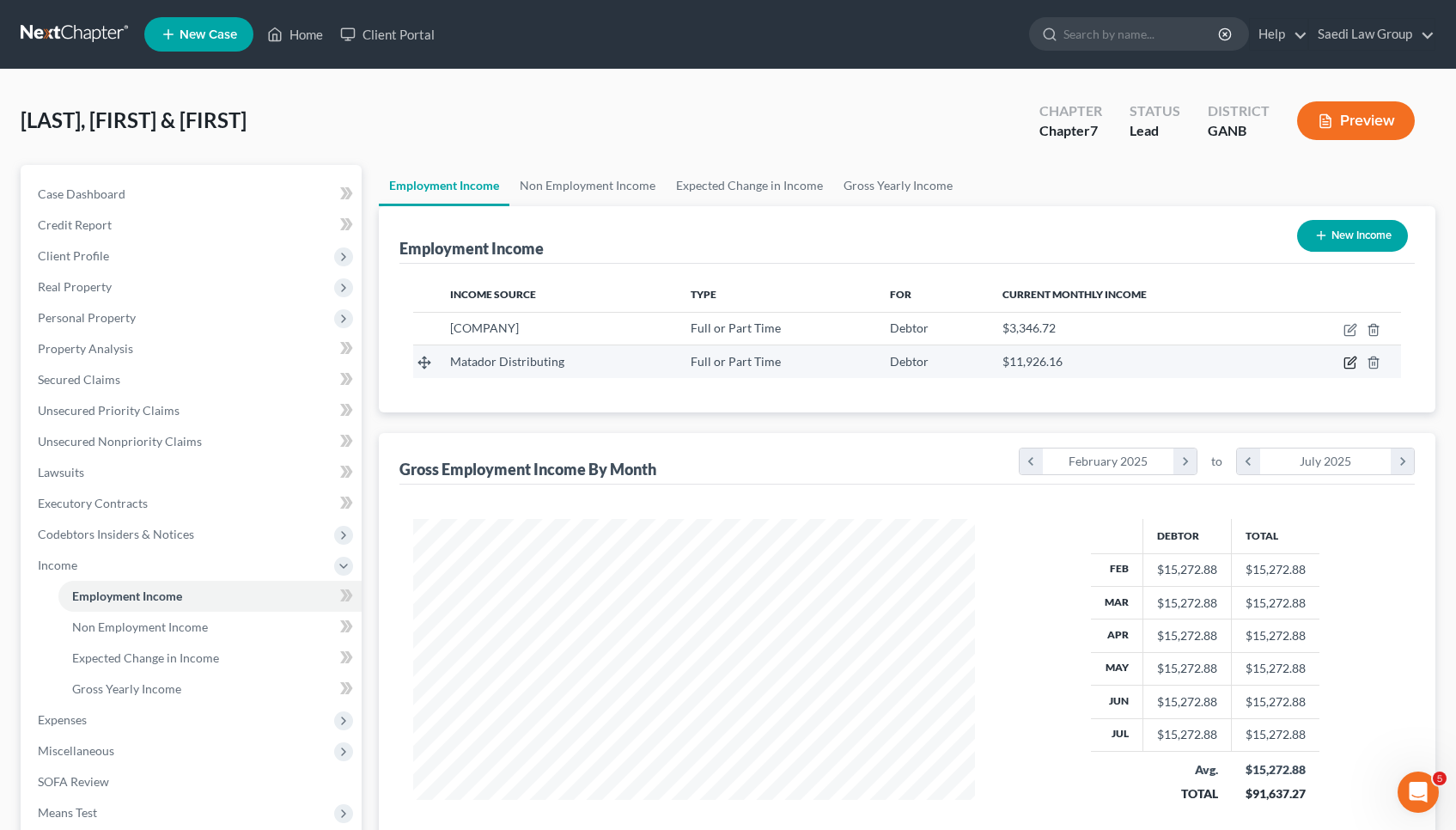 click 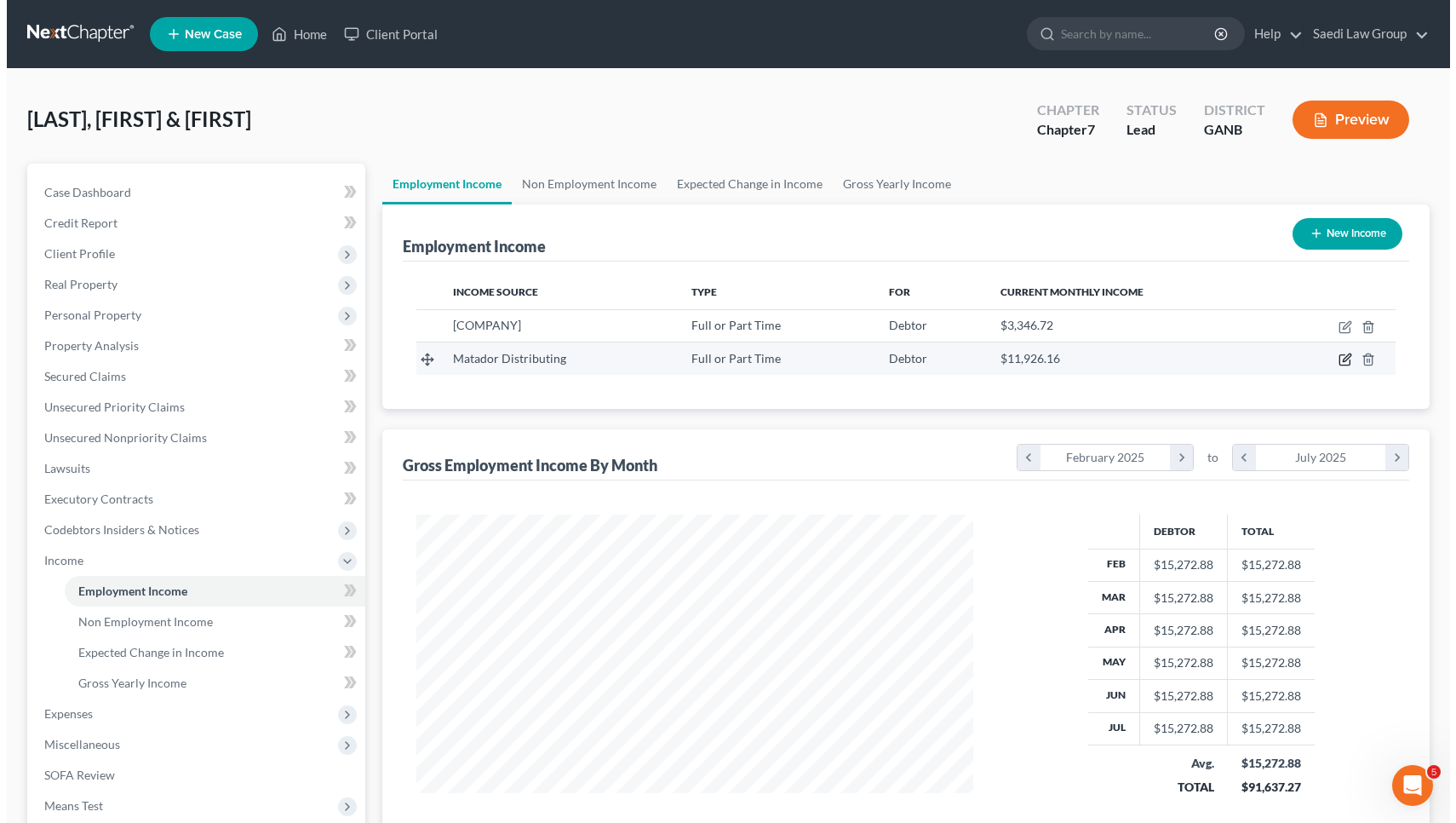 scroll, scrollTop: 851662, scrollLeft: 850865, axis: both 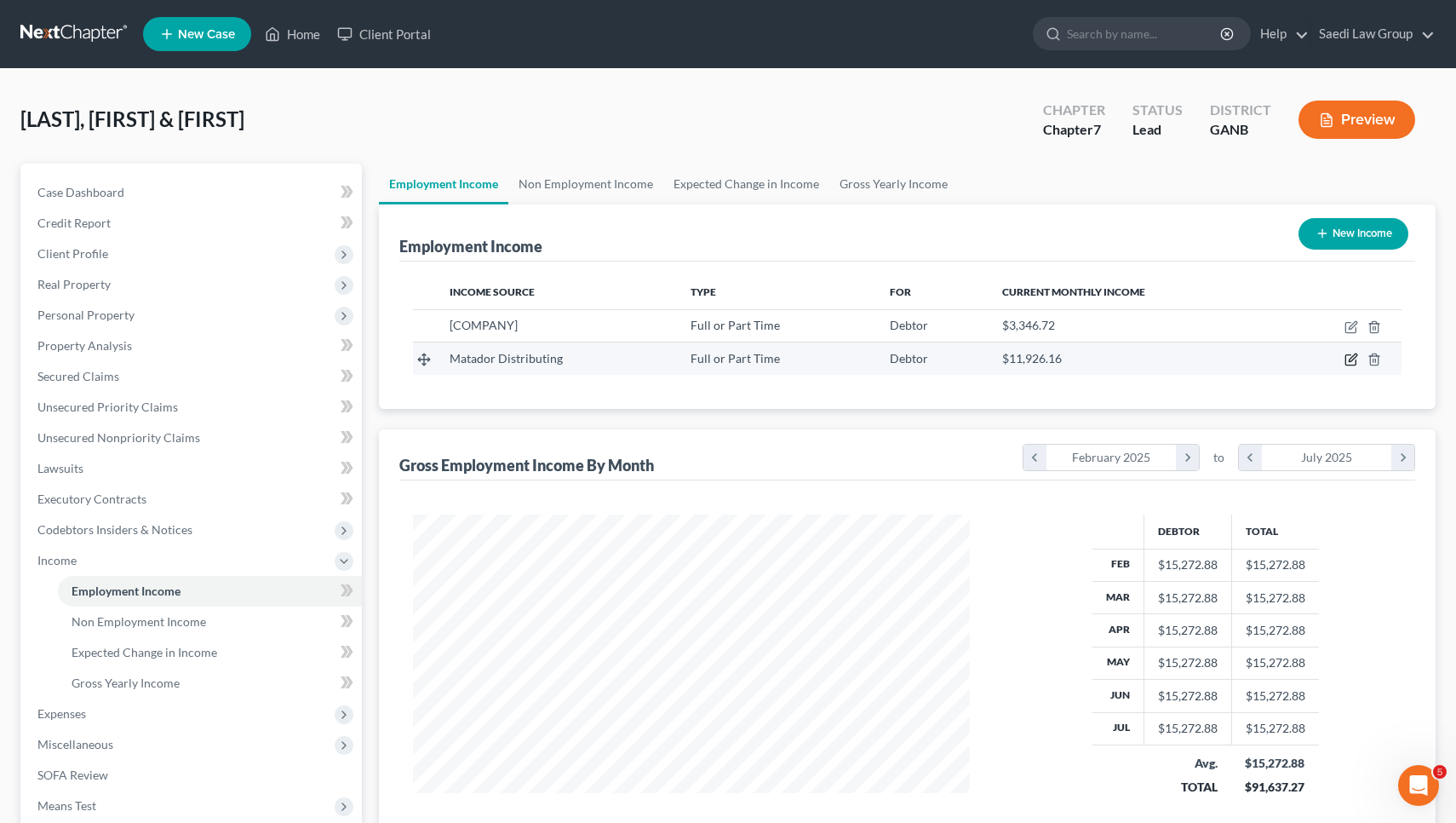 select on "0" 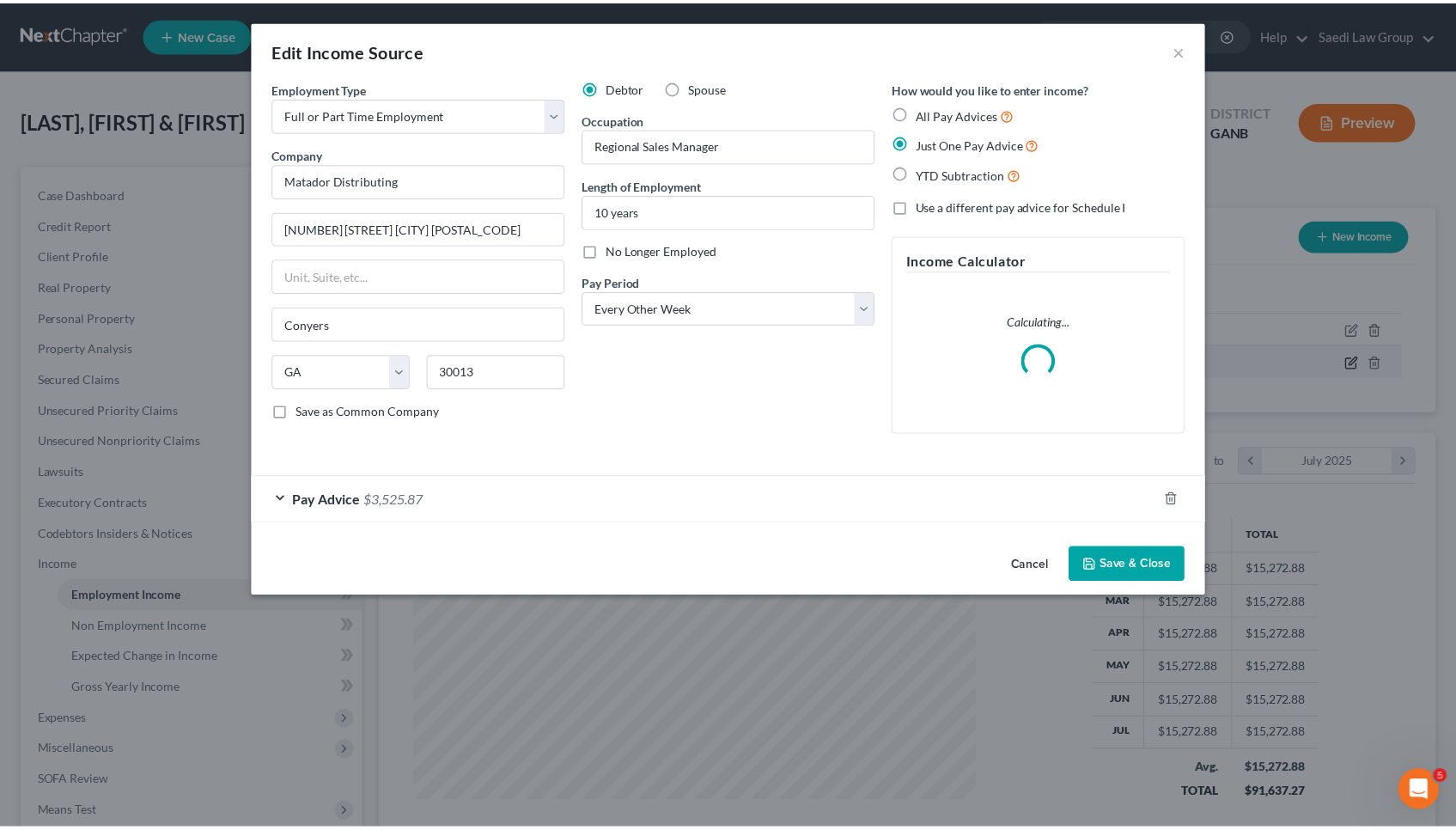 scroll, scrollTop: 308, scrollLeft: 602, axis: both 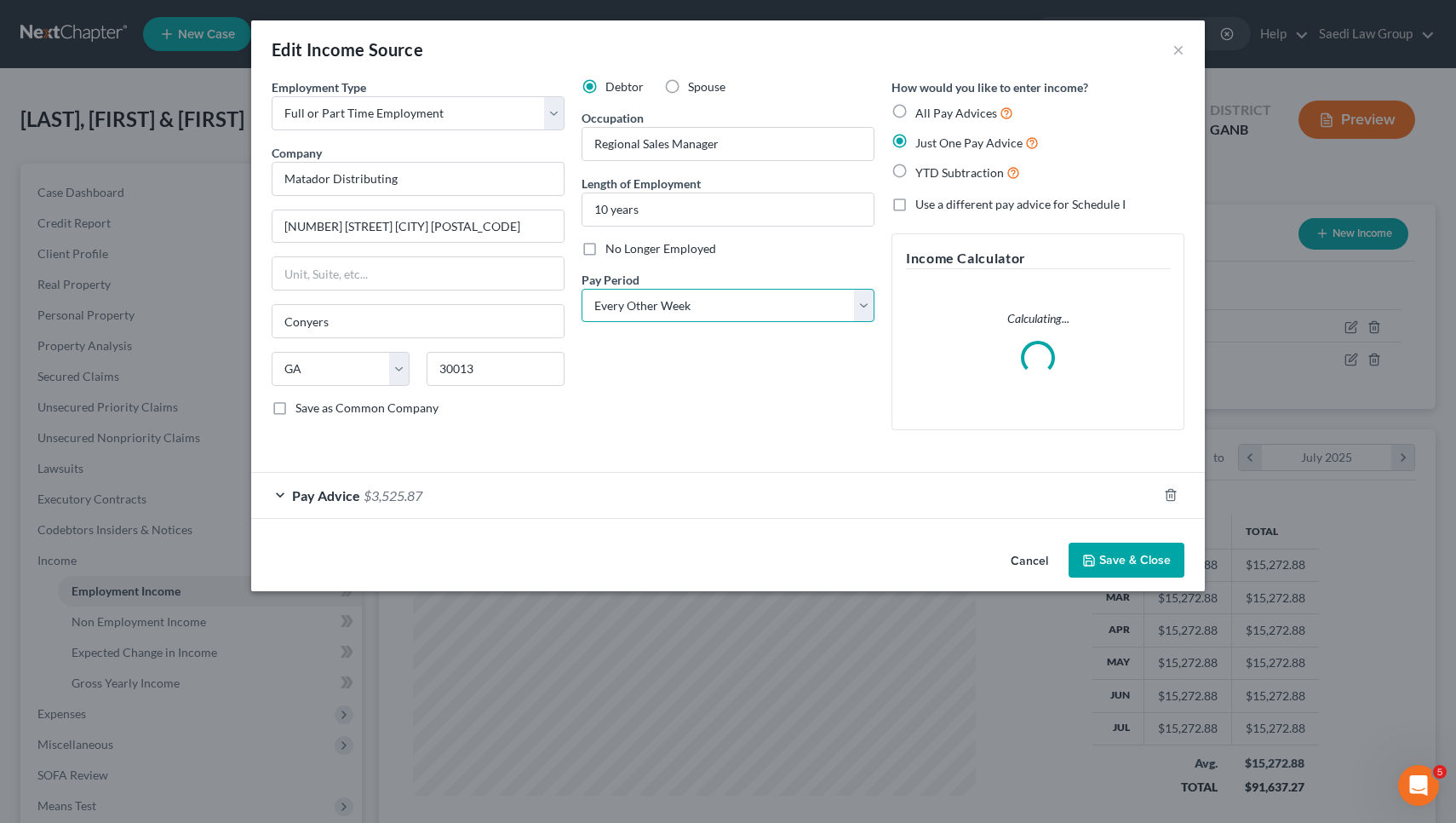 select on "1" 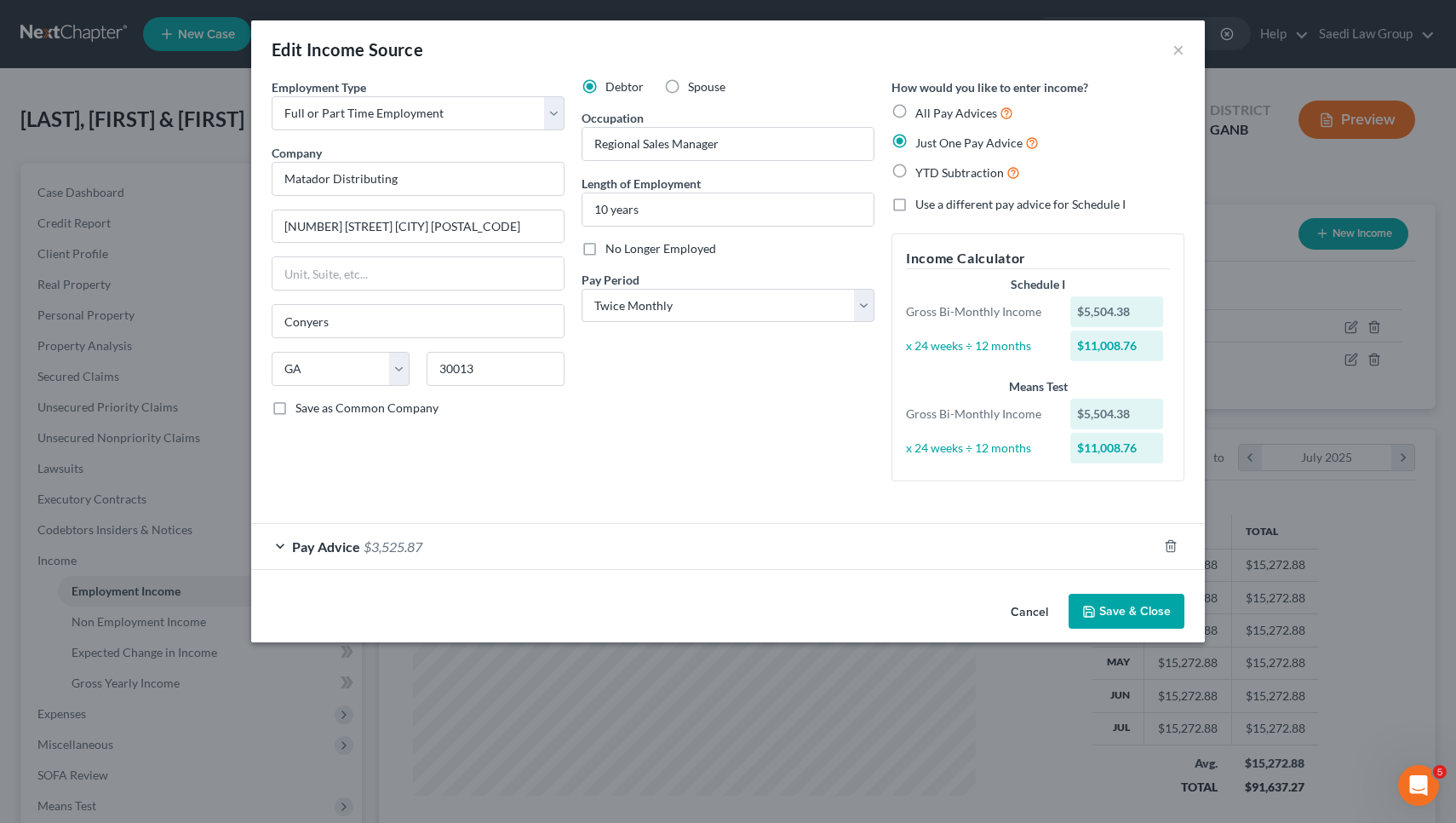click on "Save & Close" at bounding box center [1126, 612] 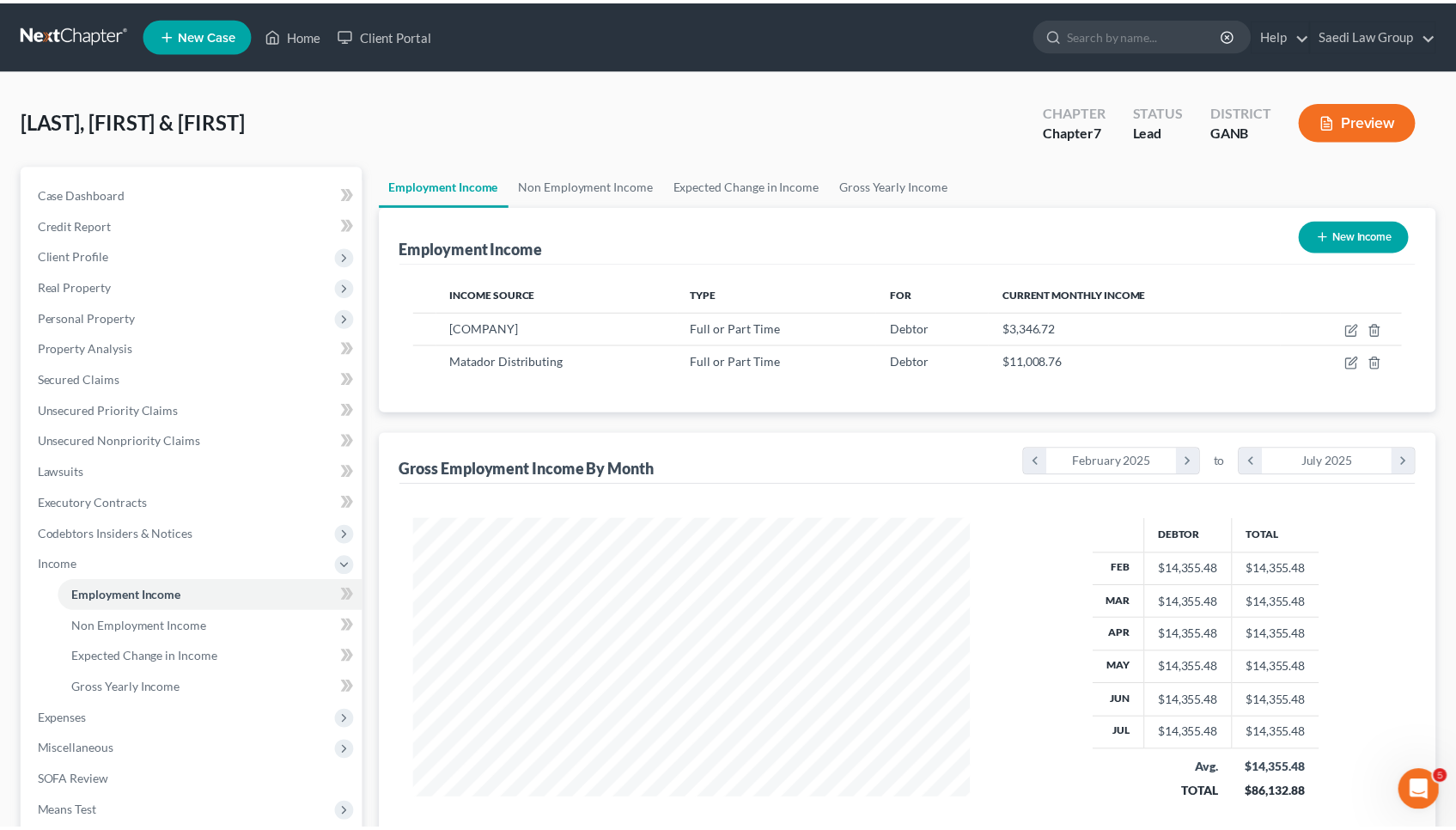 scroll, scrollTop: 308, scrollLeft: 597, axis: both 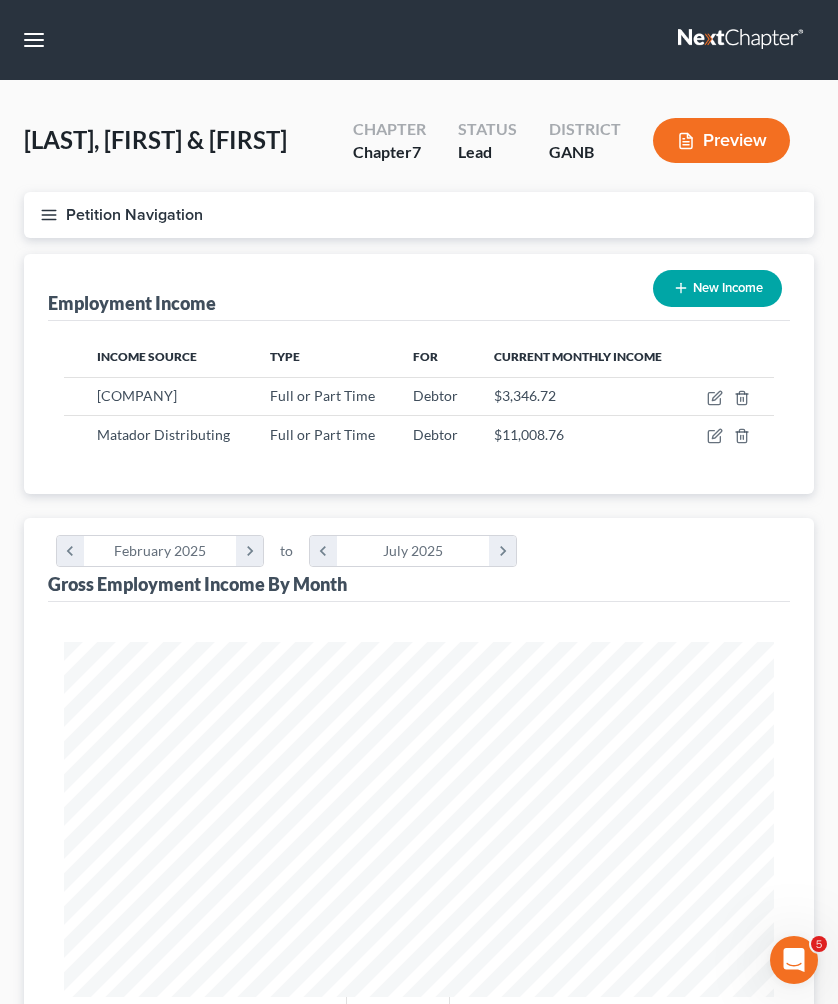 click on "New Income" at bounding box center (717, 288) 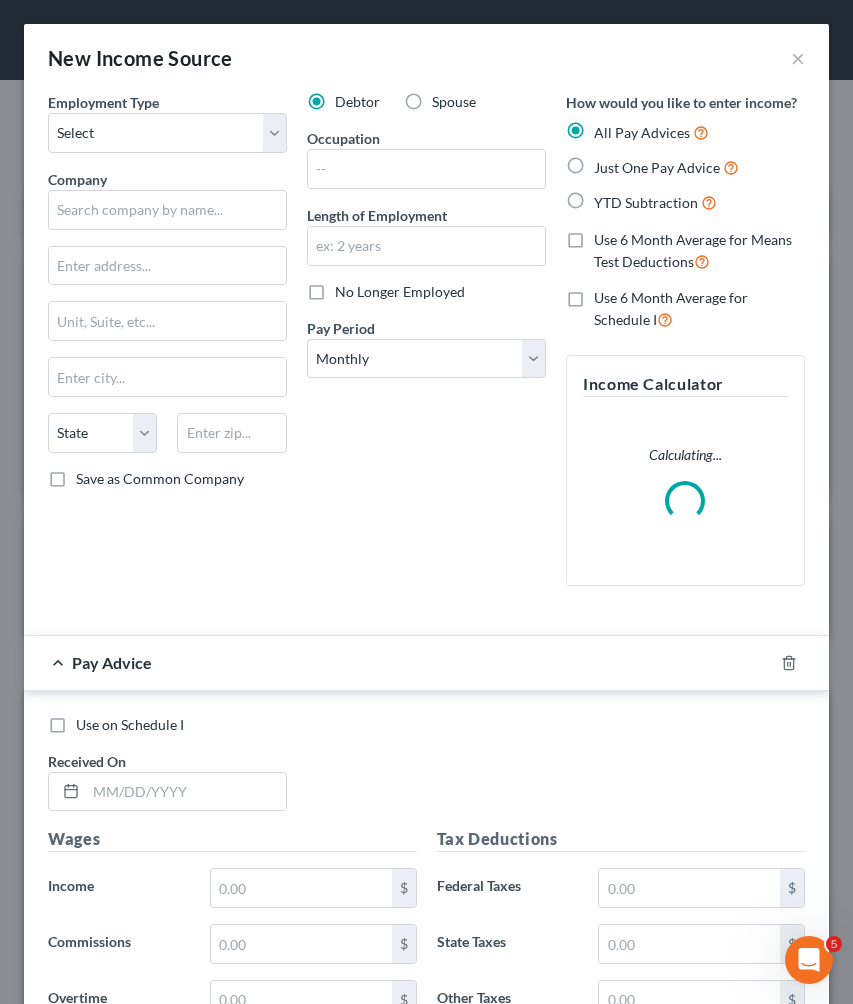 scroll, scrollTop: 999638, scrollLeft: 999235, axis: both 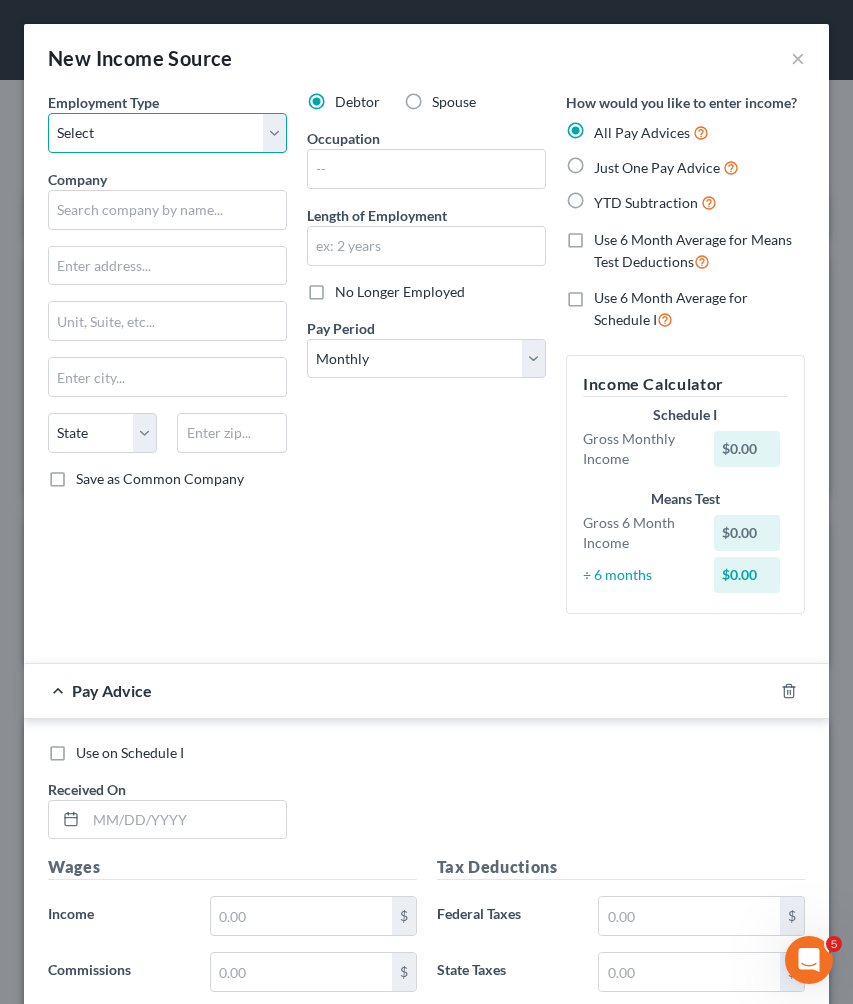 select on "0" 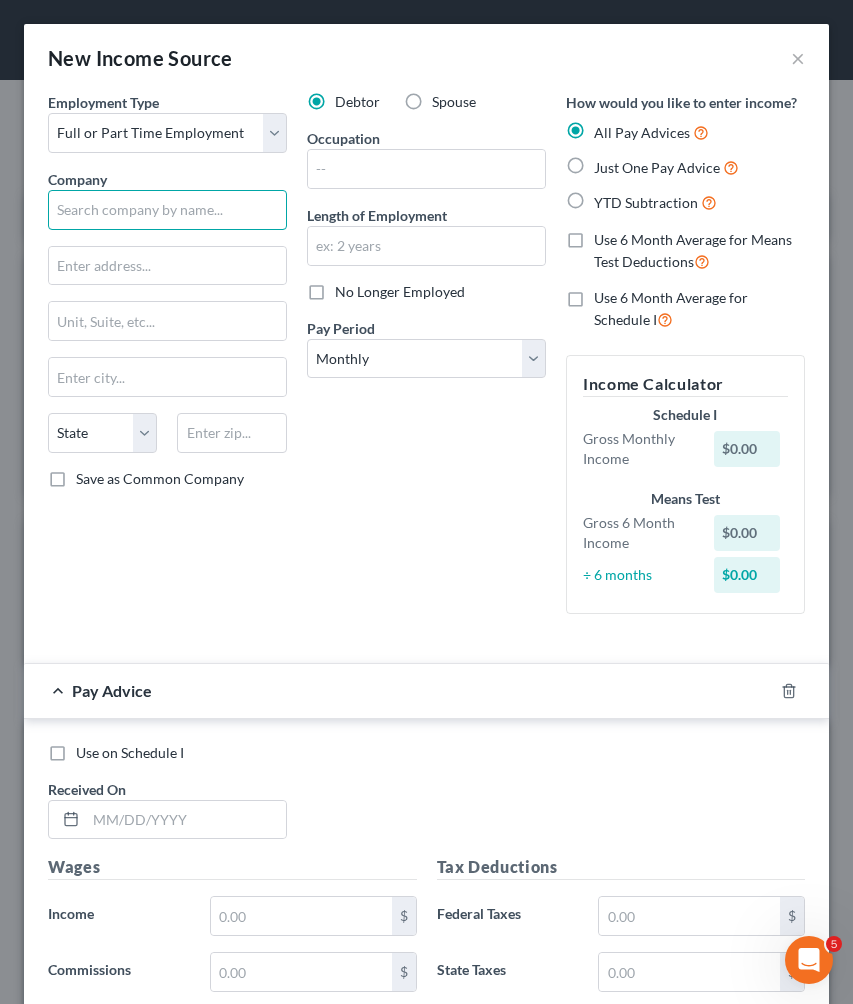 click at bounding box center (167, 210) 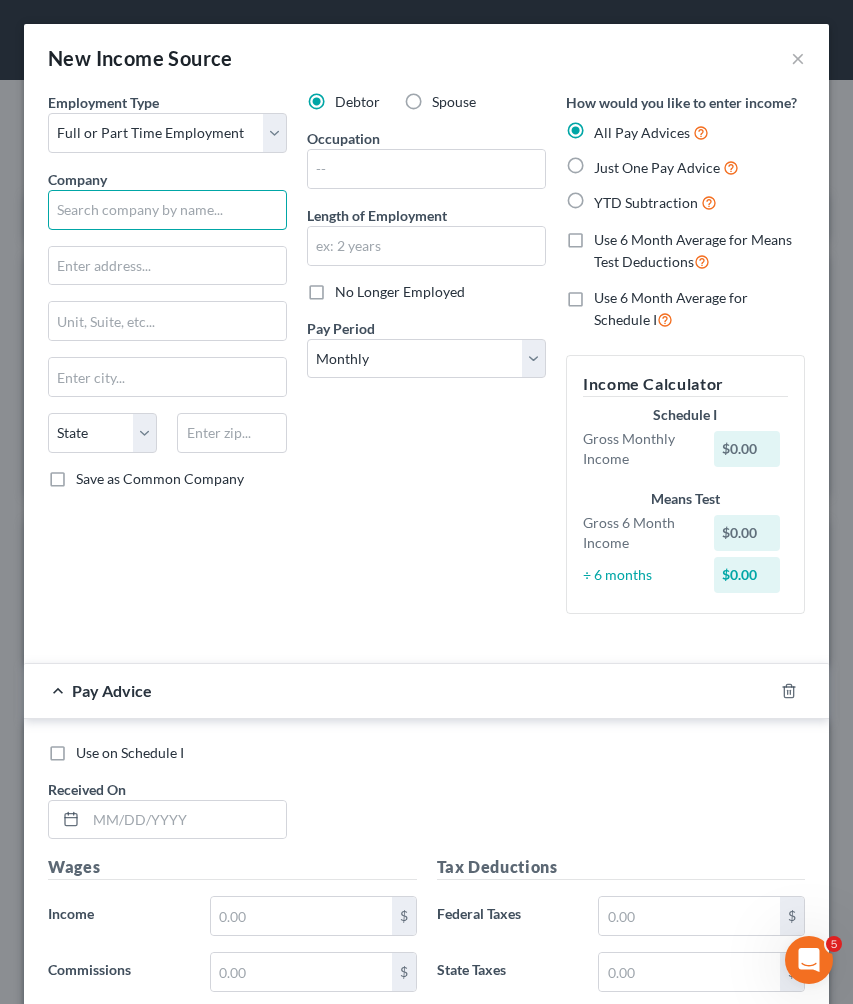 type on "W" 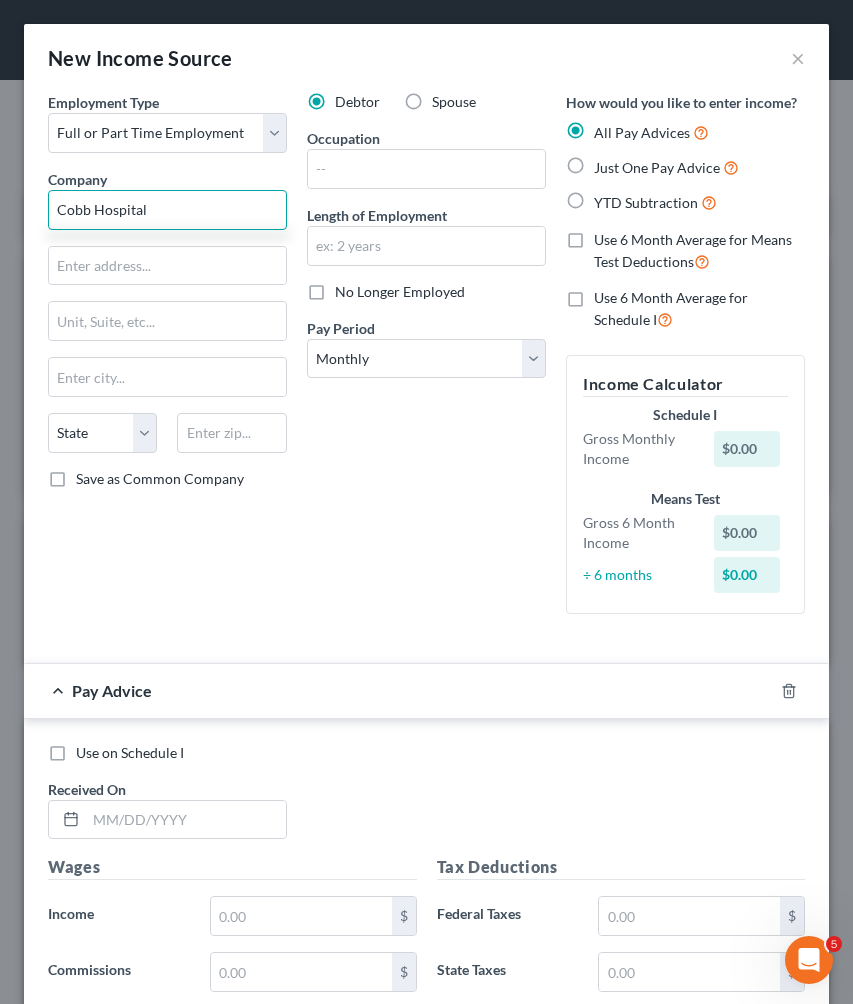 type on "Cobb Hospital" 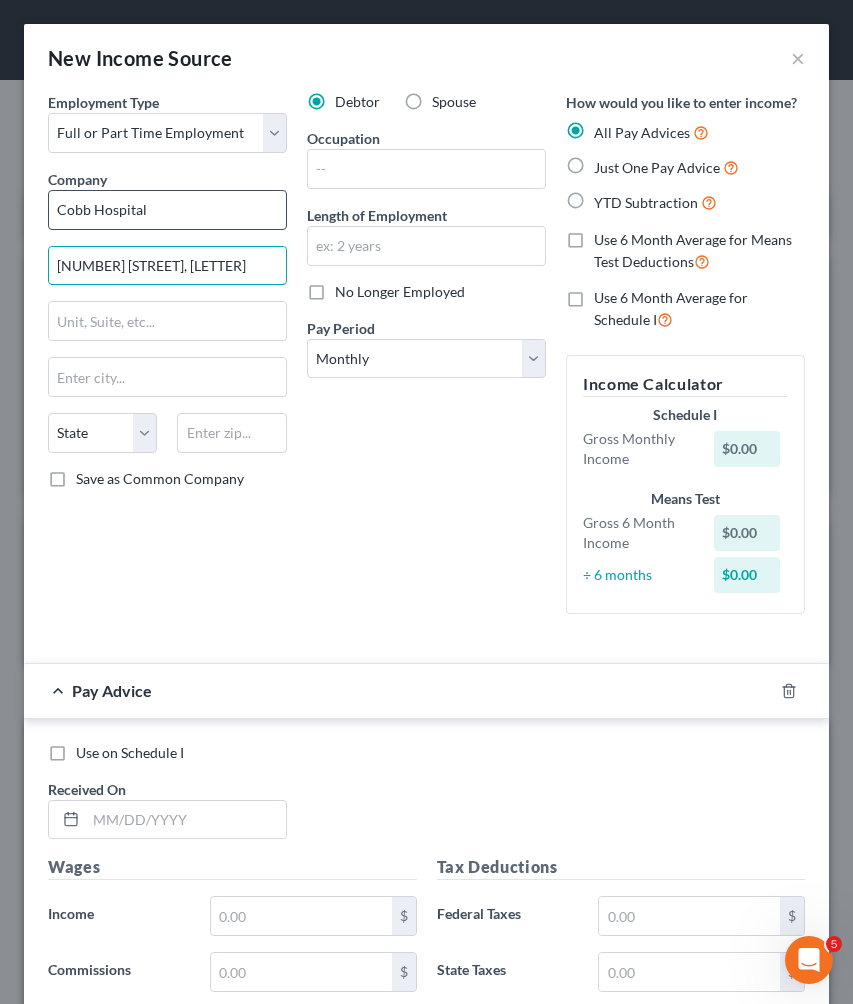 type on "[NUMBER] [STREET], [LETTER]" 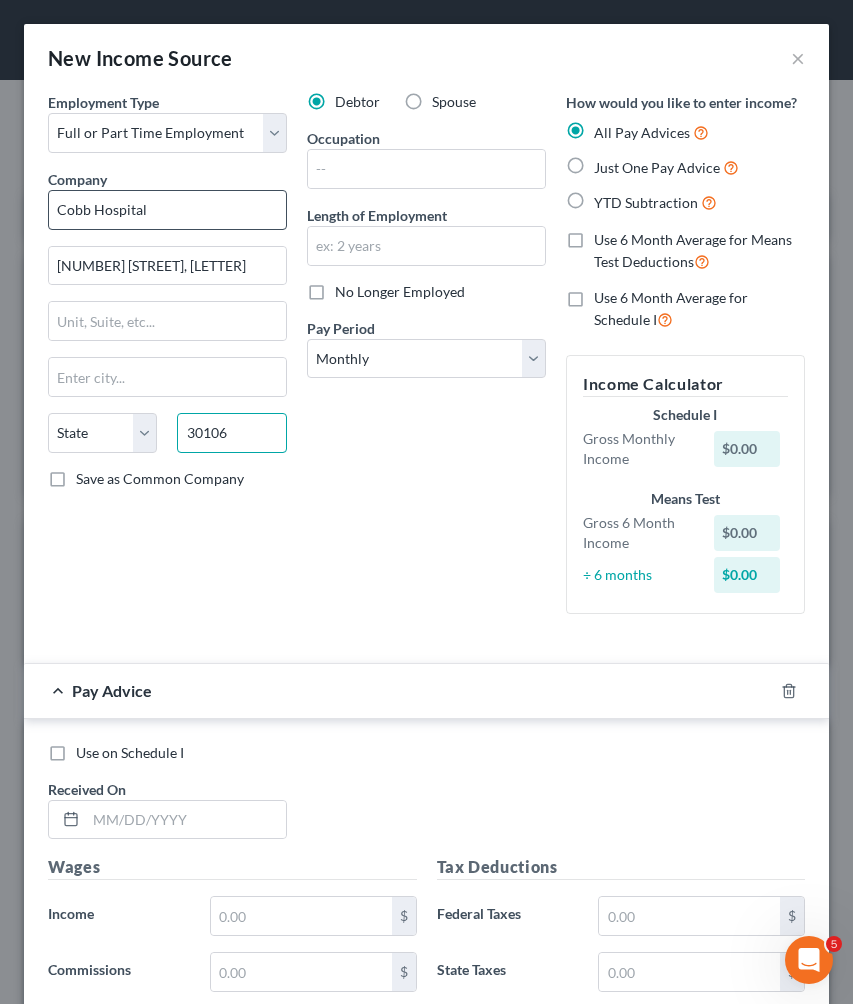 type on "30106" 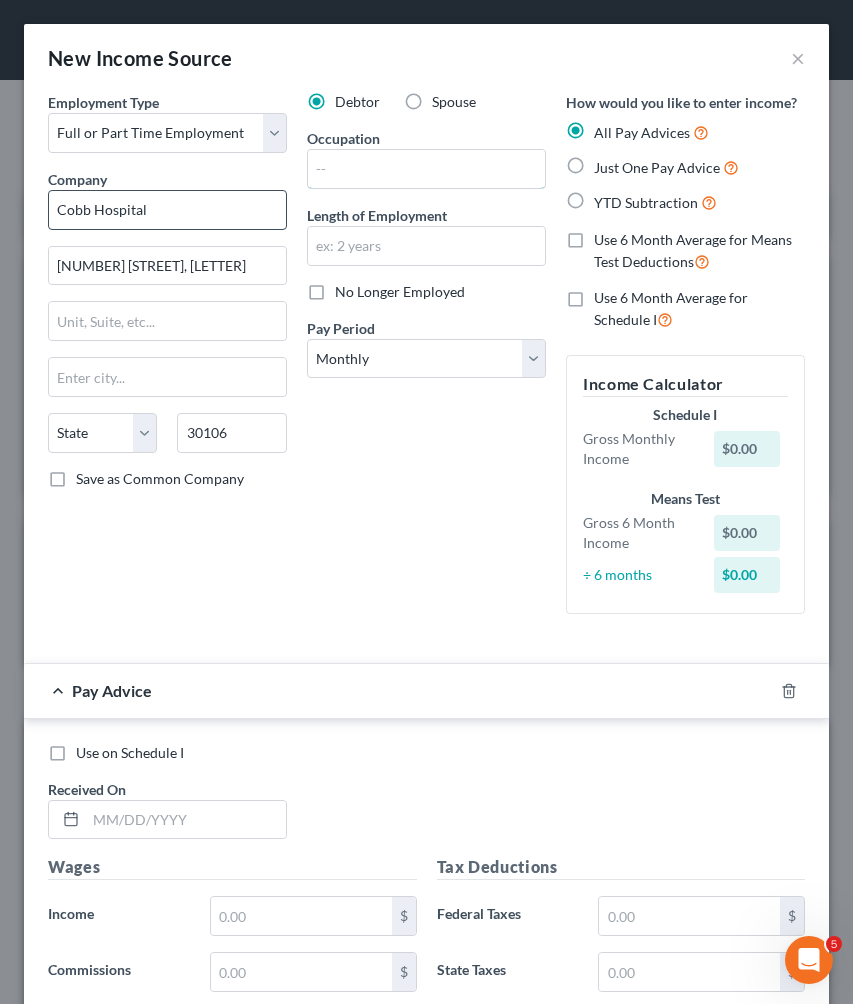 type on "[CITY]" 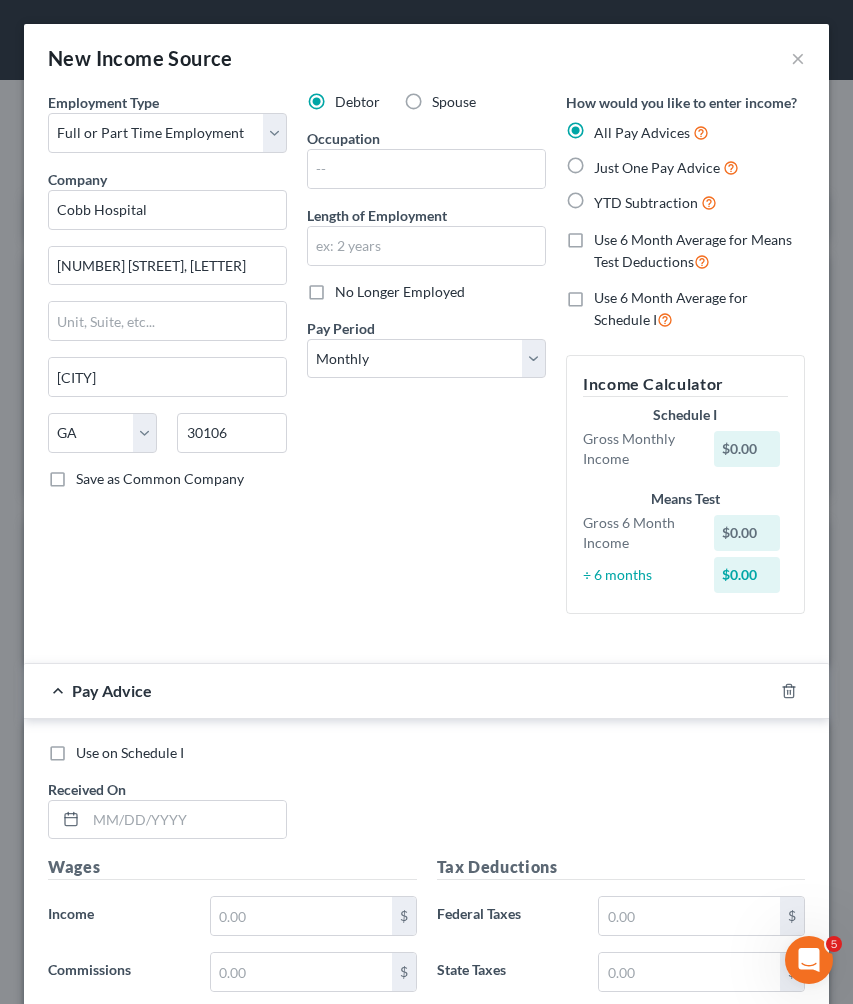 click on "Debtor Spouse Occupation Length of Employment No Longer Employed
Pay Period
*
Select Monthly Twice Monthly Every Other Week Weekly" at bounding box center (426, 361) 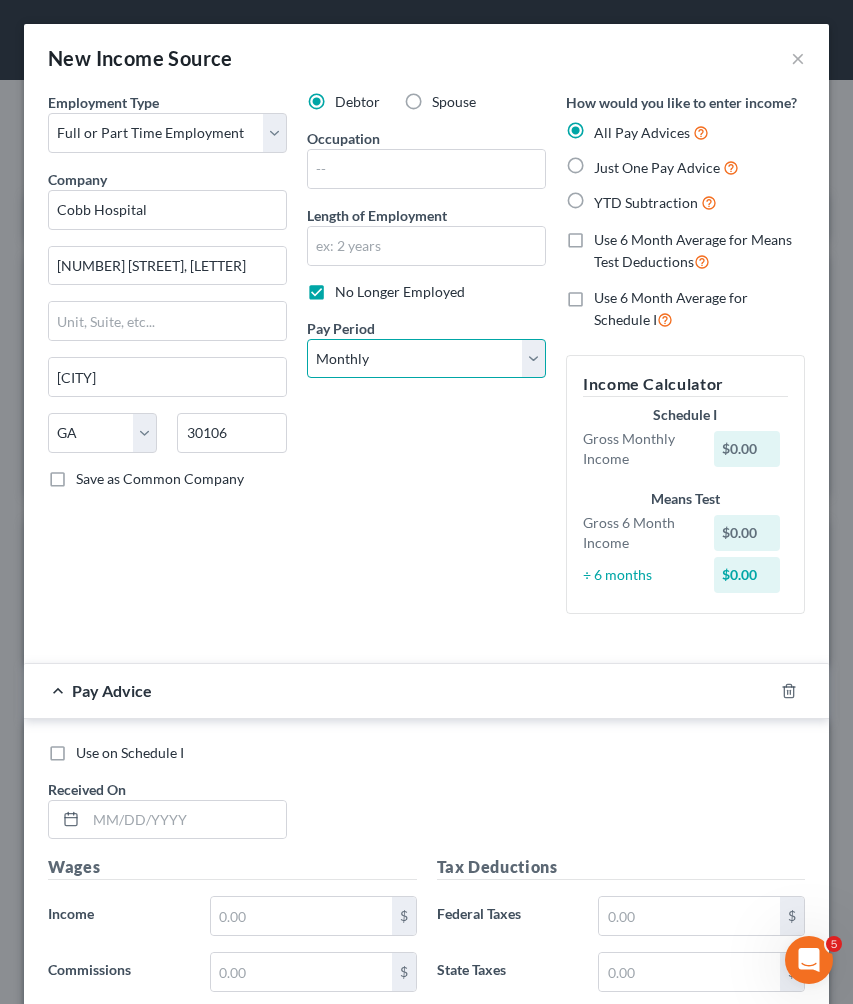 select on "2" 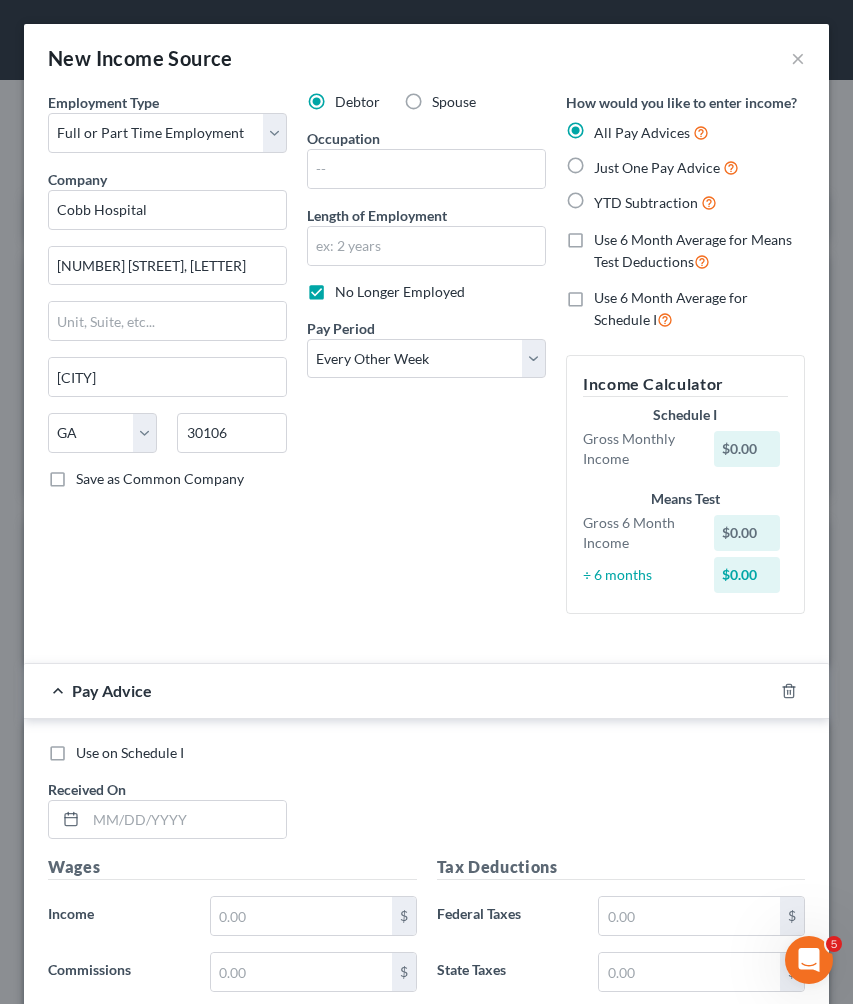 click on "Just One Pay Advice" at bounding box center [657, 167] 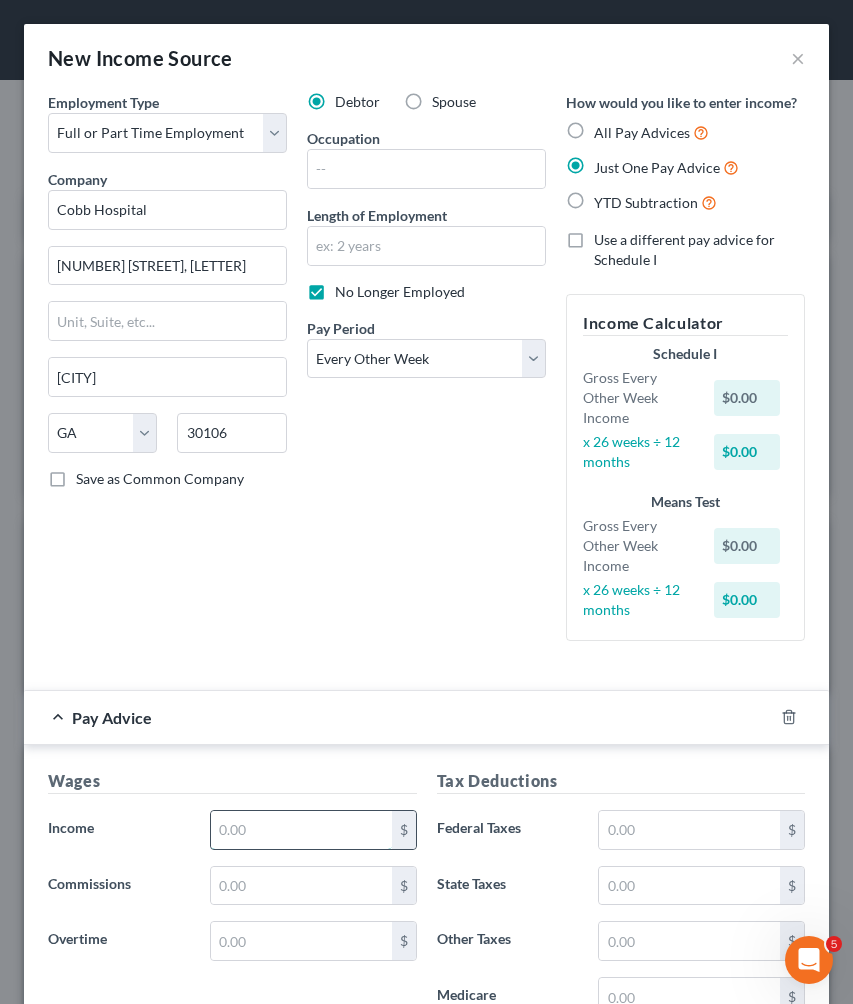 click at bounding box center (301, 830) 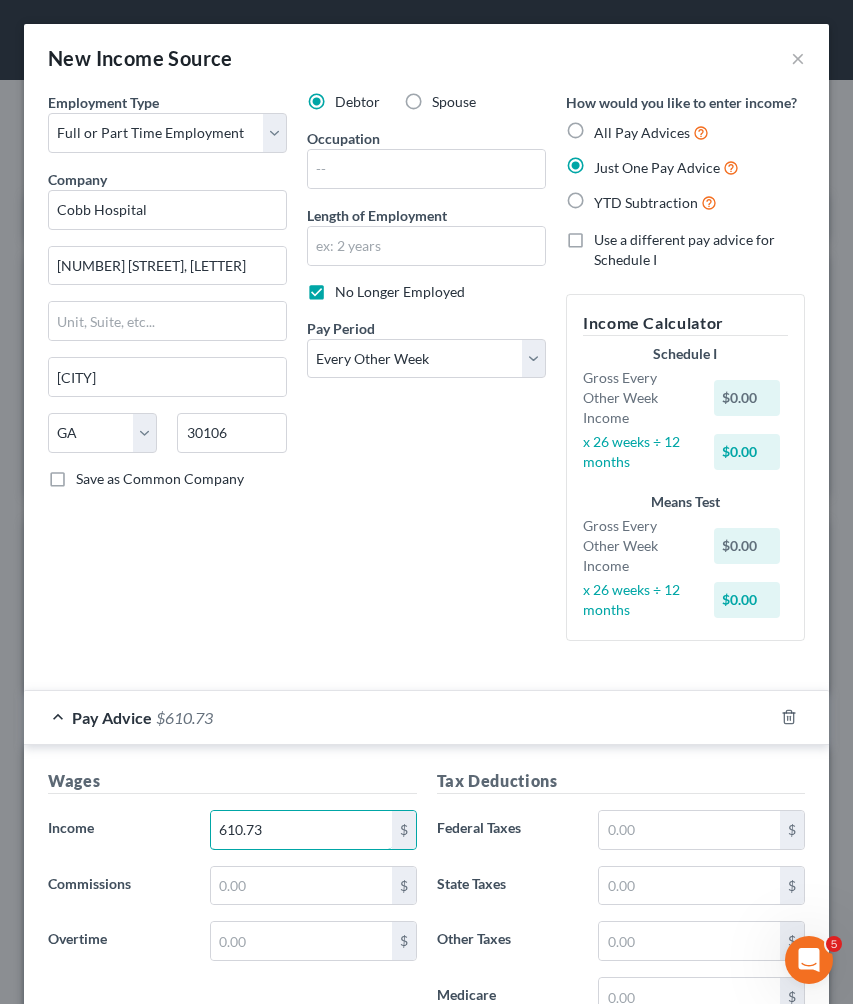 scroll, scrollTop: 55, scrollLeft: 0, axis: vertical 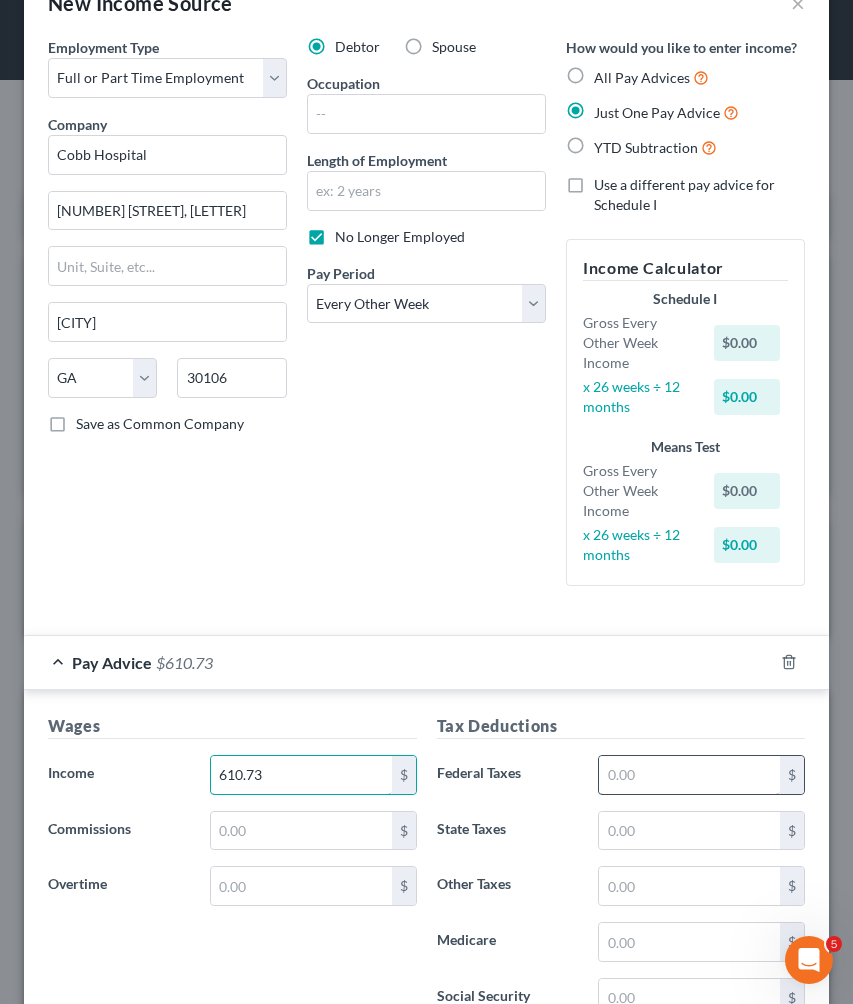 type on "610.73" 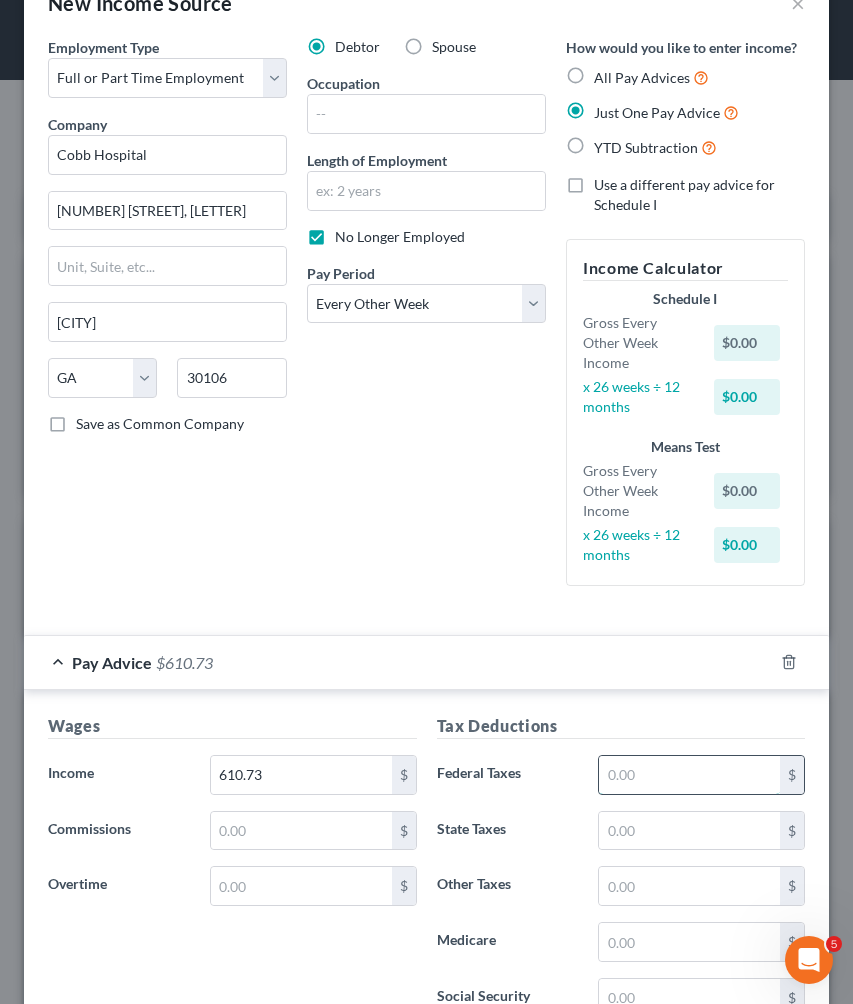 click at bounding box center (689, 775) 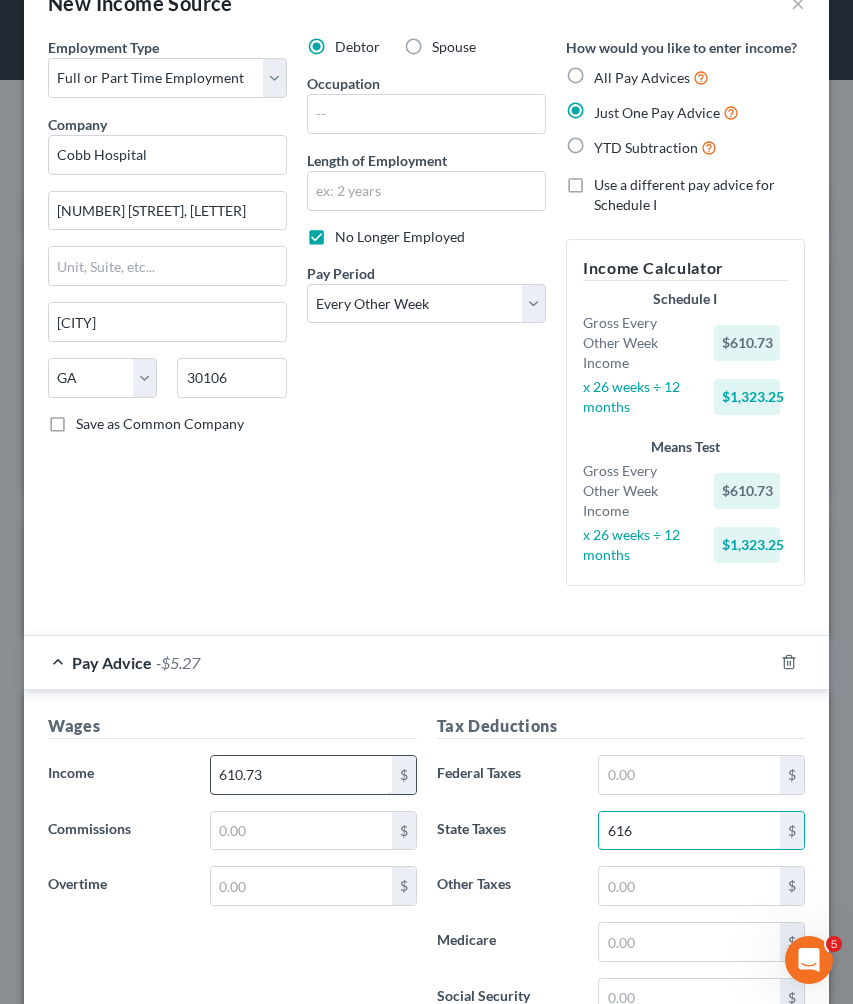 type on "616" 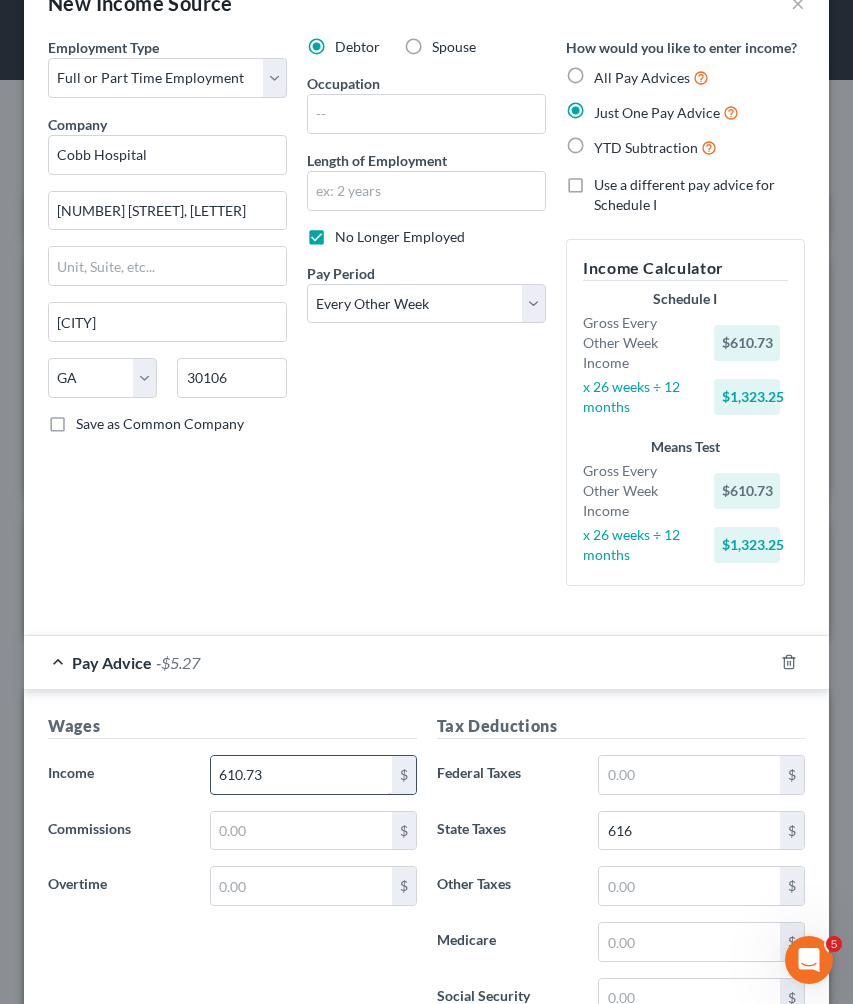 click on "610.73" at bounding box center (301, 775) 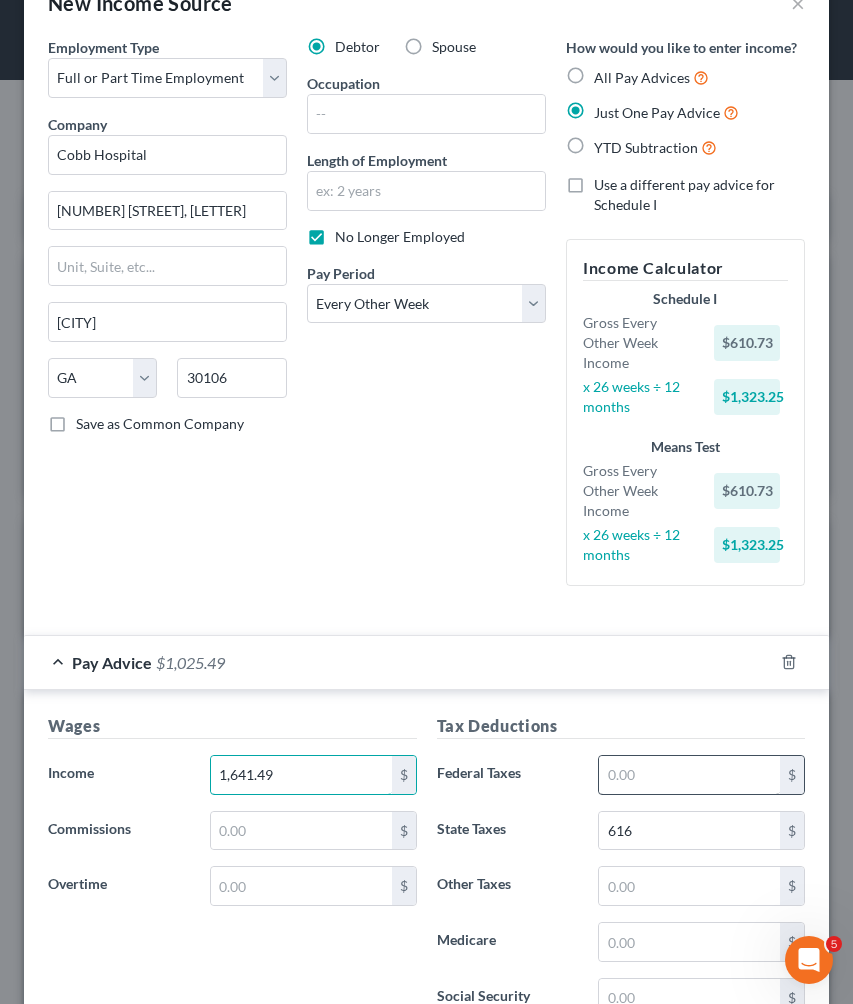 type on "1,641.49" 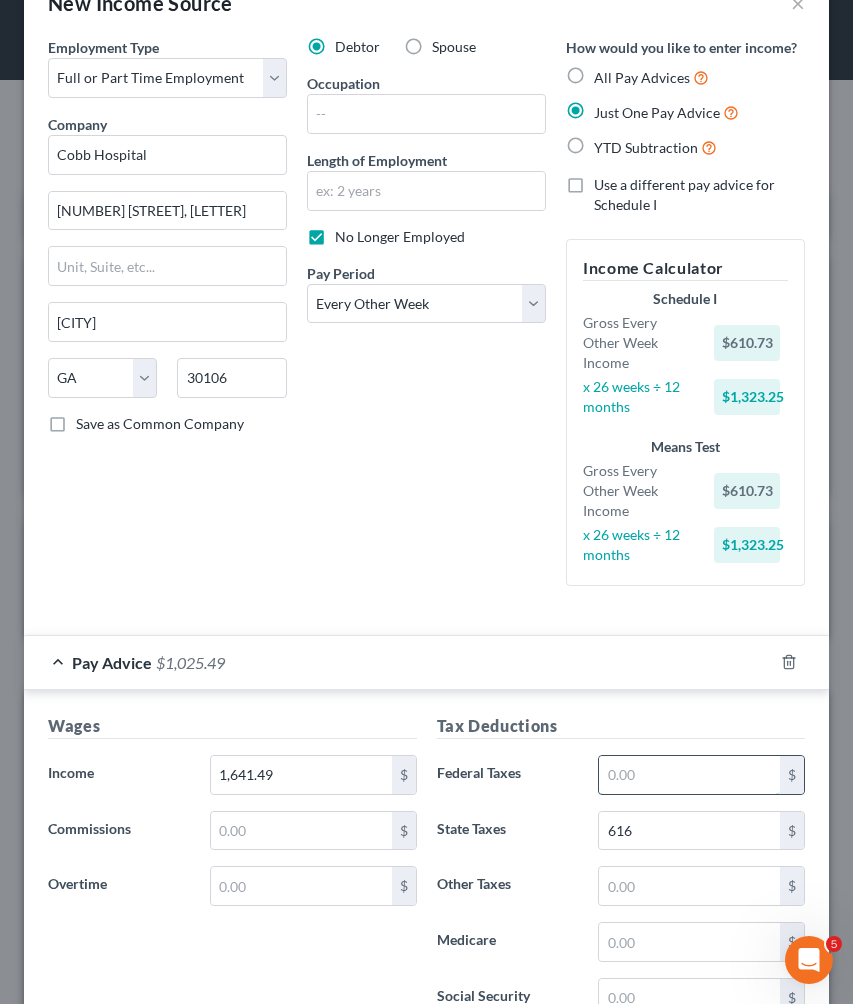 click at bounding box center (689, 775) 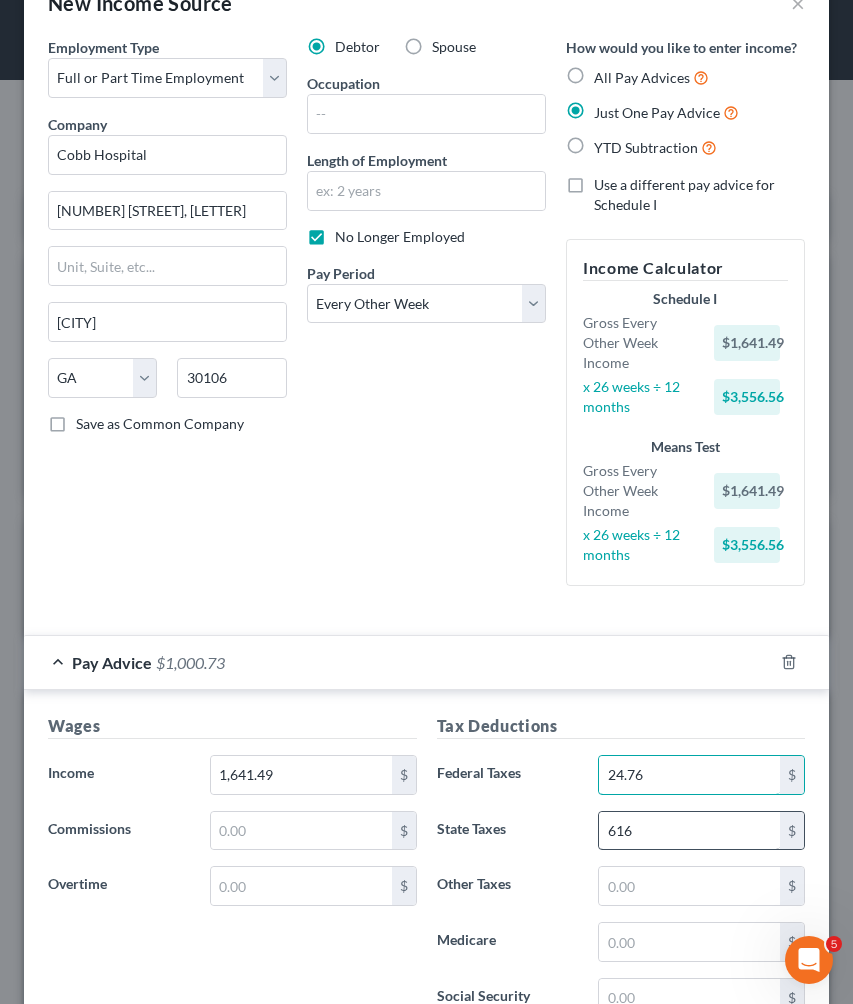 type on "24.76" 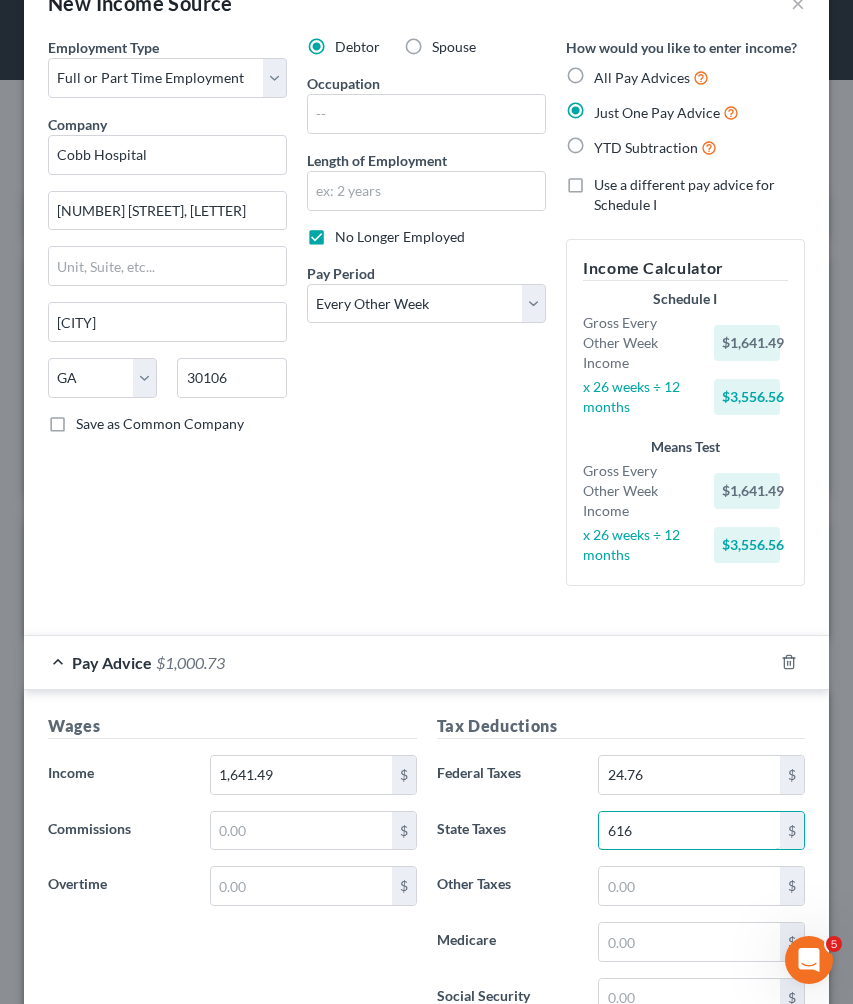 drag, startPoint x: 657, startPoint y: 823, endPoint x: 531, endPoint y: 818, distance: 126.09917 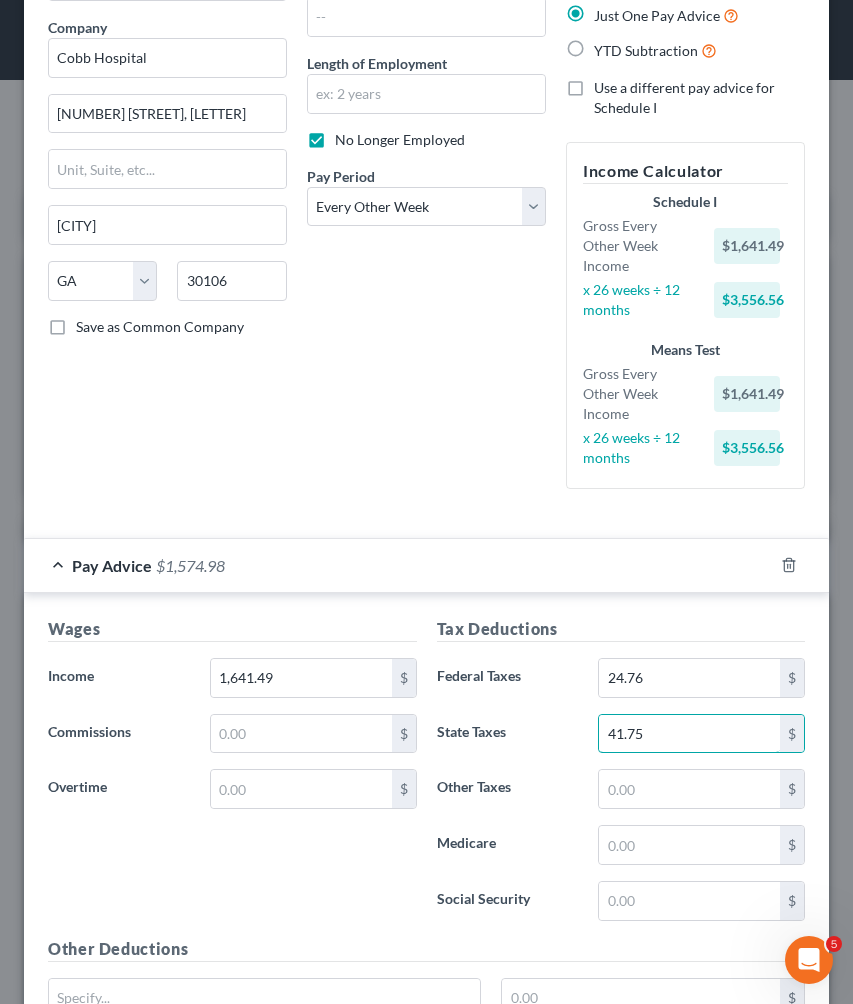 scroll, scrollTop: 154, scrollLeft: 0, axis: vertical 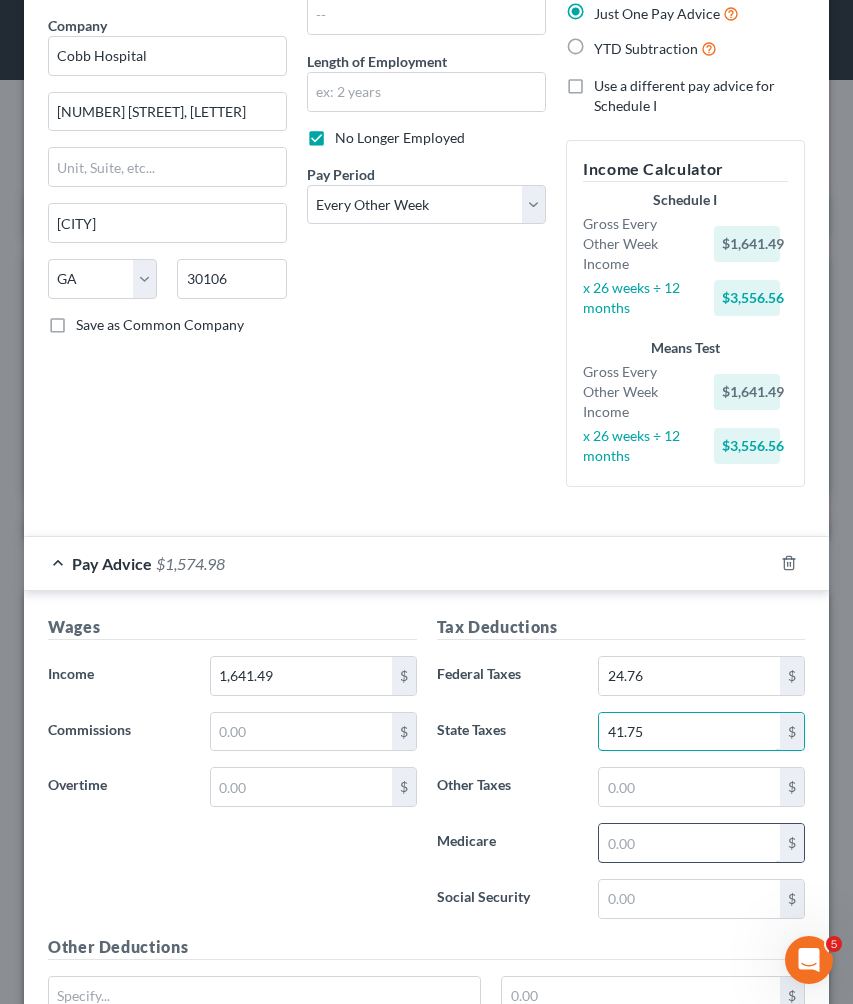 type on "41.75" 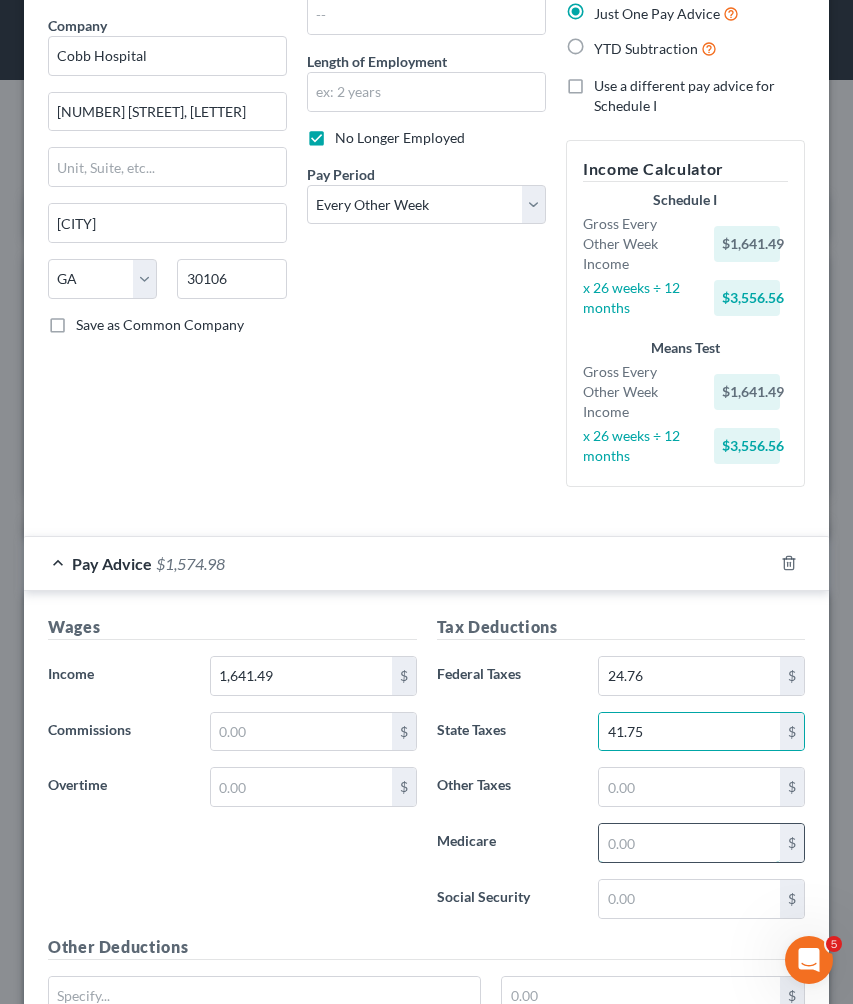 click at bounding box center [689, 843] 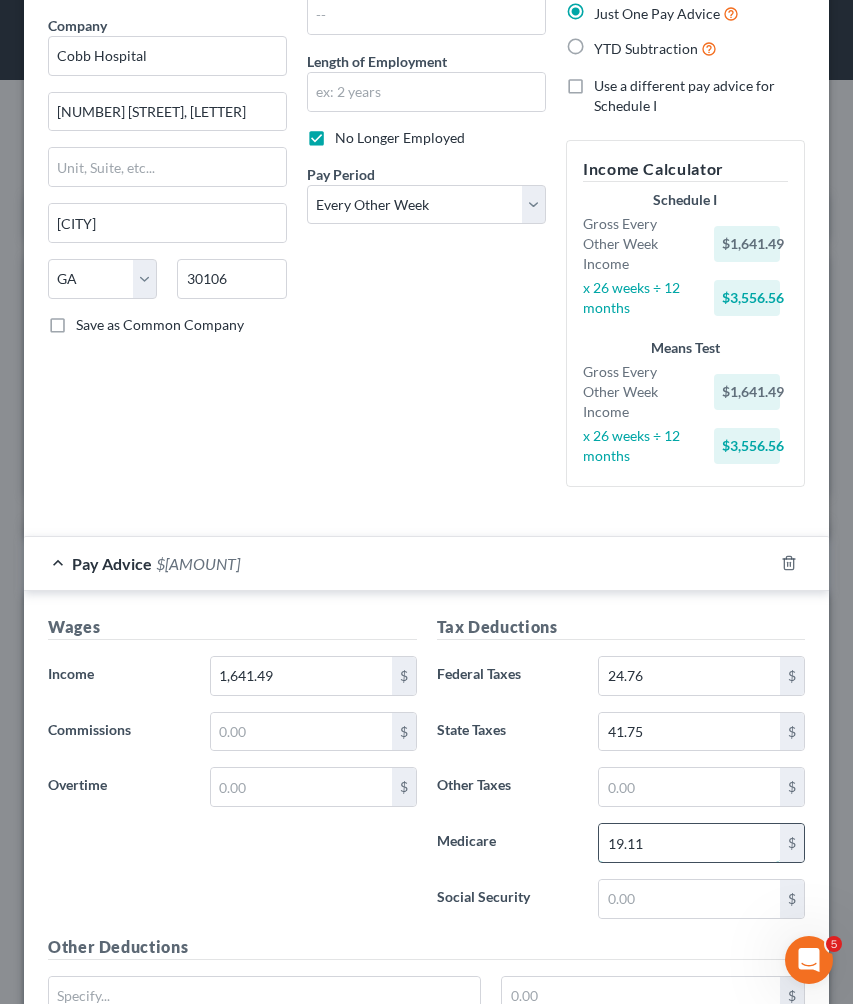 type on "19.11" 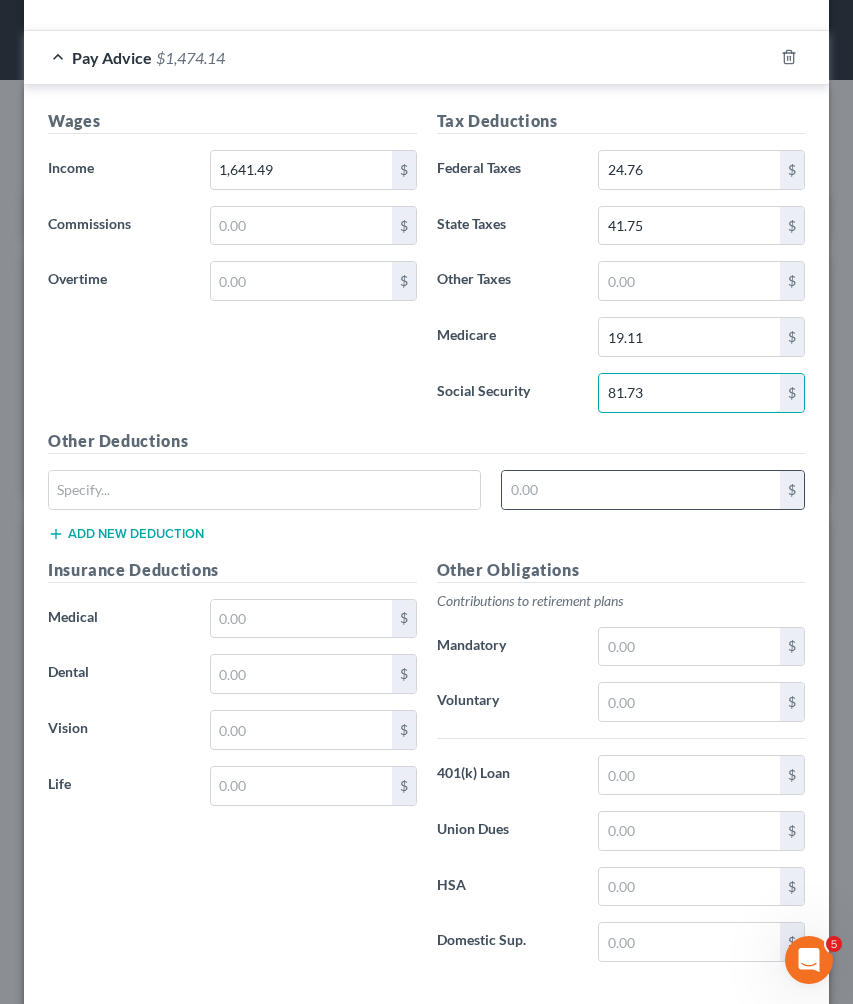 scroll, scrollTop: 676, scrollLeft: 0, axis: vertical 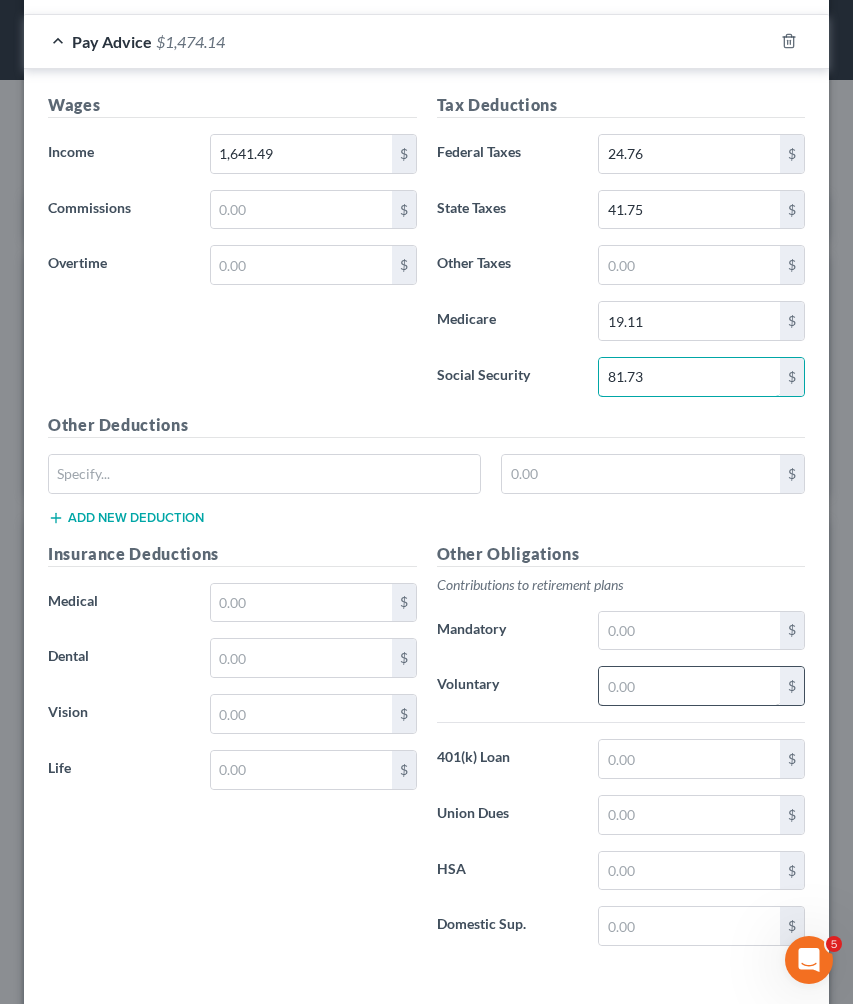 type on "81.73" 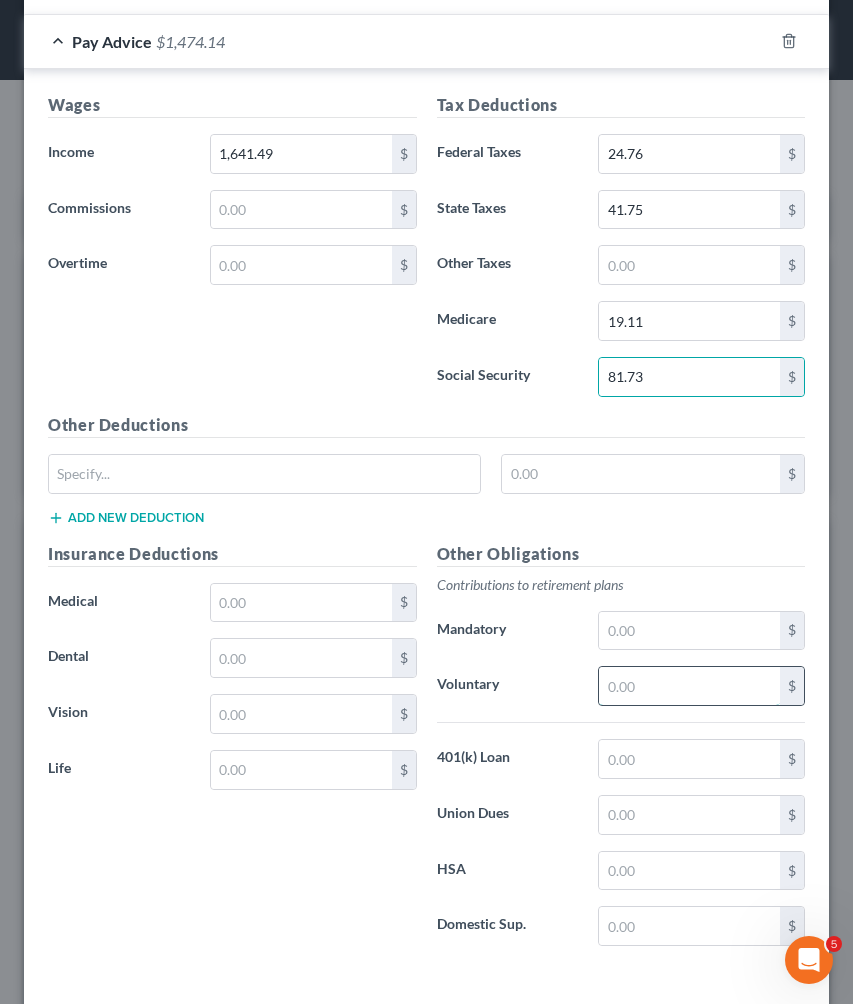 click at bounding box center (689, 686) 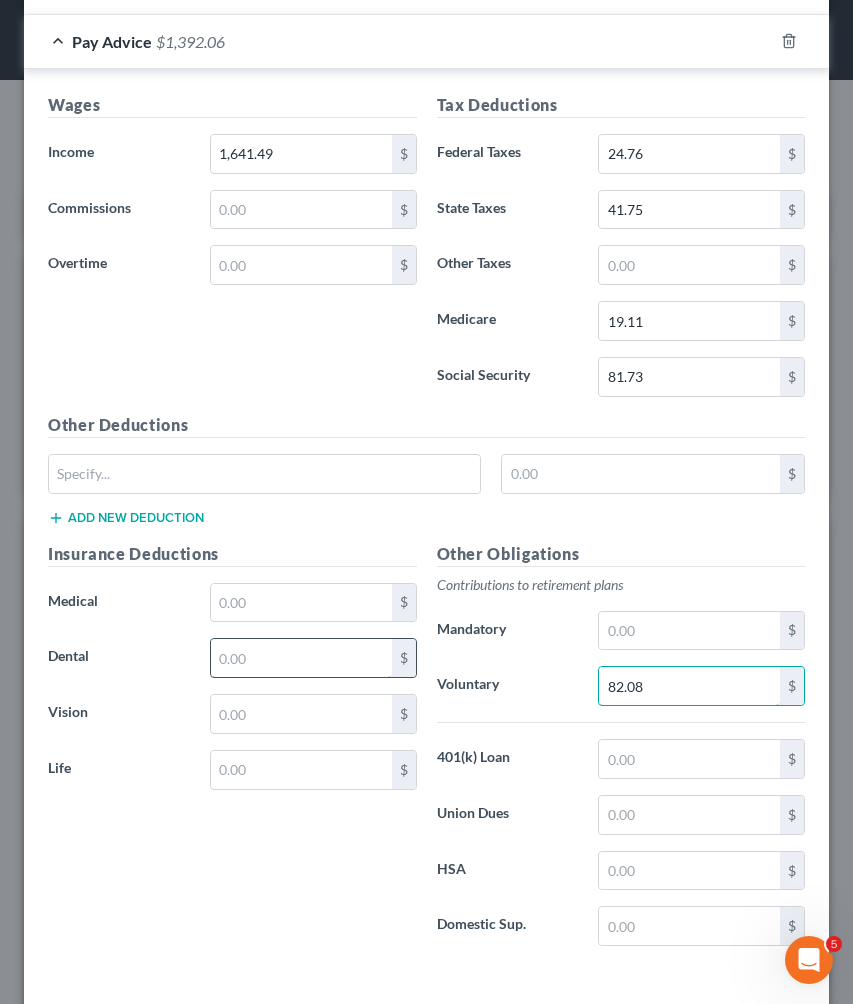 type on "82.08" 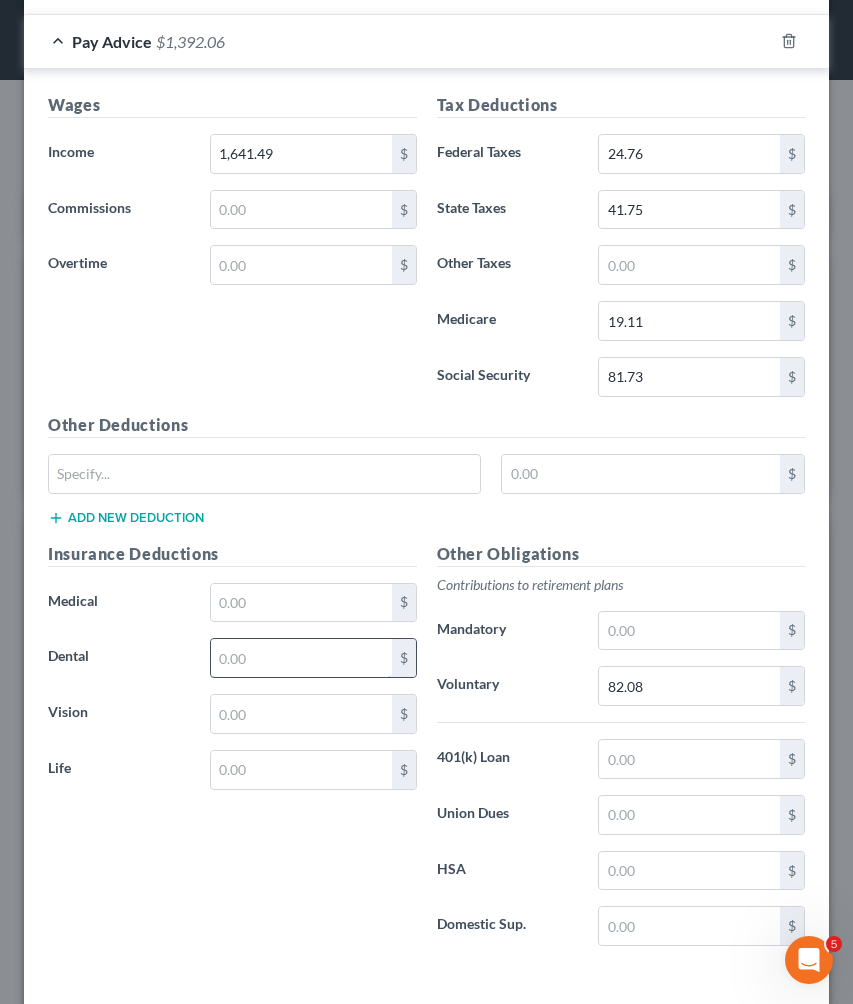 click at bounding box center [301, 658] 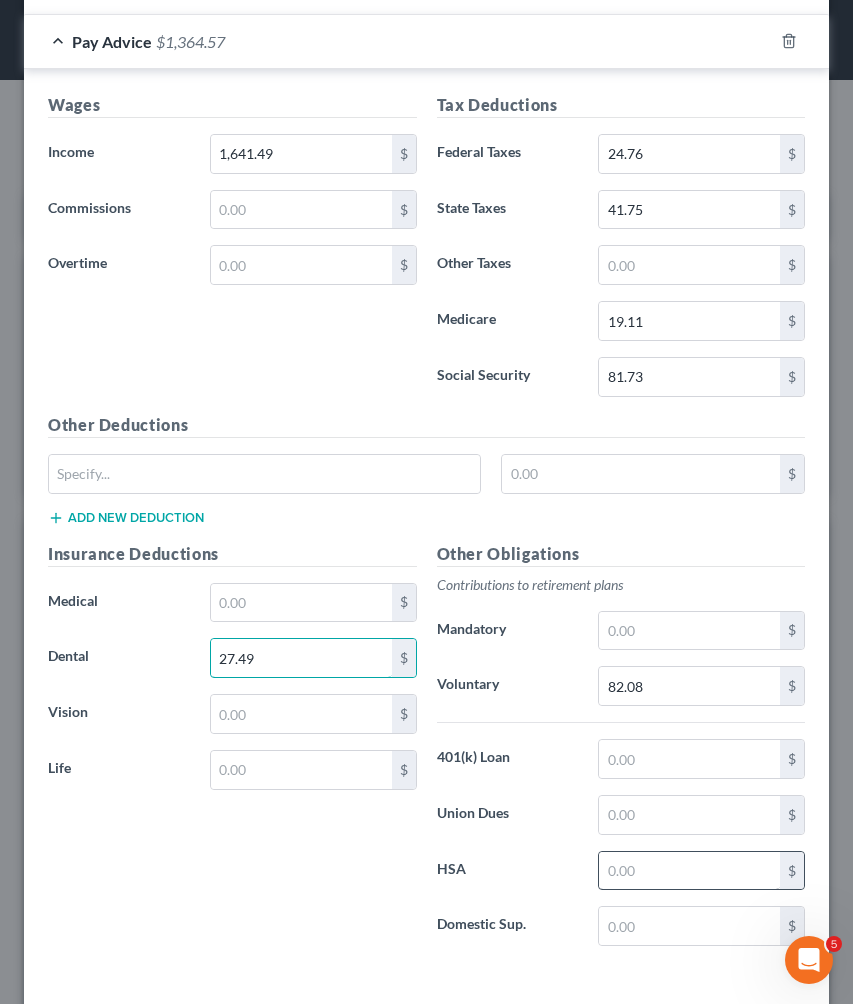 type on "27.49" 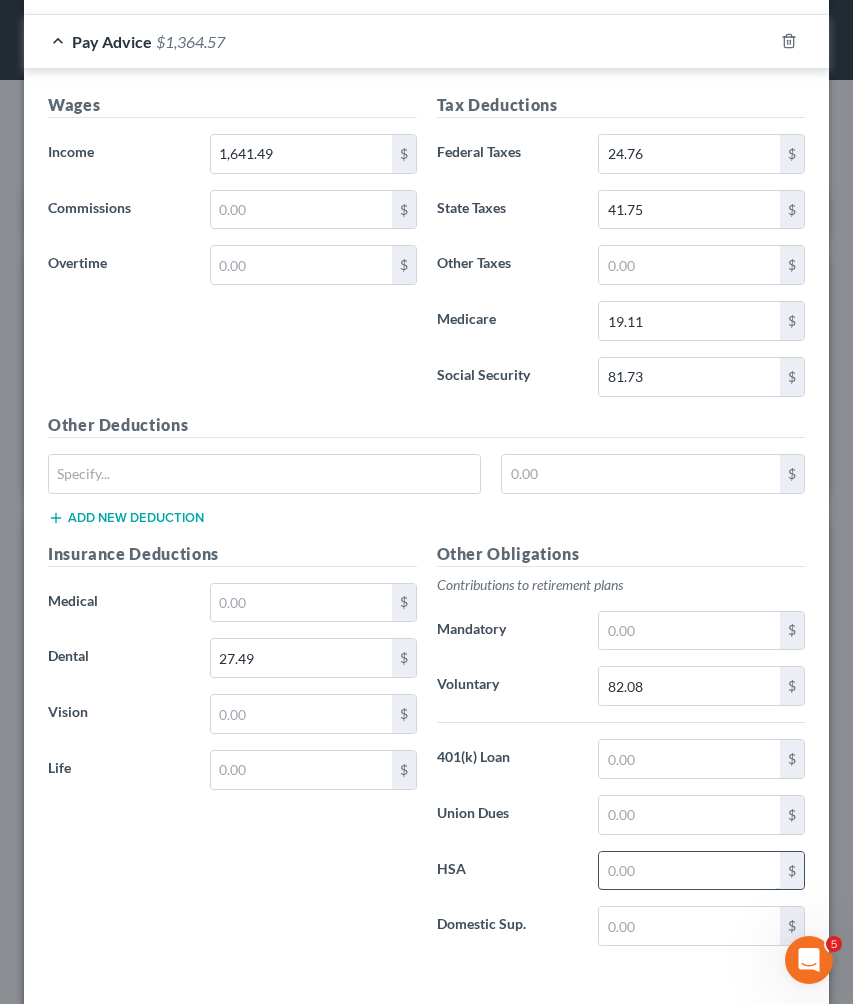 click at bounding box center (689, 871) 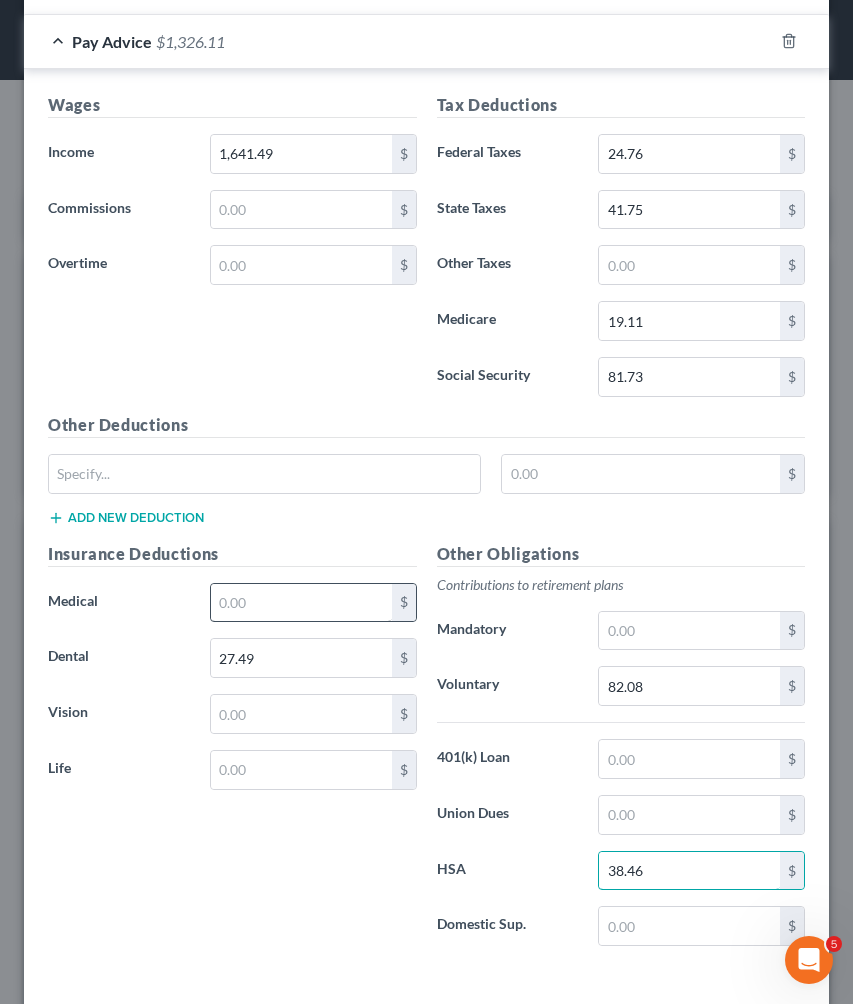 type on "38.46" 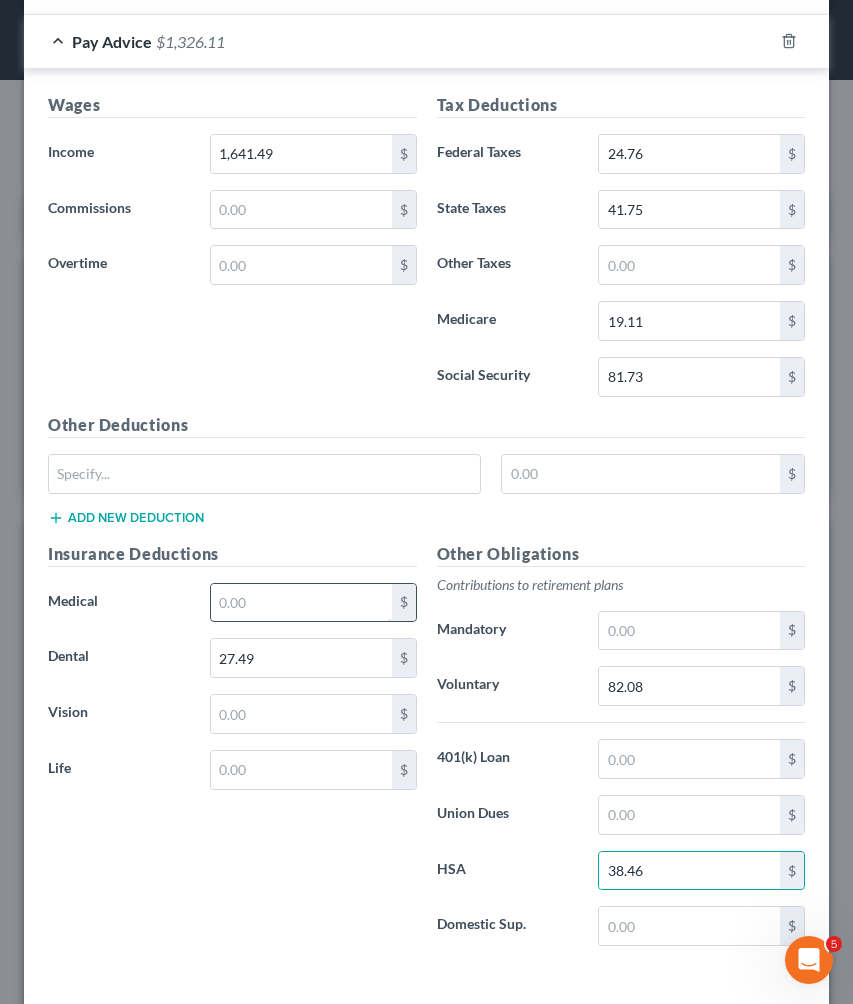 click at bounding box center (301, 603) 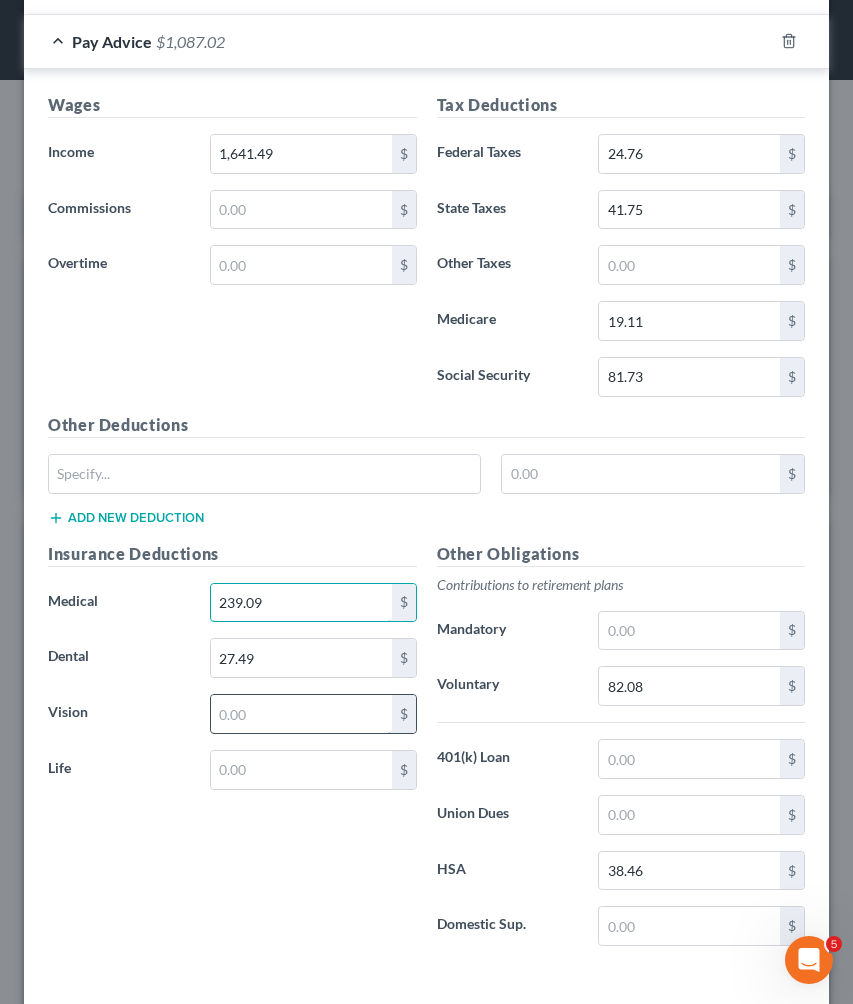type on "239.09" 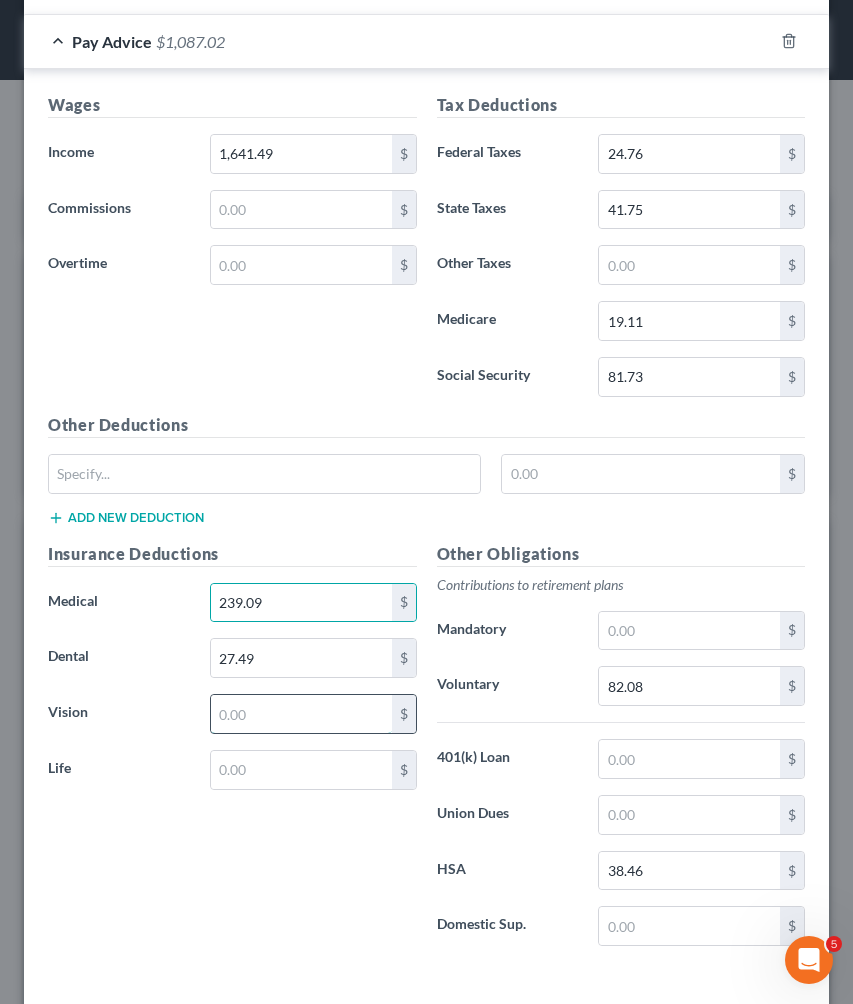 click at bounding box center (301, 714) 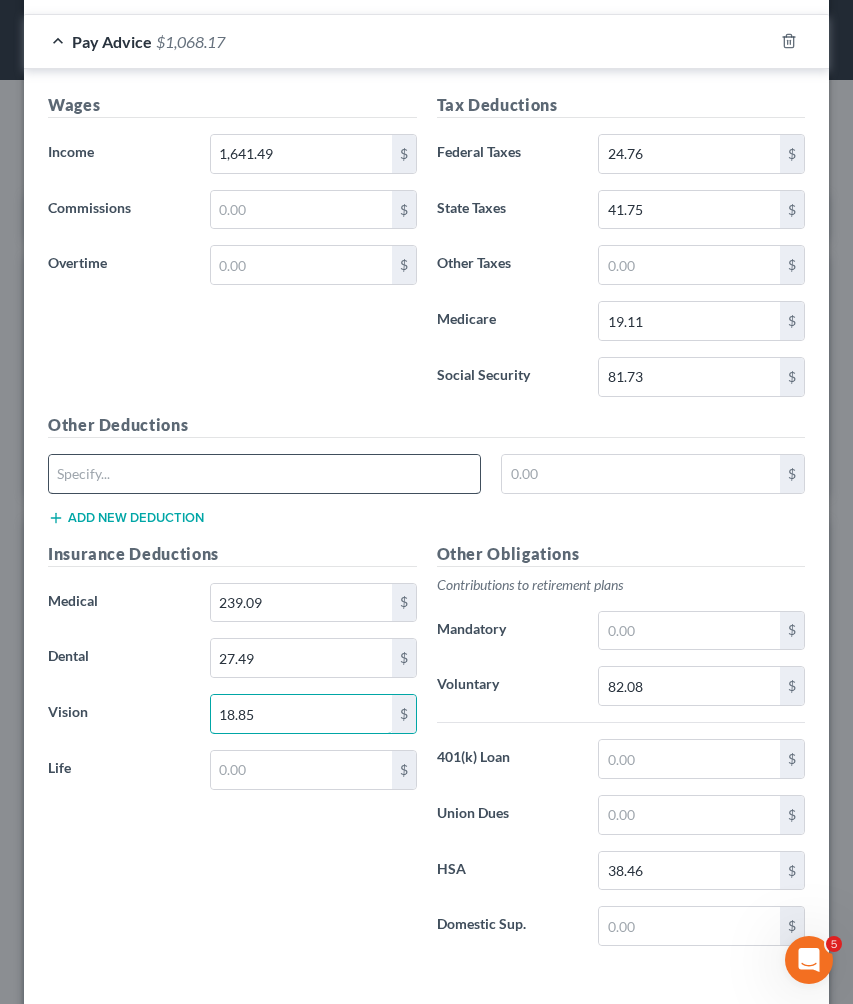 type on "18.85" 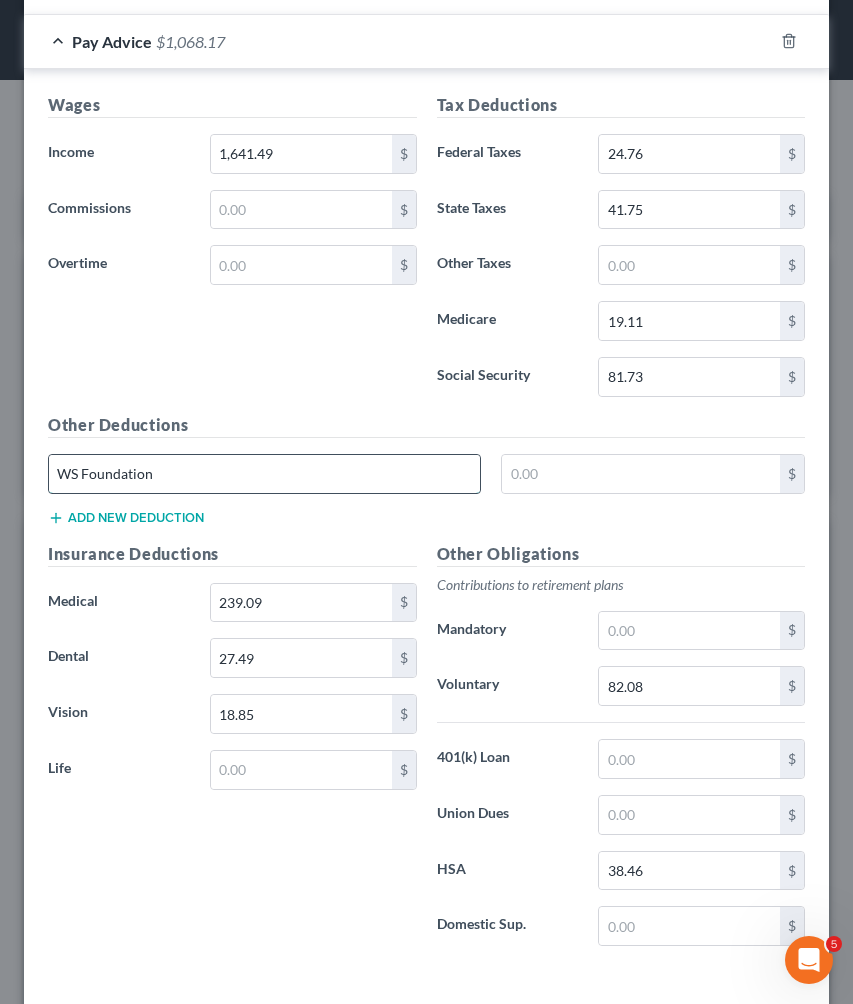 type on "WS Foundation" 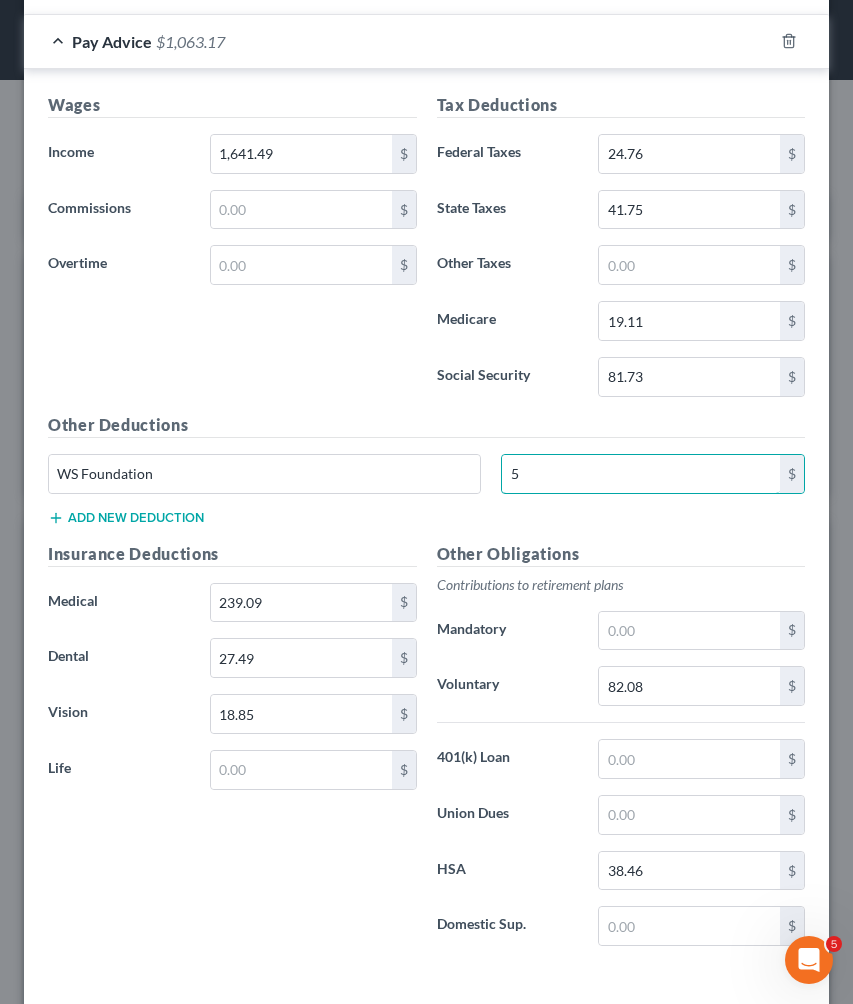 type on "5" 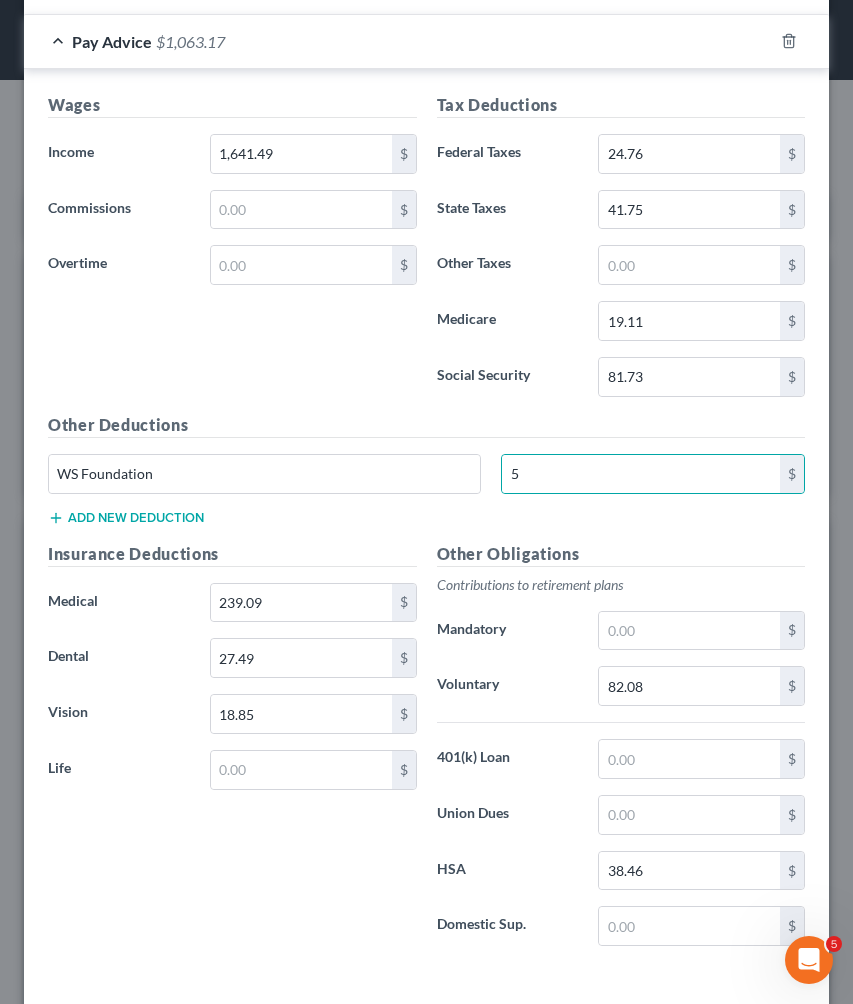 click on "Add new deduction" at bounding box center (126, 518) 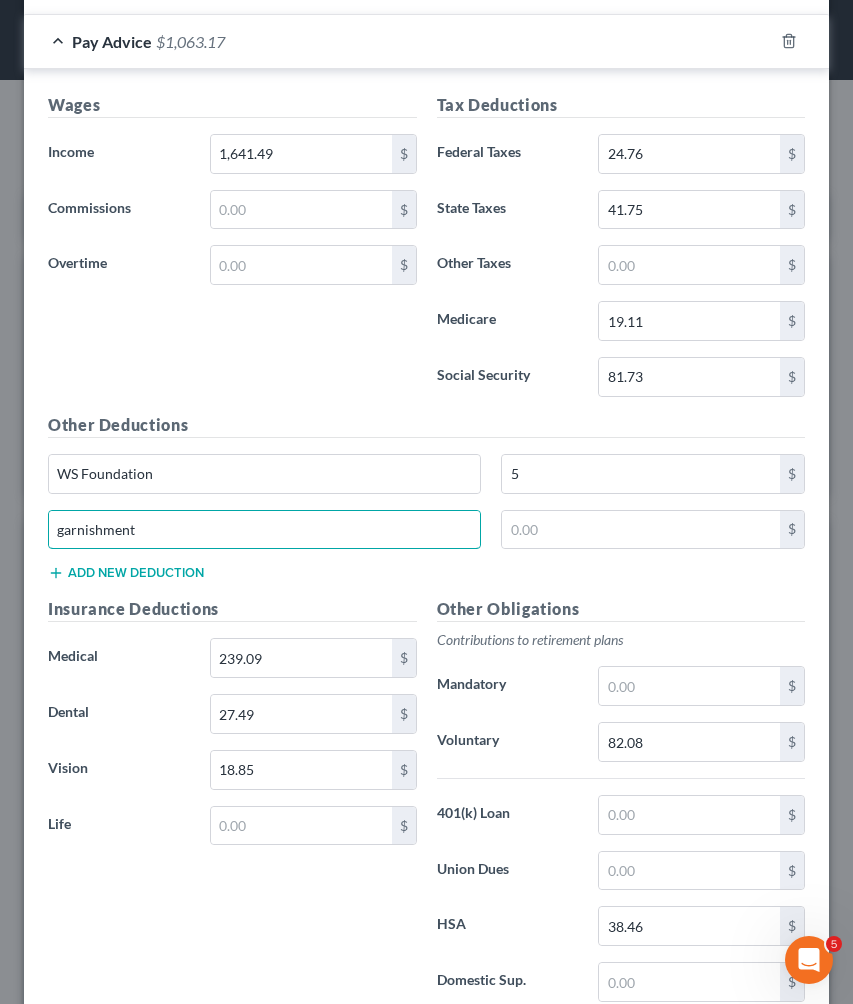 type on "garnishment" 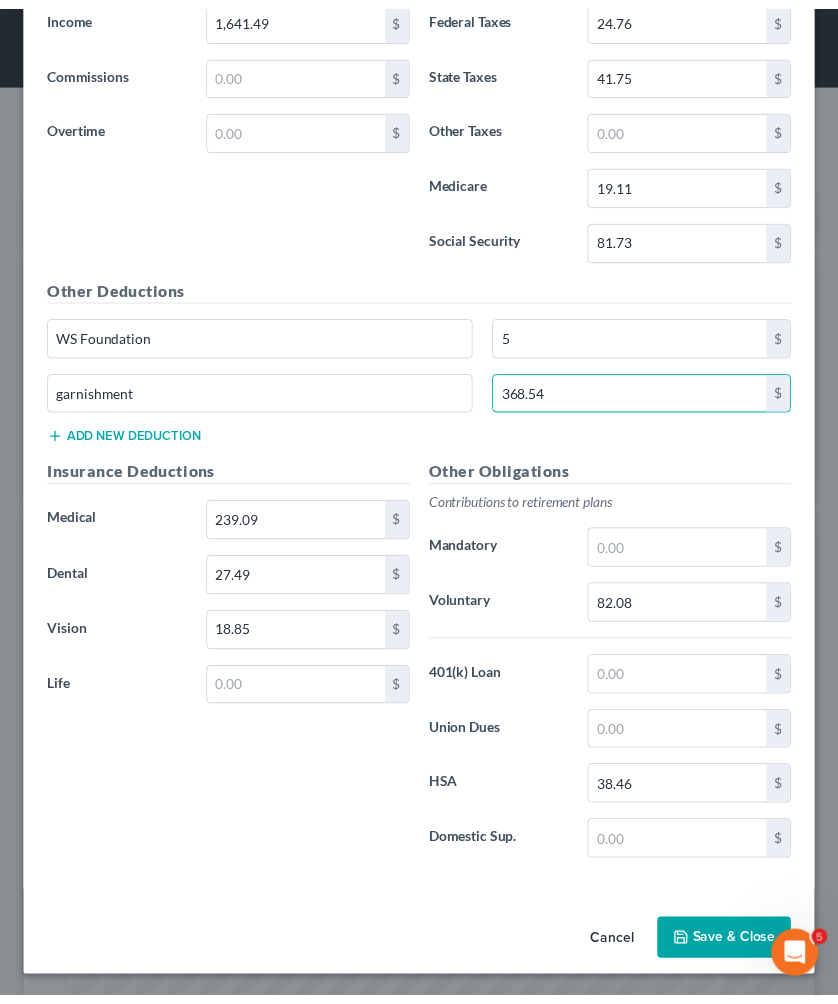 scroll, scrollTop: 813, scrollLeft: 0, axis: vertical 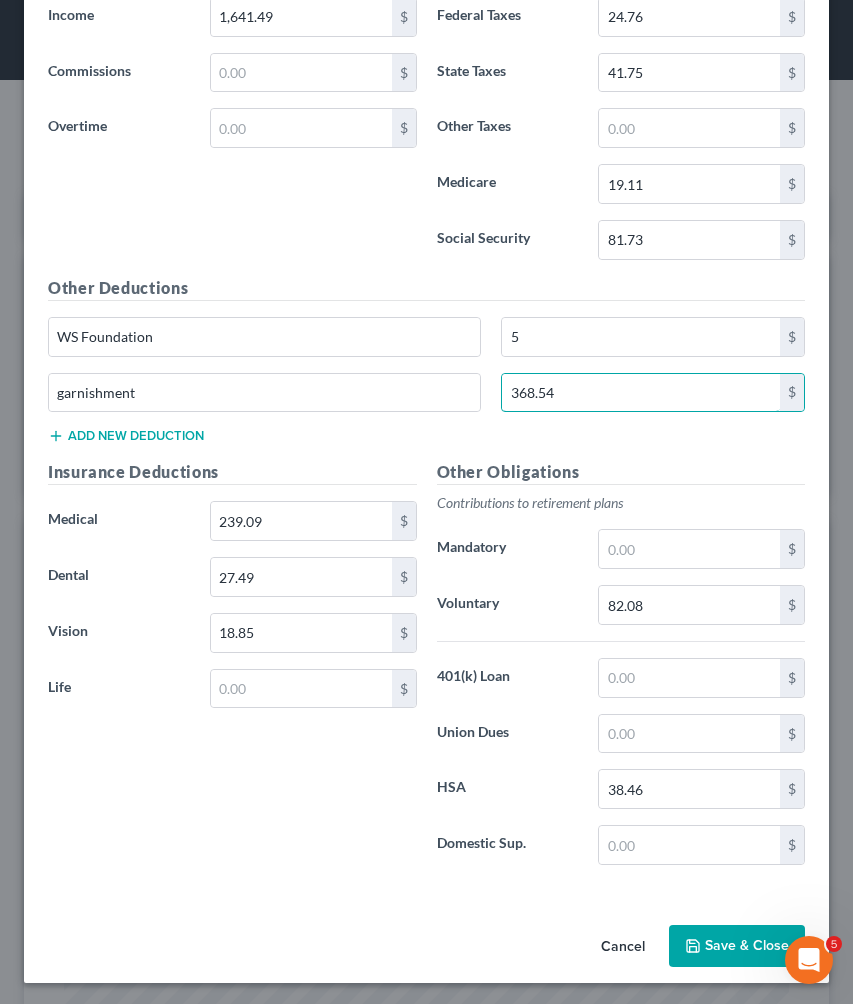 type on "368.54" 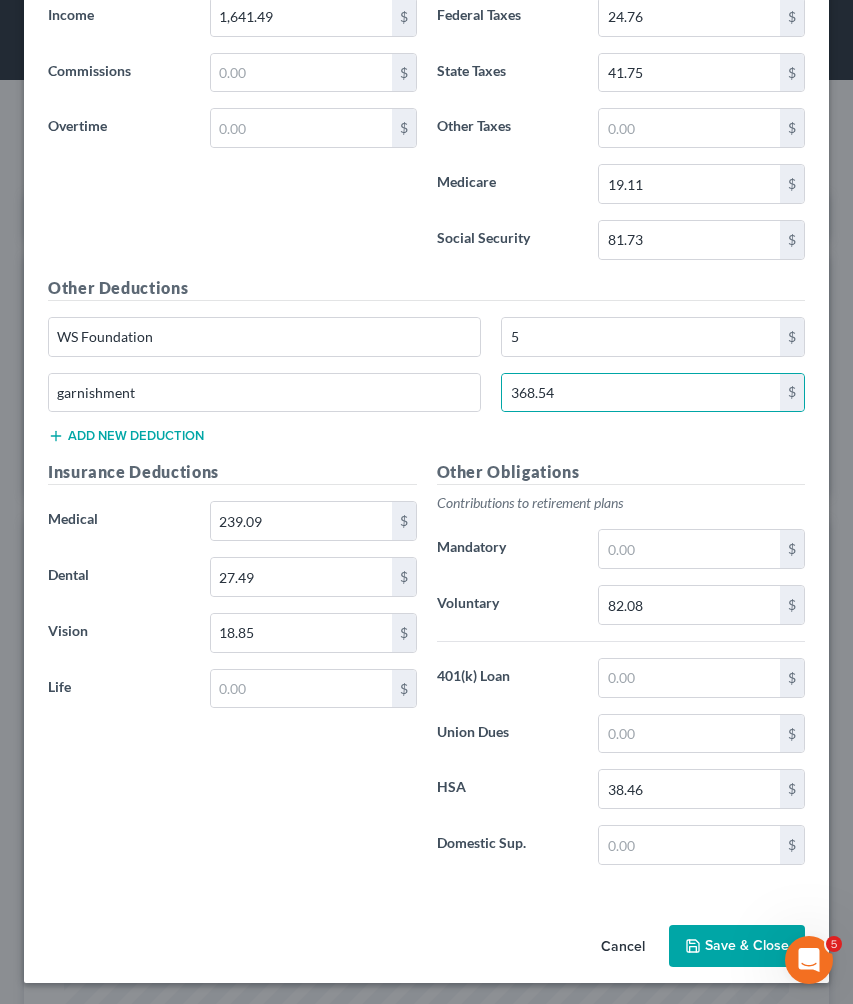 click on "Save & Close" at bounding box center [737, 946] 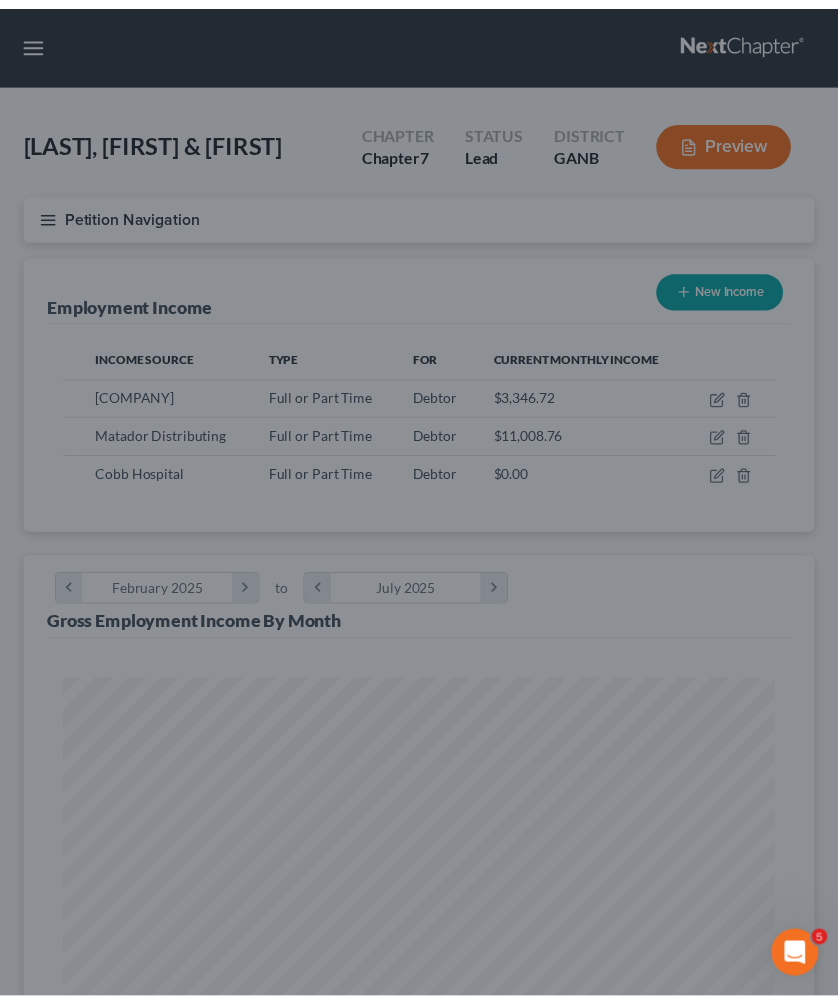 scroll, scrollTop: 355, scrollLeft: 750, axis: both 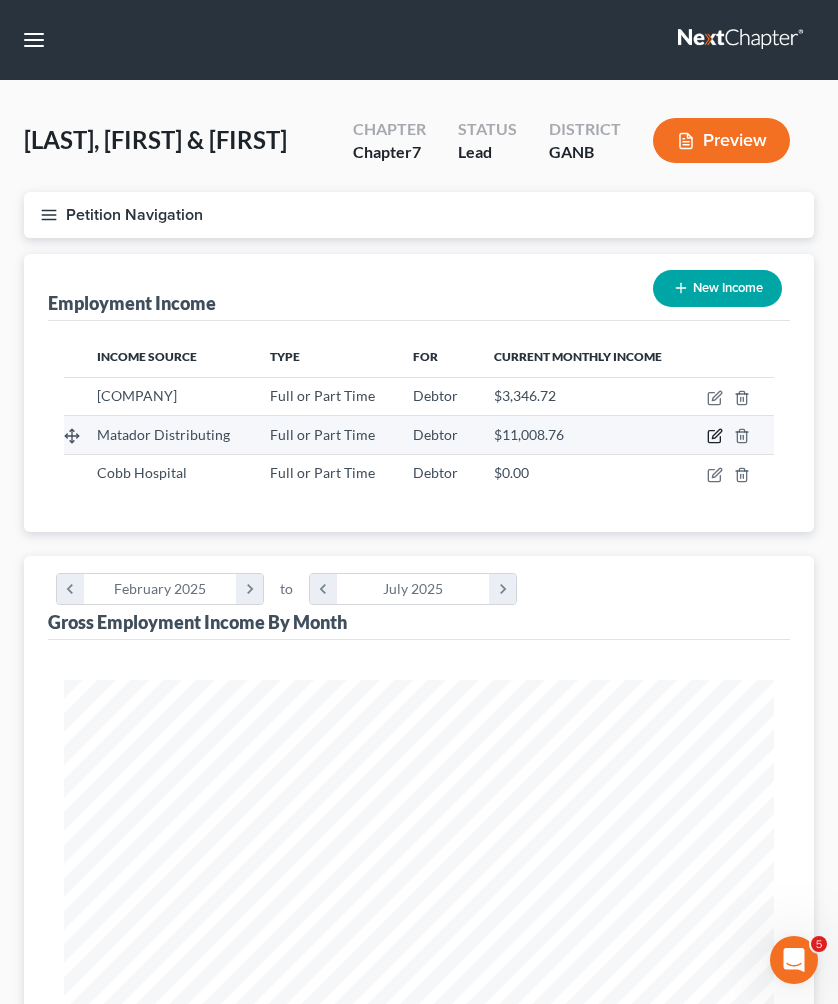 click 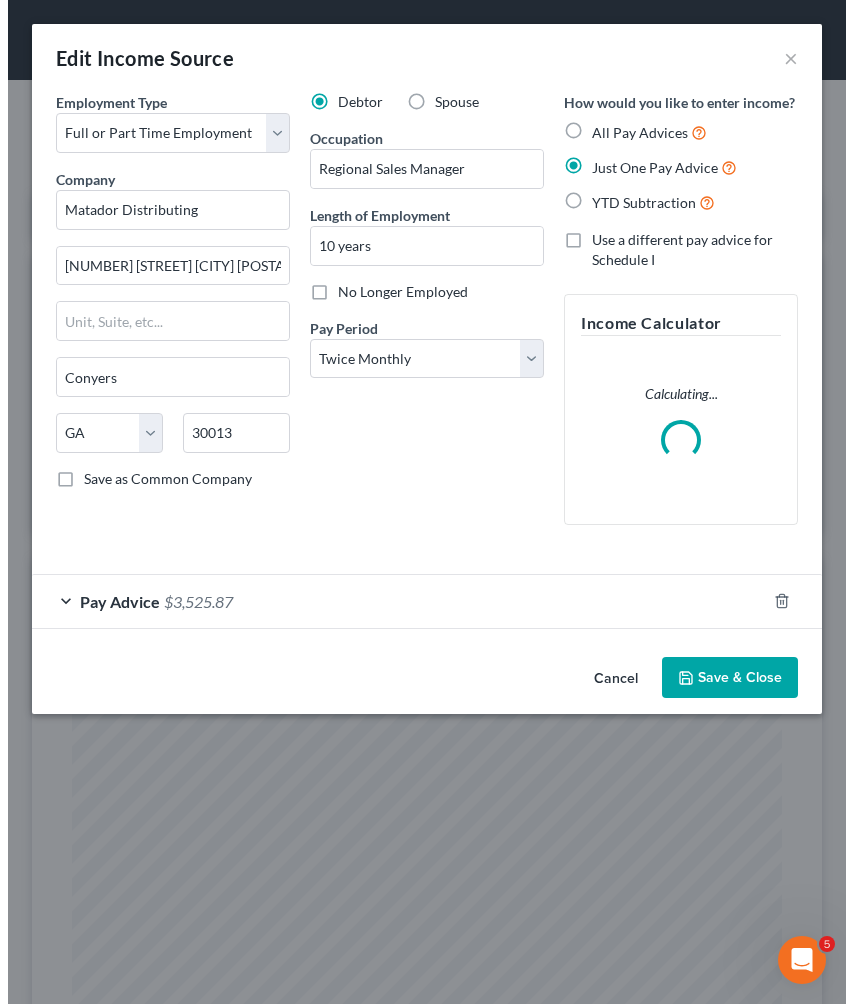 scroll, scrollTop: 999638, scrollLeft: 999235, axis: both 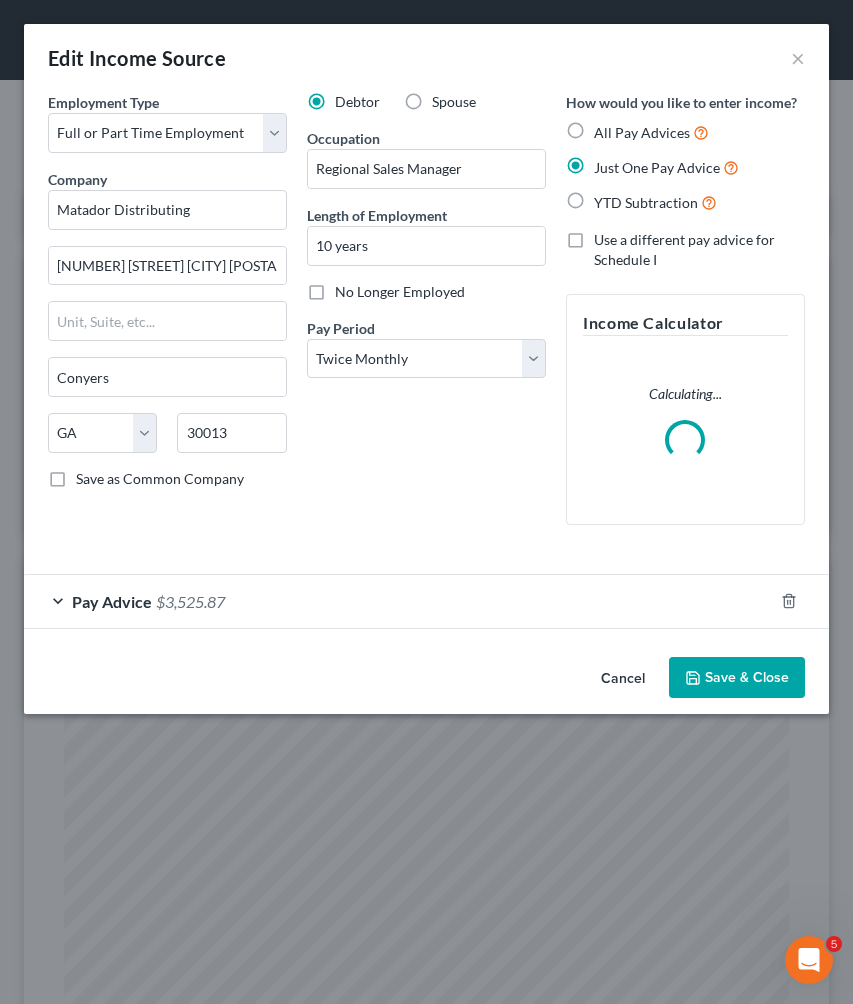 click on "Cancel" at bounding box center (623, 679) 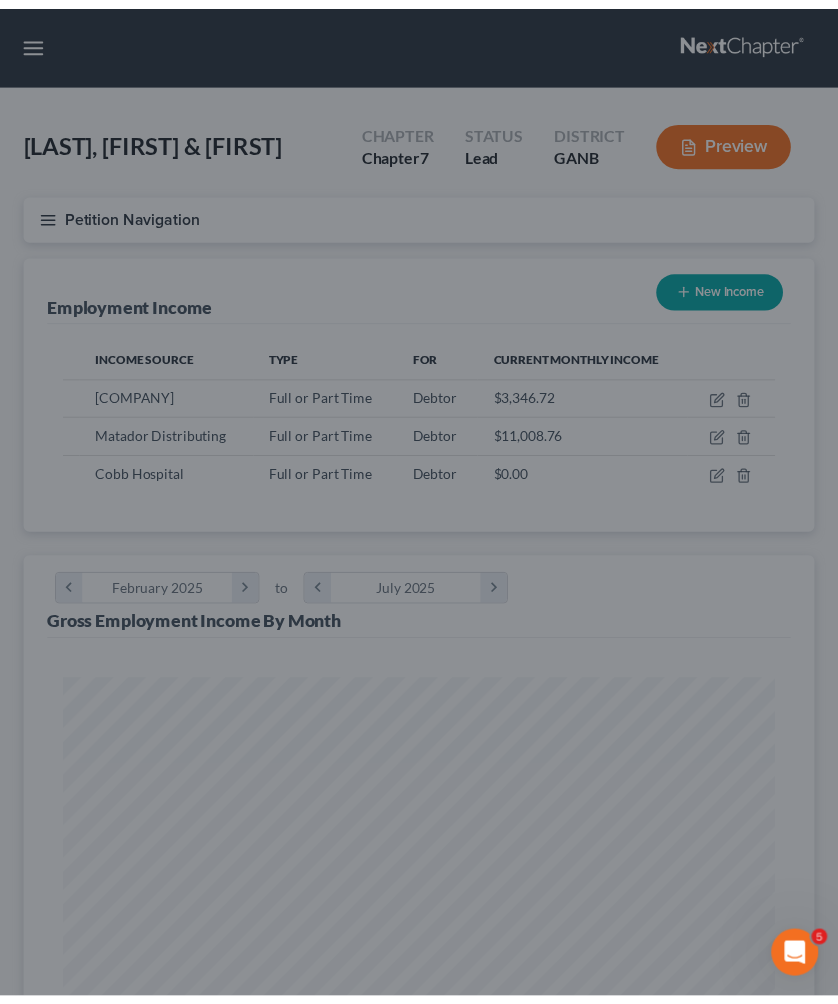 scroll, scrollTop: 355, scrollLeft: 750, axis: both 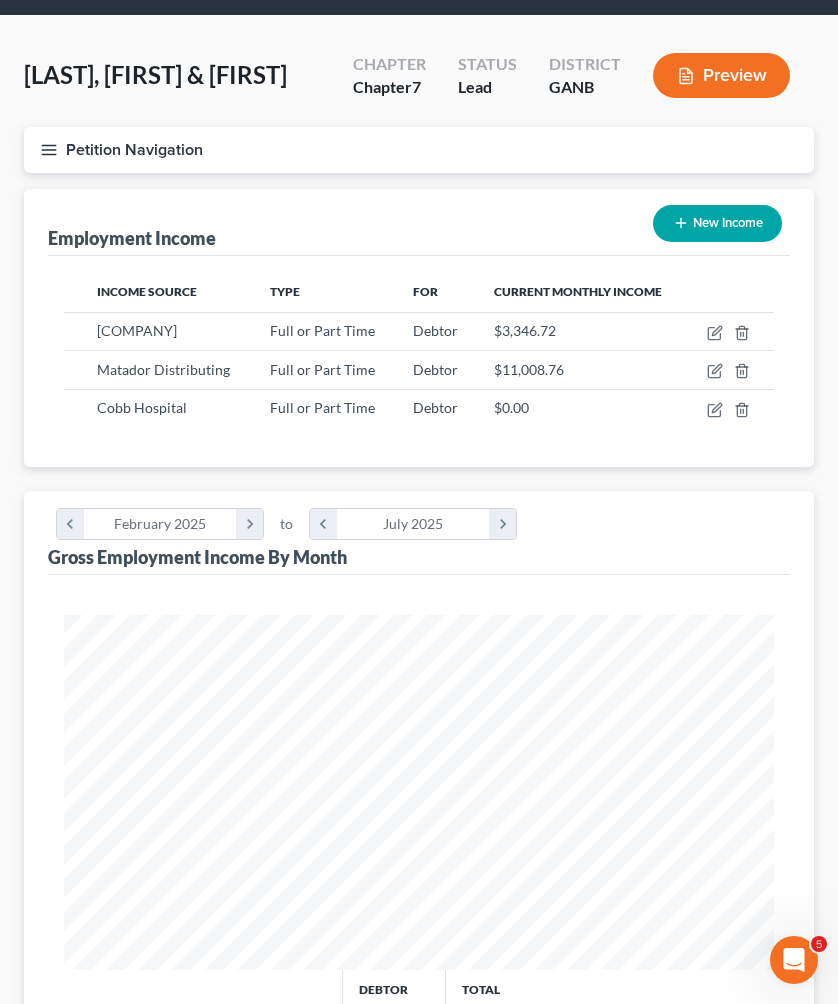 click on "Petition Navigation" at bounding box center [419, 150] 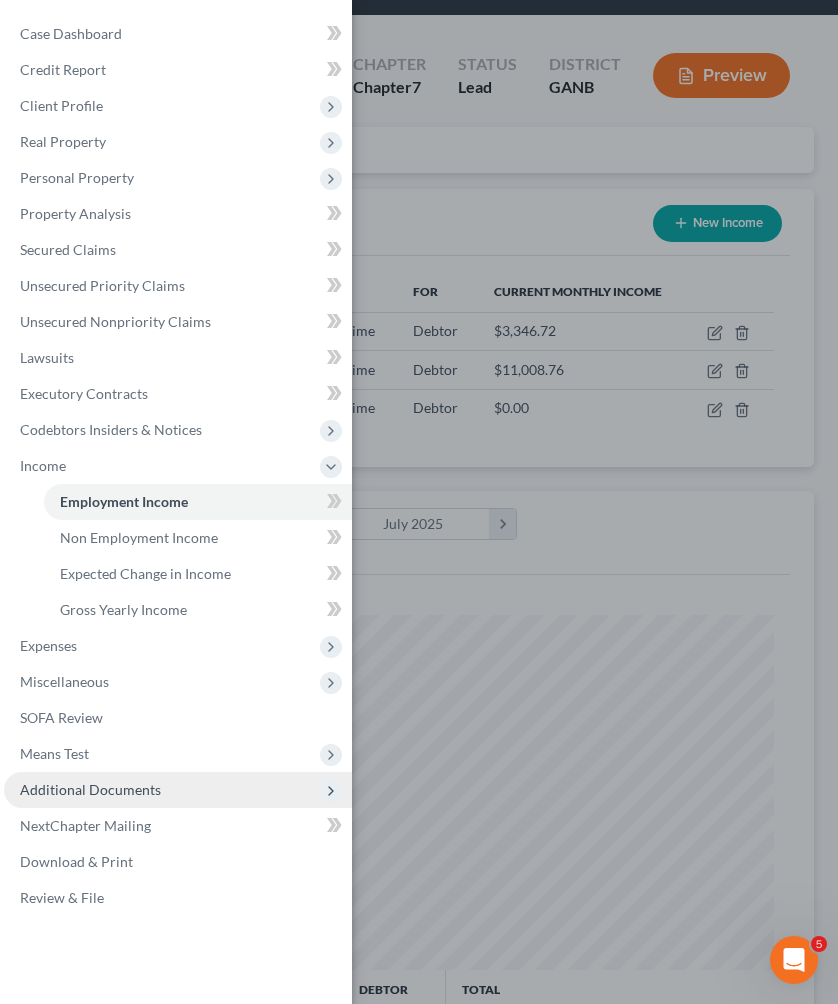 click on "Additional Documents" at bounding box center [178, 790] 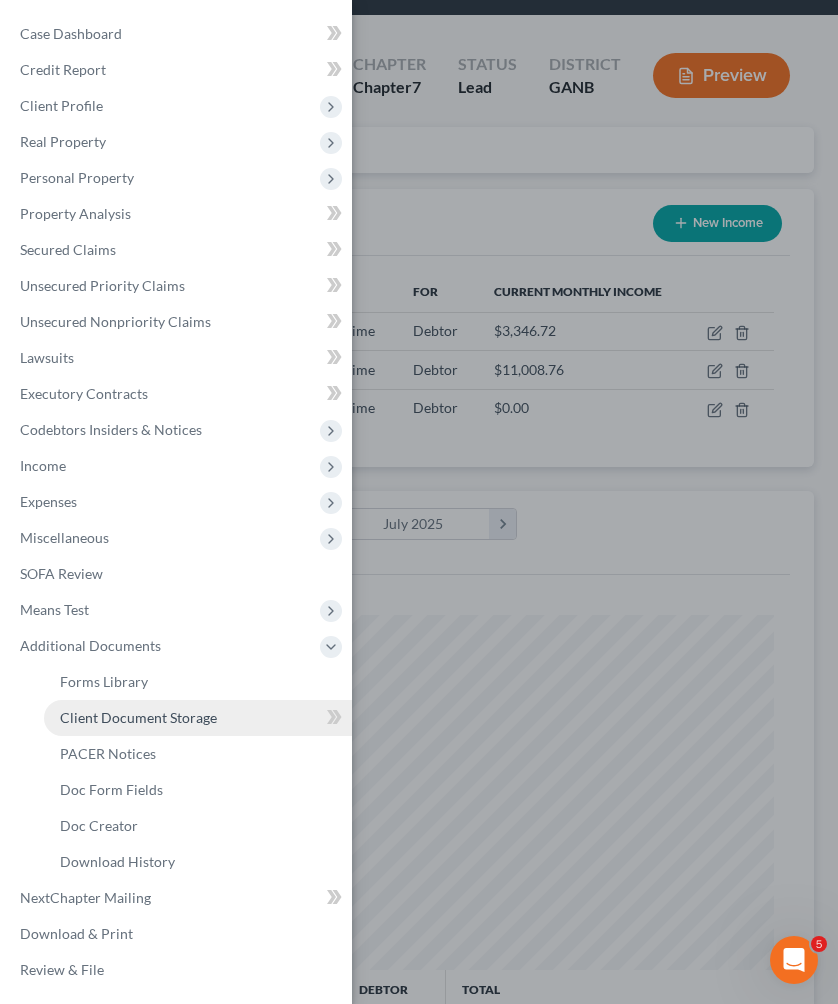 click on "Client Document Storage" at bounding box center [198, 718] 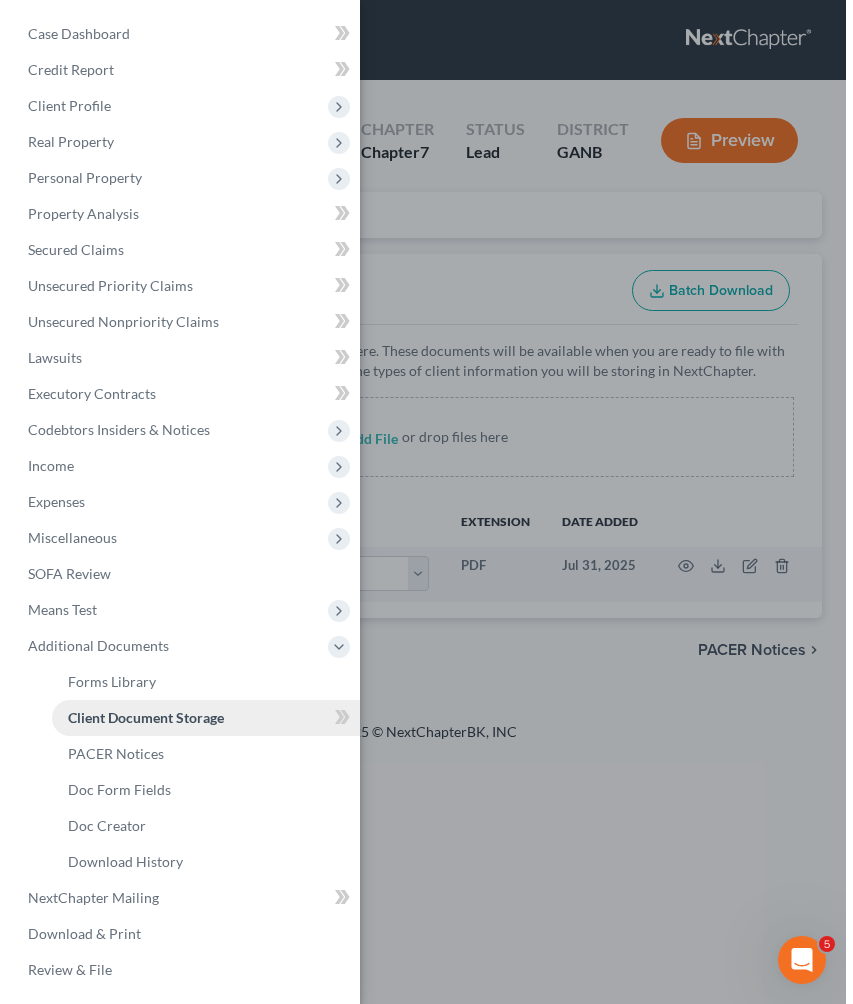 scroll, scrollTop: 0, scrollLeft: 0, axis: both 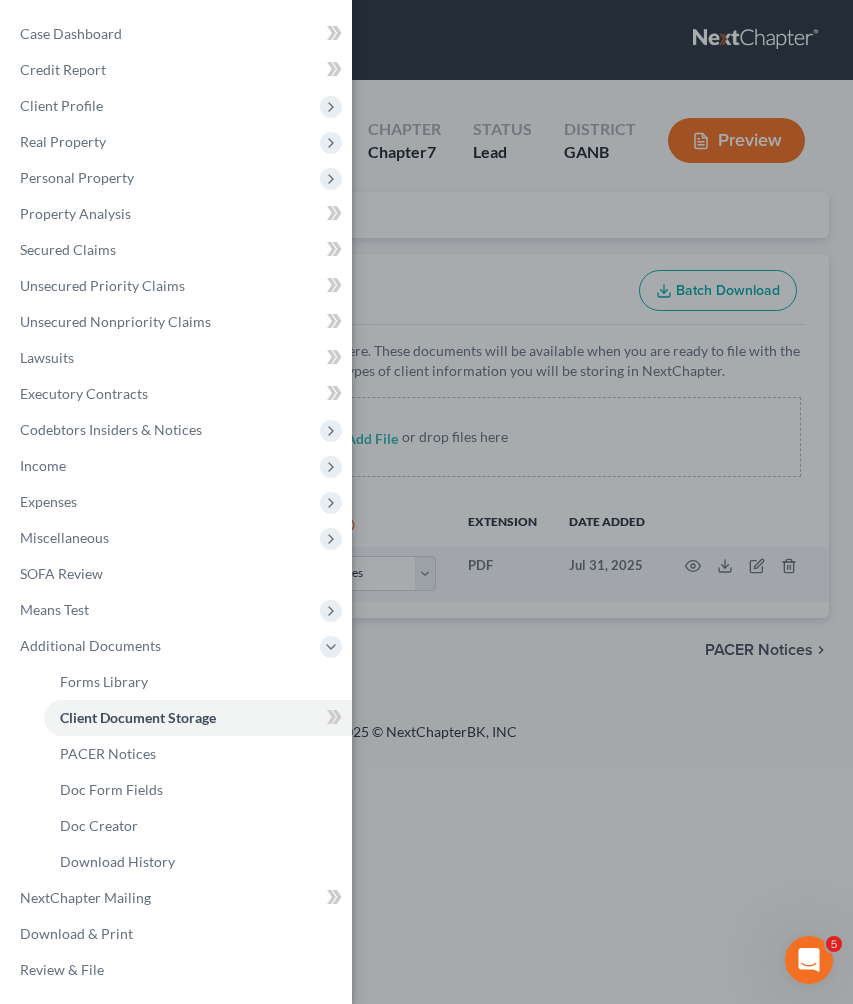 click on "Case Dashboard
Payments
Invoices
Payments
Payments
Credit Report
Client Profile" at bounding box center [426, 502] 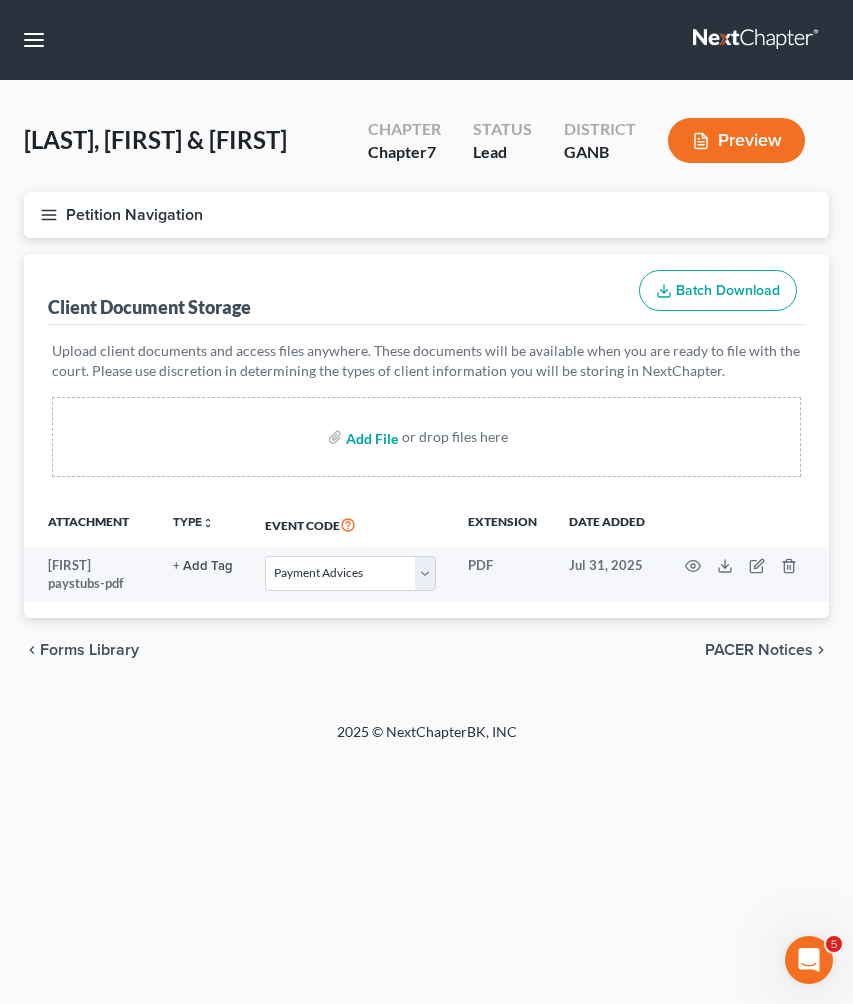click at bounding box center [370, 437] 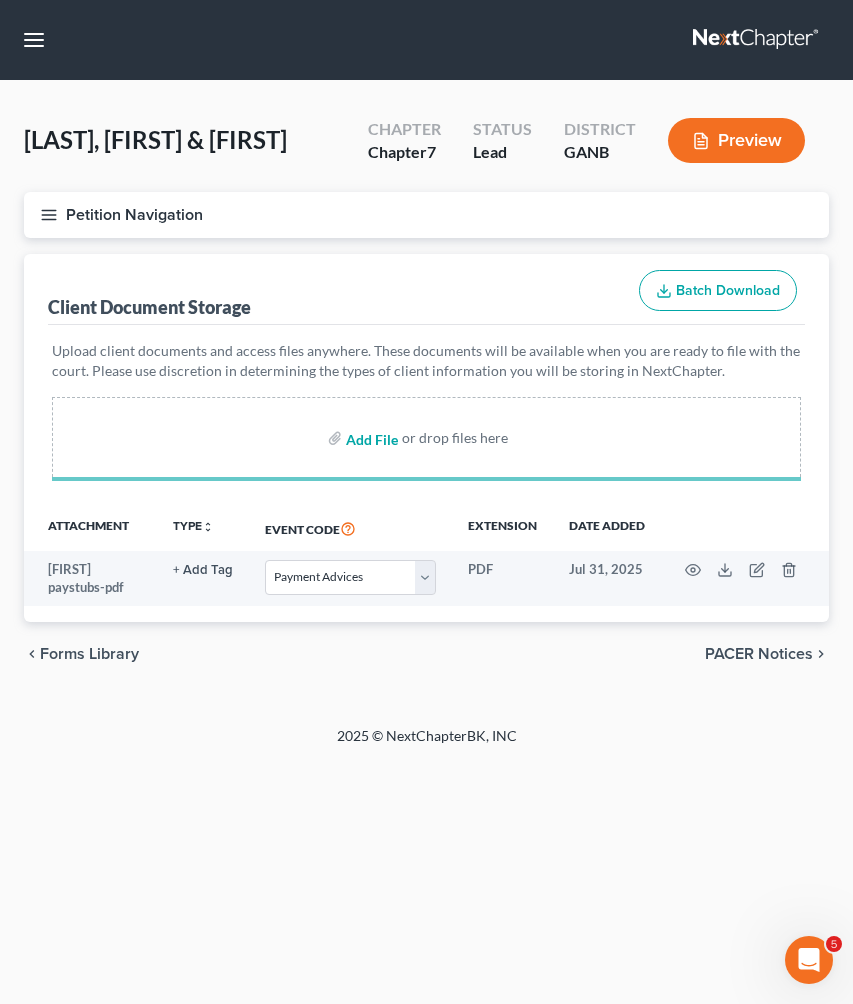 select on "35" 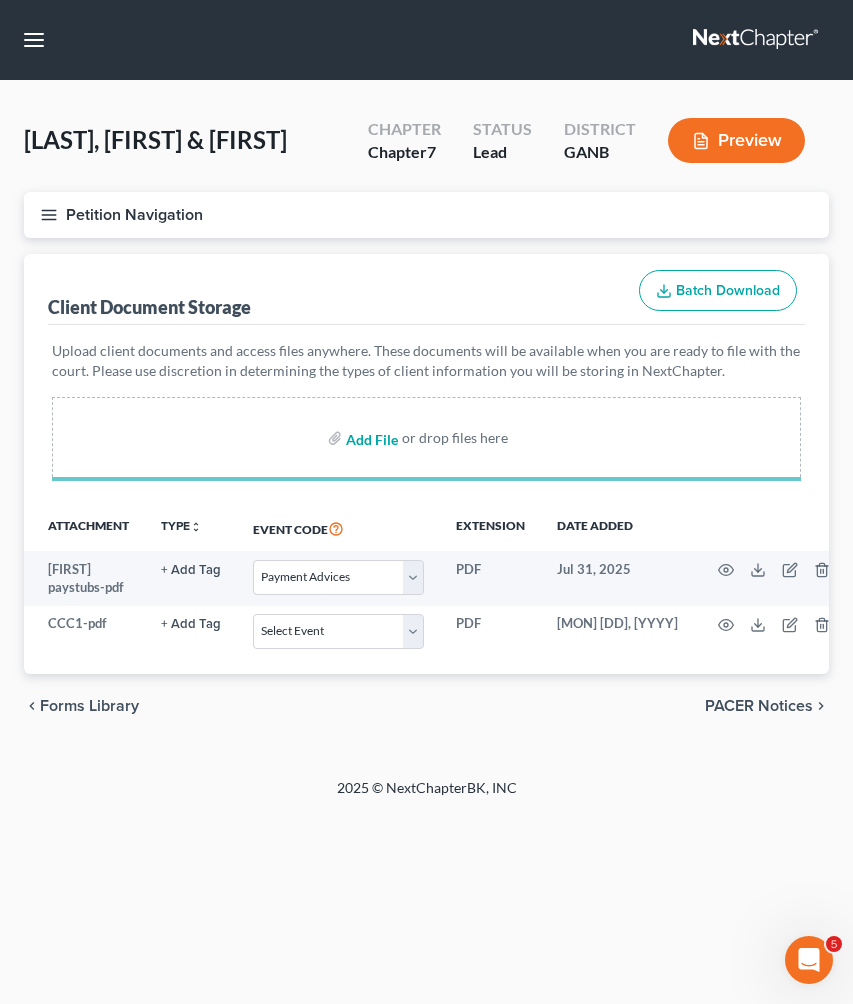 select on "35" 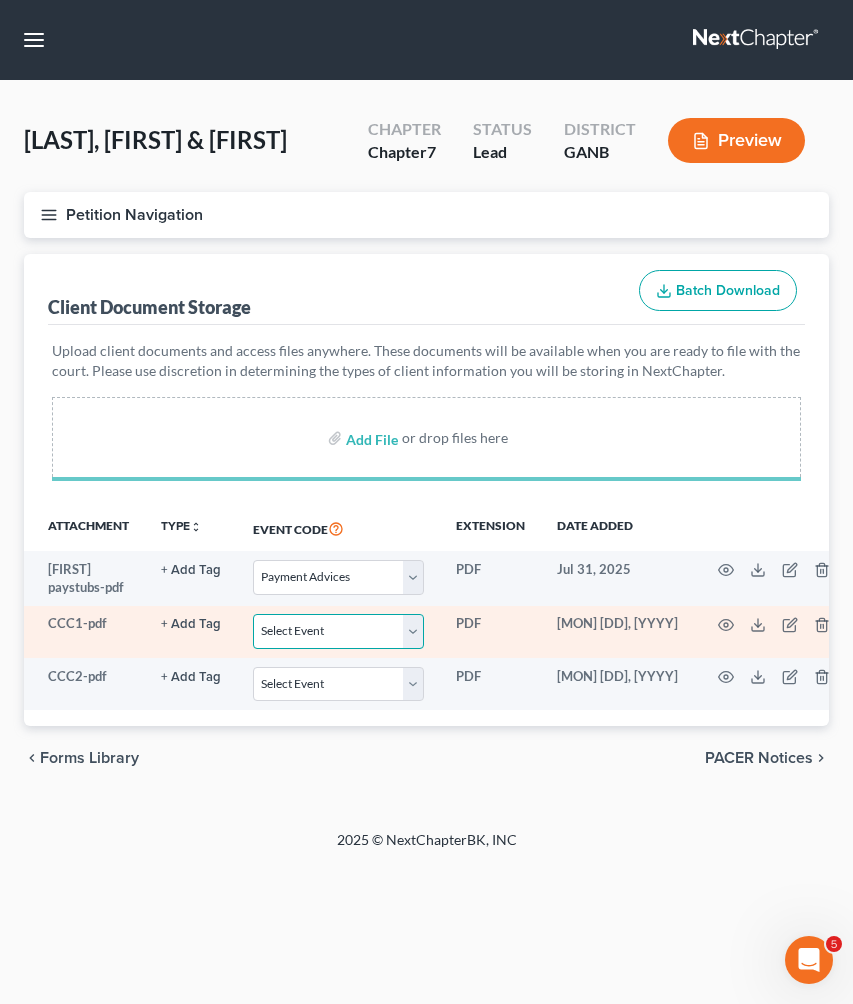 select on "5" 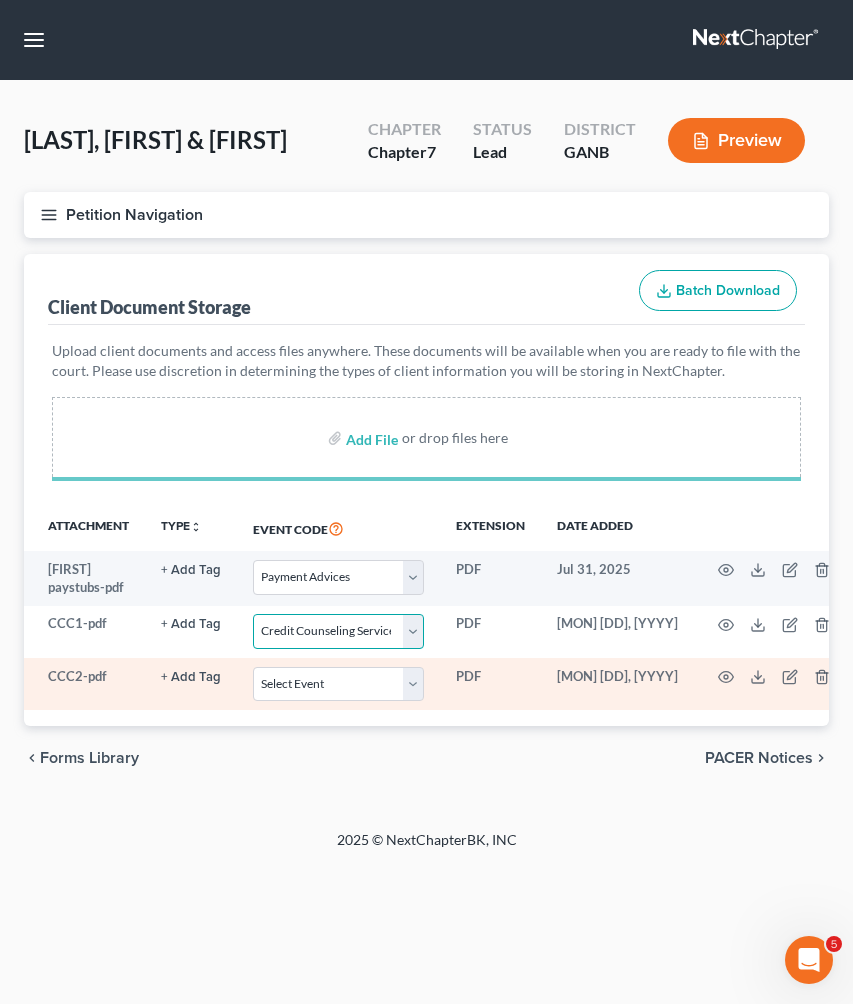 select on "35" 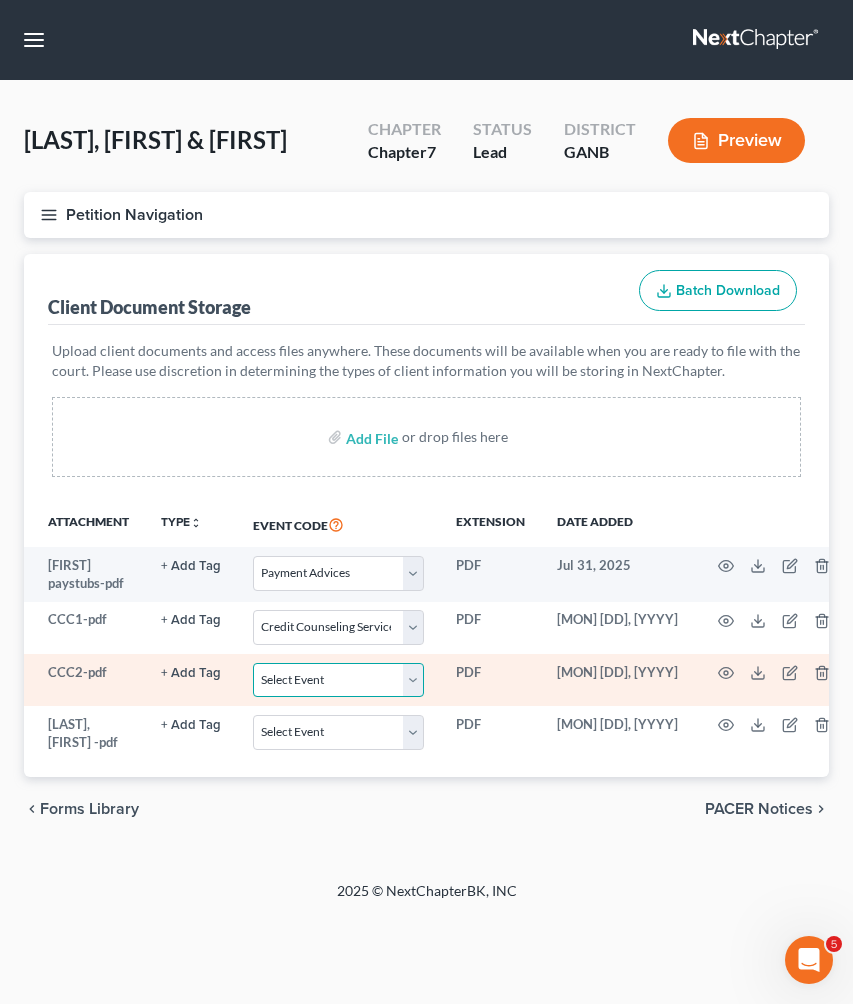select on "5" 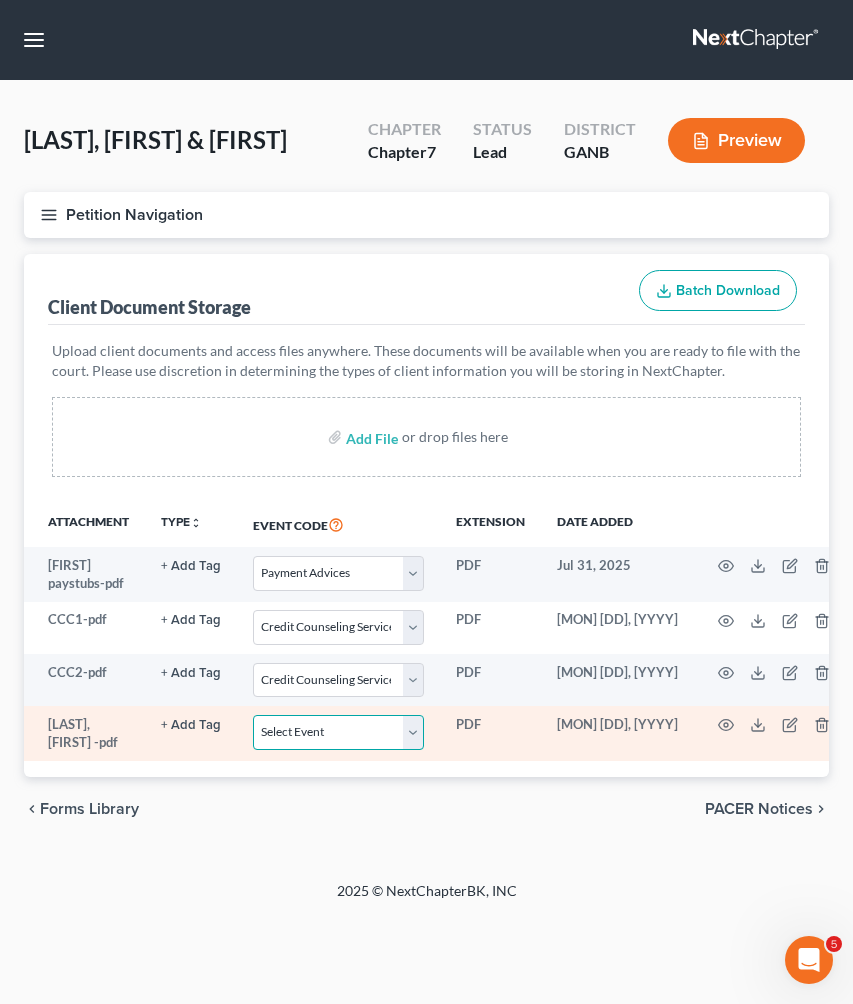 select on "35" 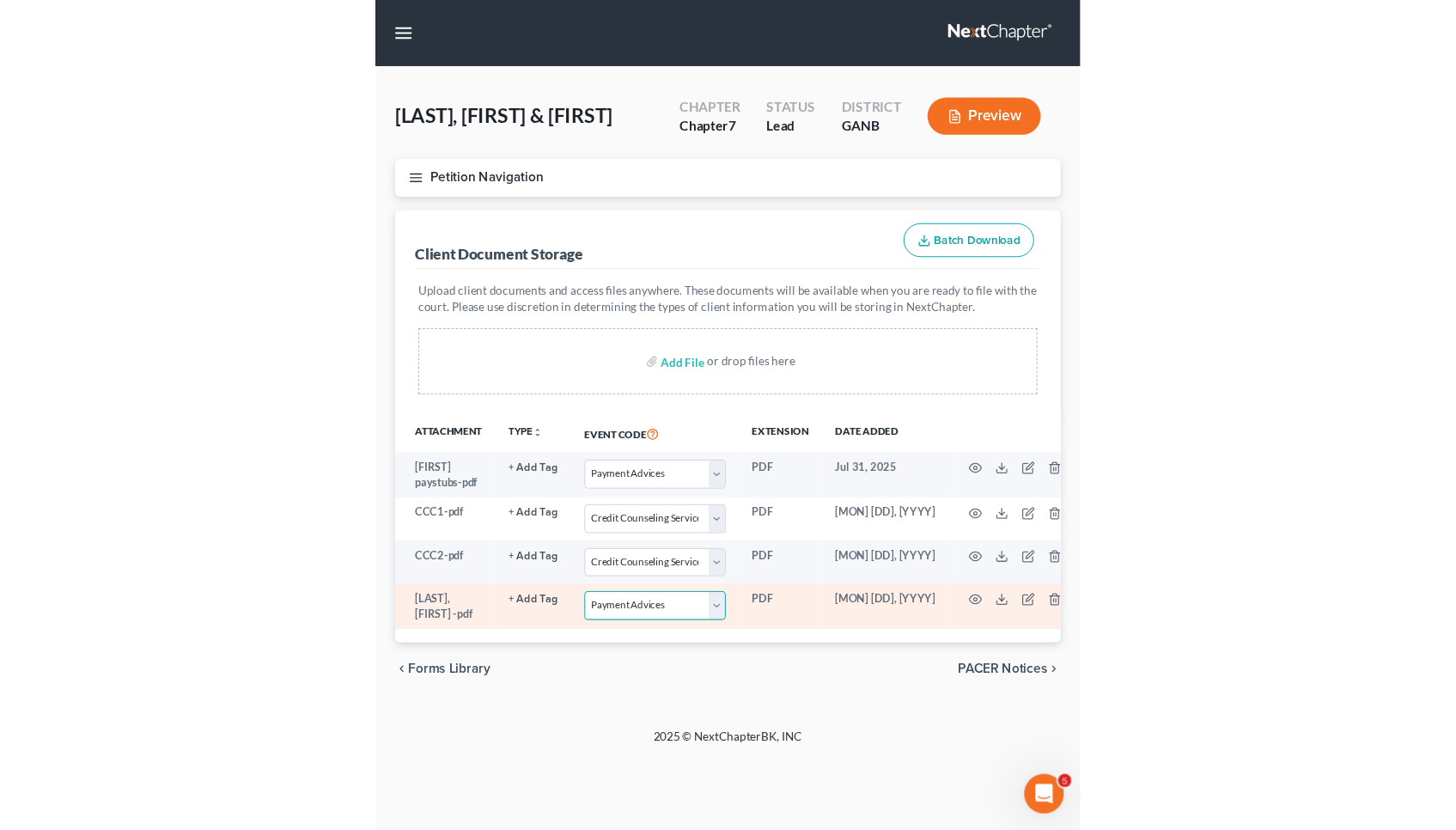scroll, scrollTop: 0, scrollLeft: 0, axis: both 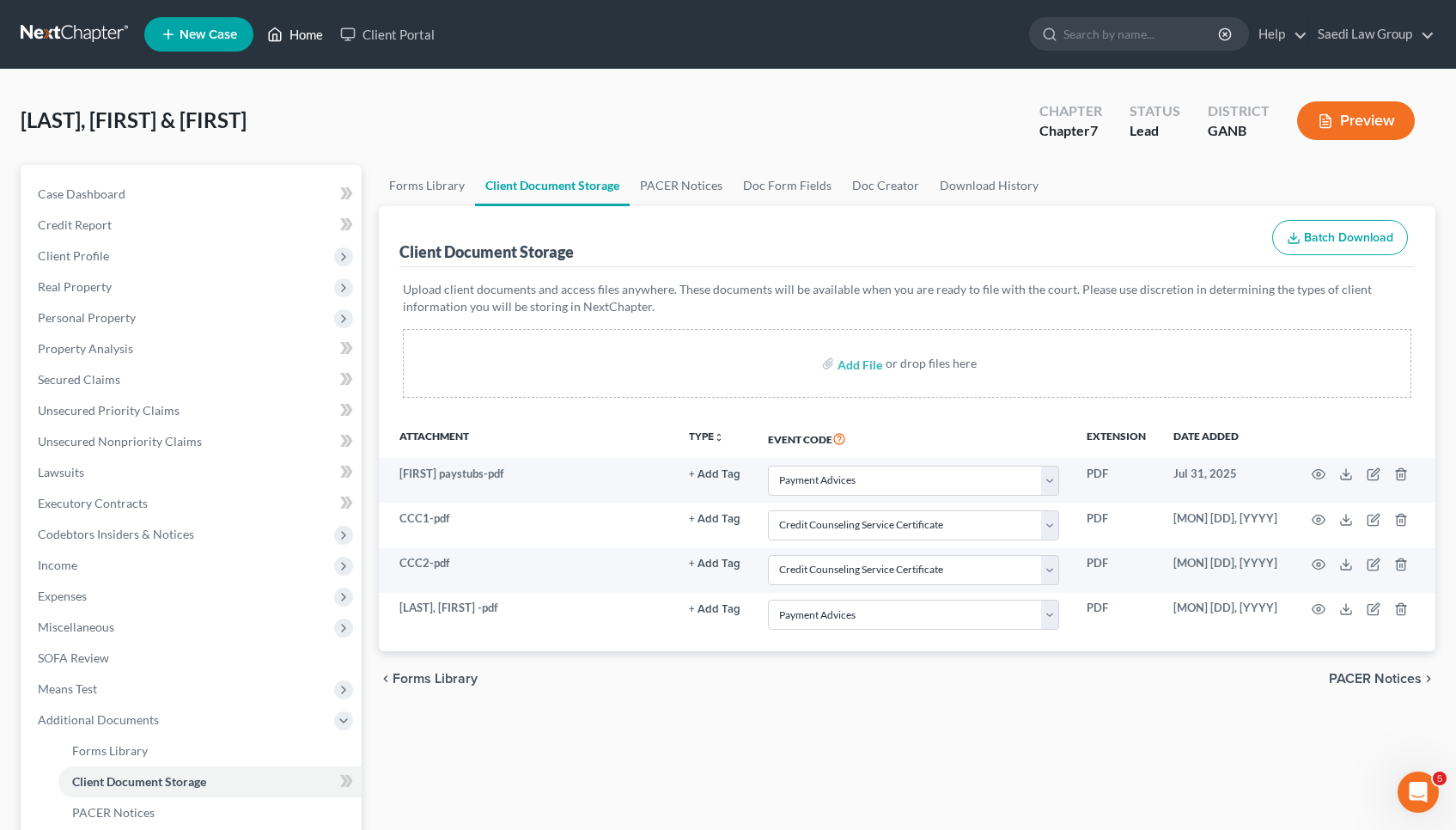 click 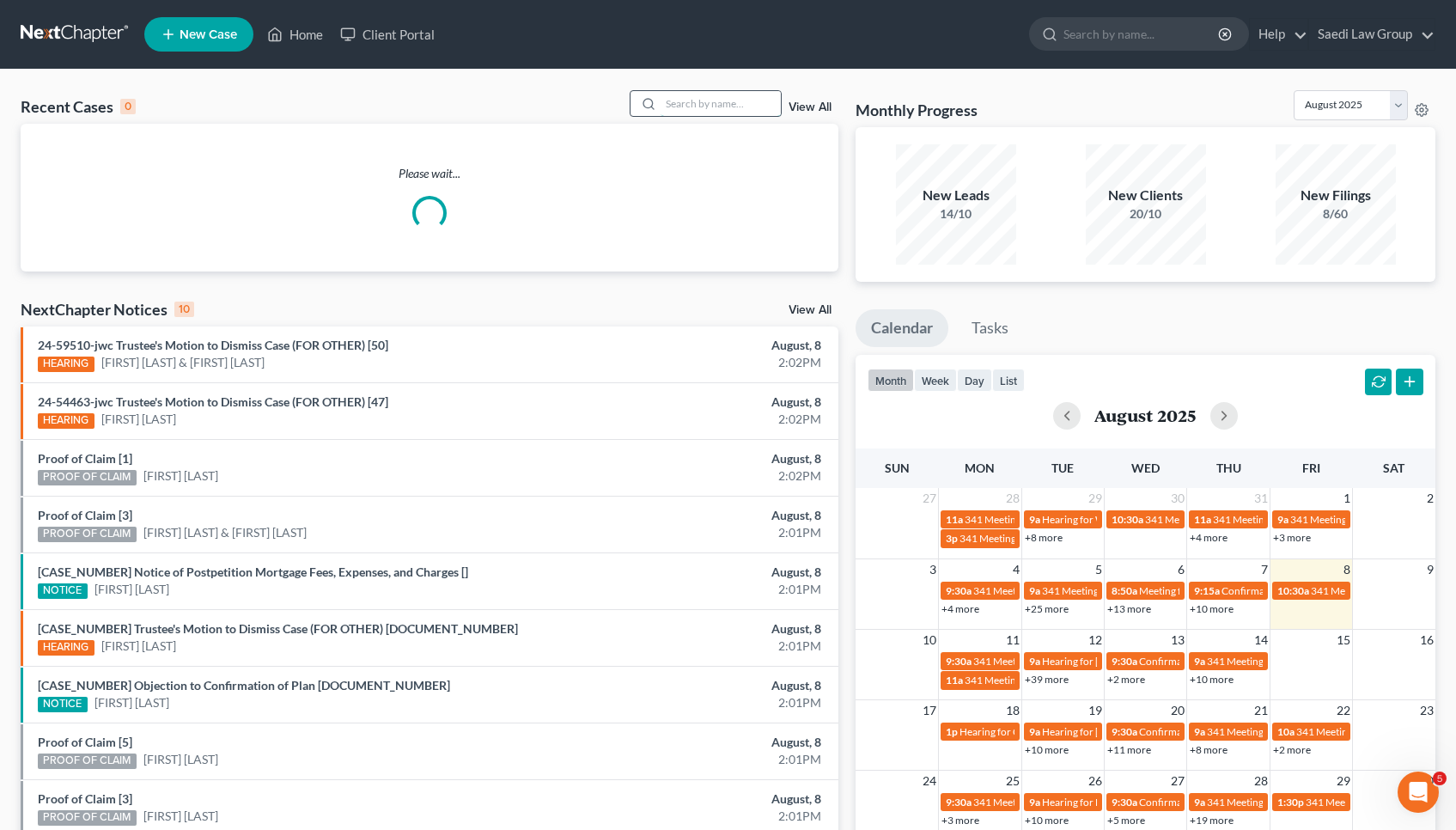 click at bounding box center [721, 103] 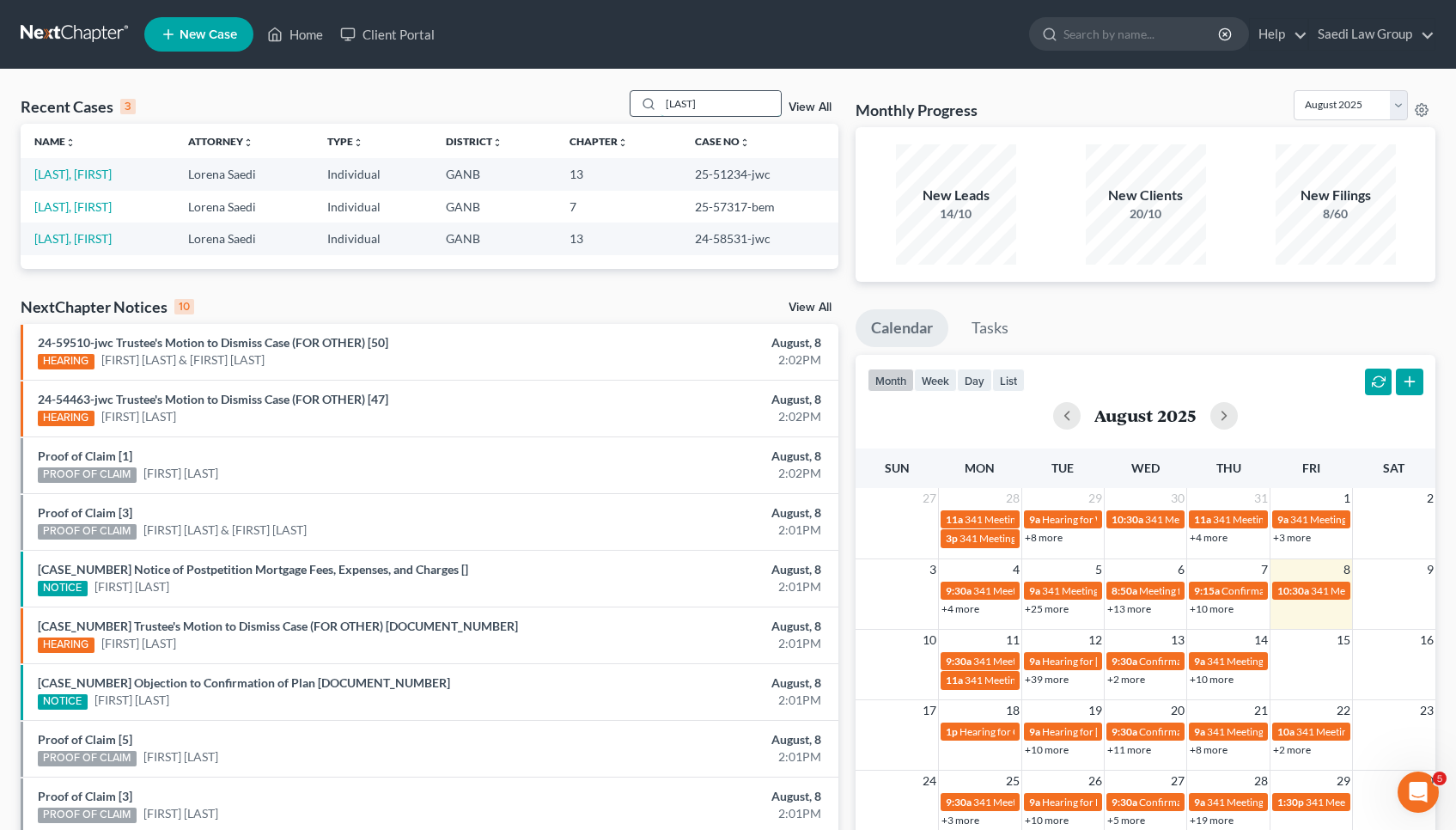 type on "[LAST]" 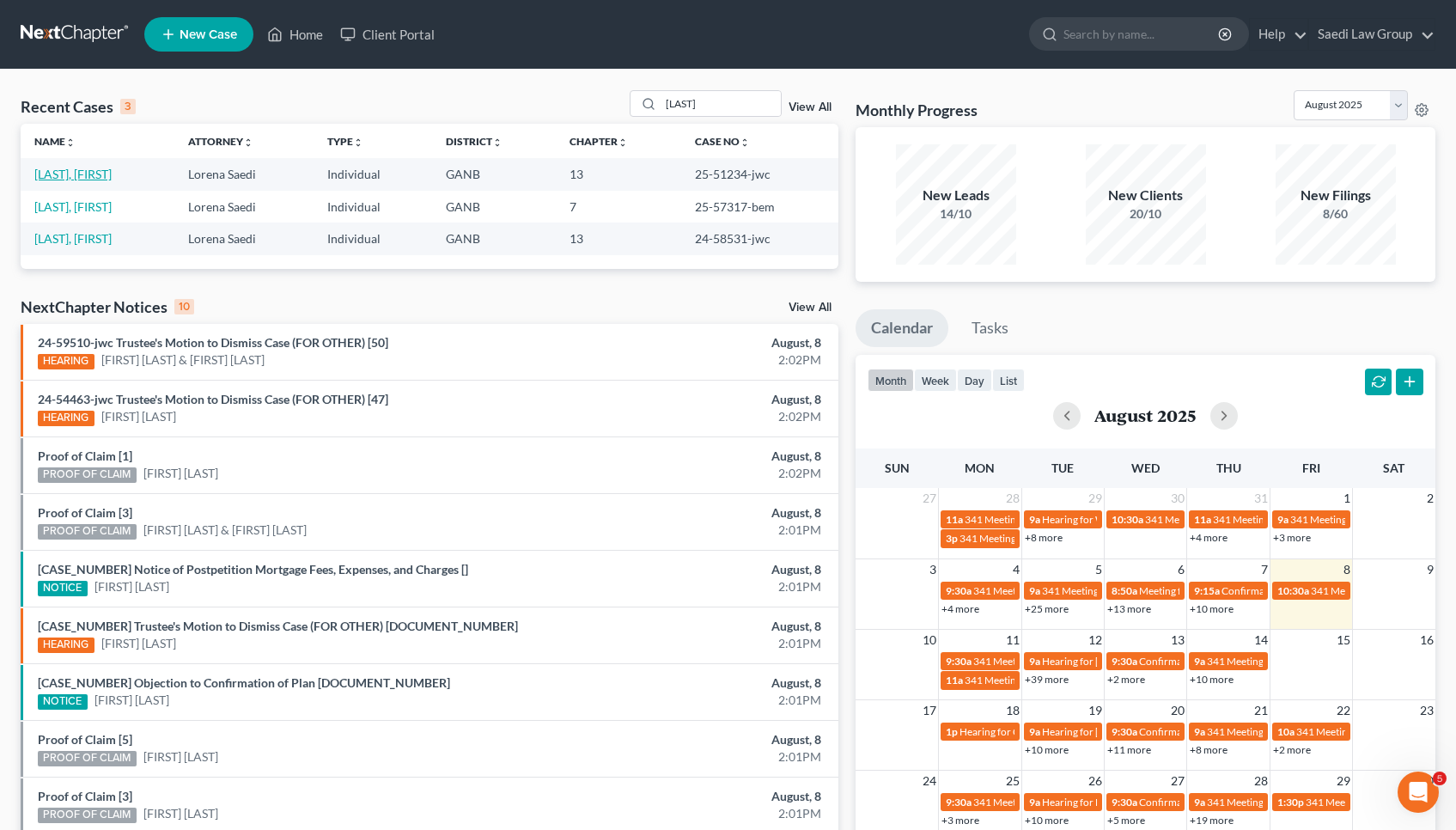 drag, startPoint x: 656, startPoint y: 113, endPoint x: 93, endPoint y: 173, distance: 566.18813 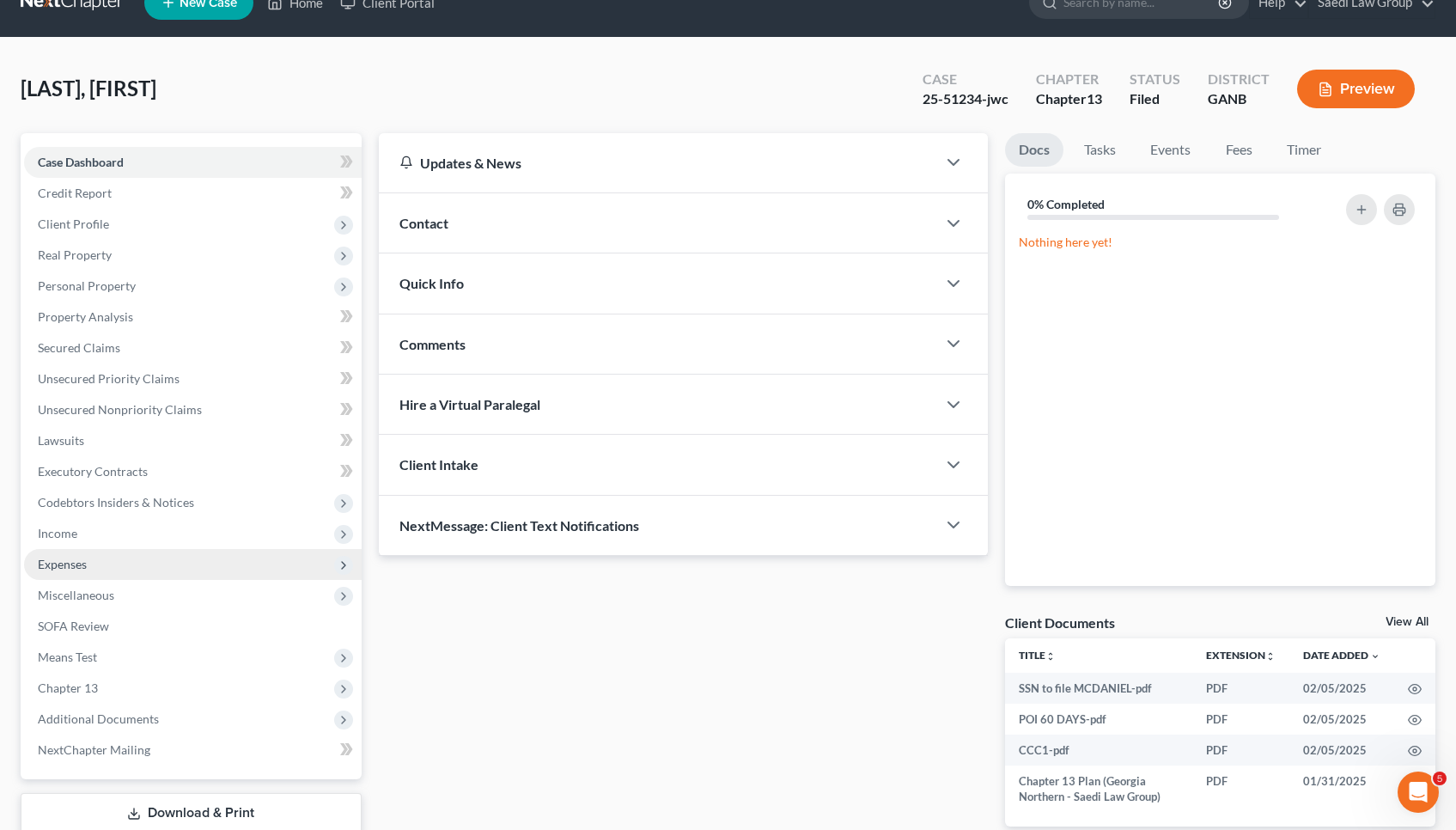 scroll, scrollTop: 40, scrollLeft: 1, axis: both 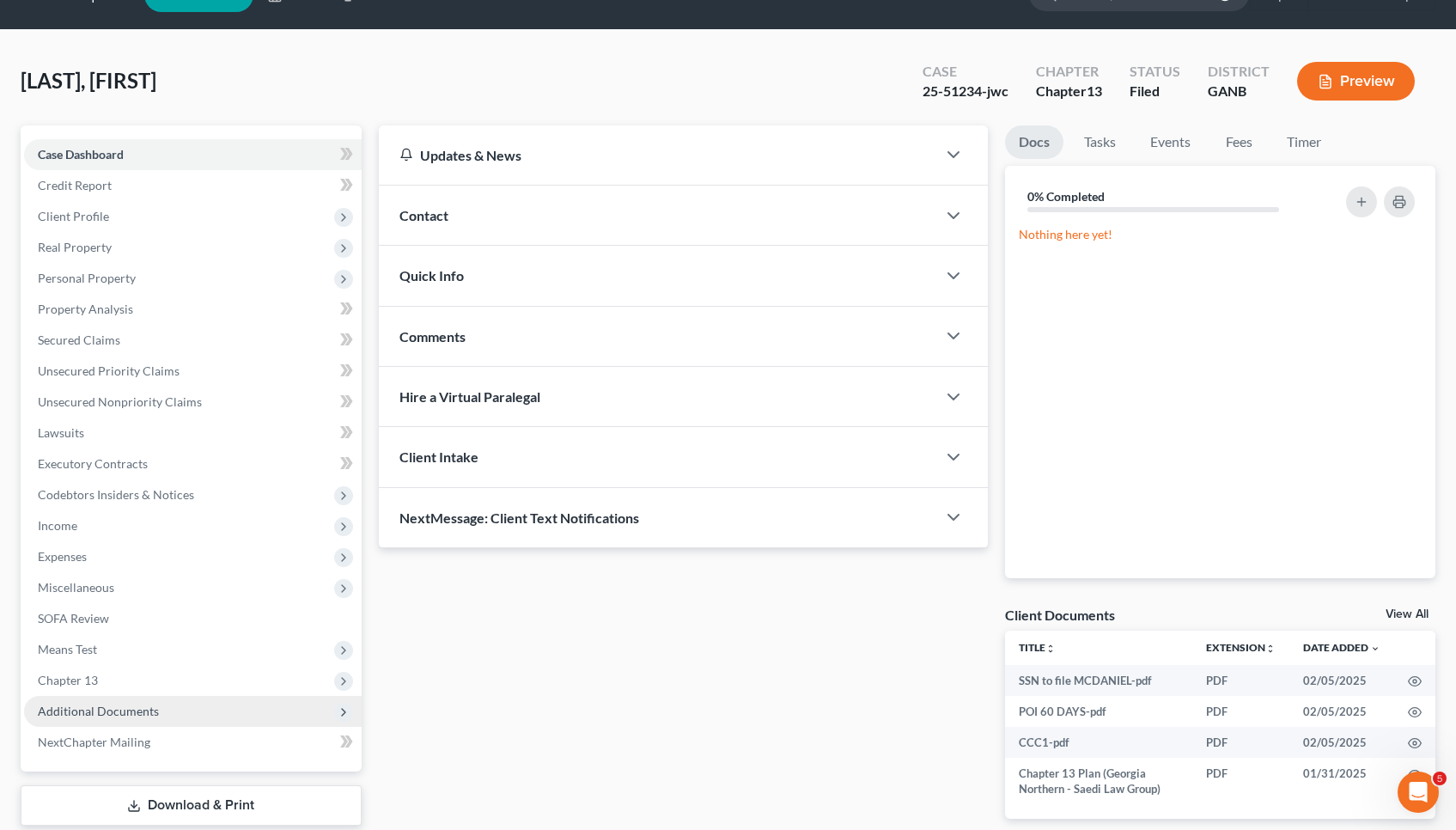 click on "Additional Documents" at bounding box center [98, 711] 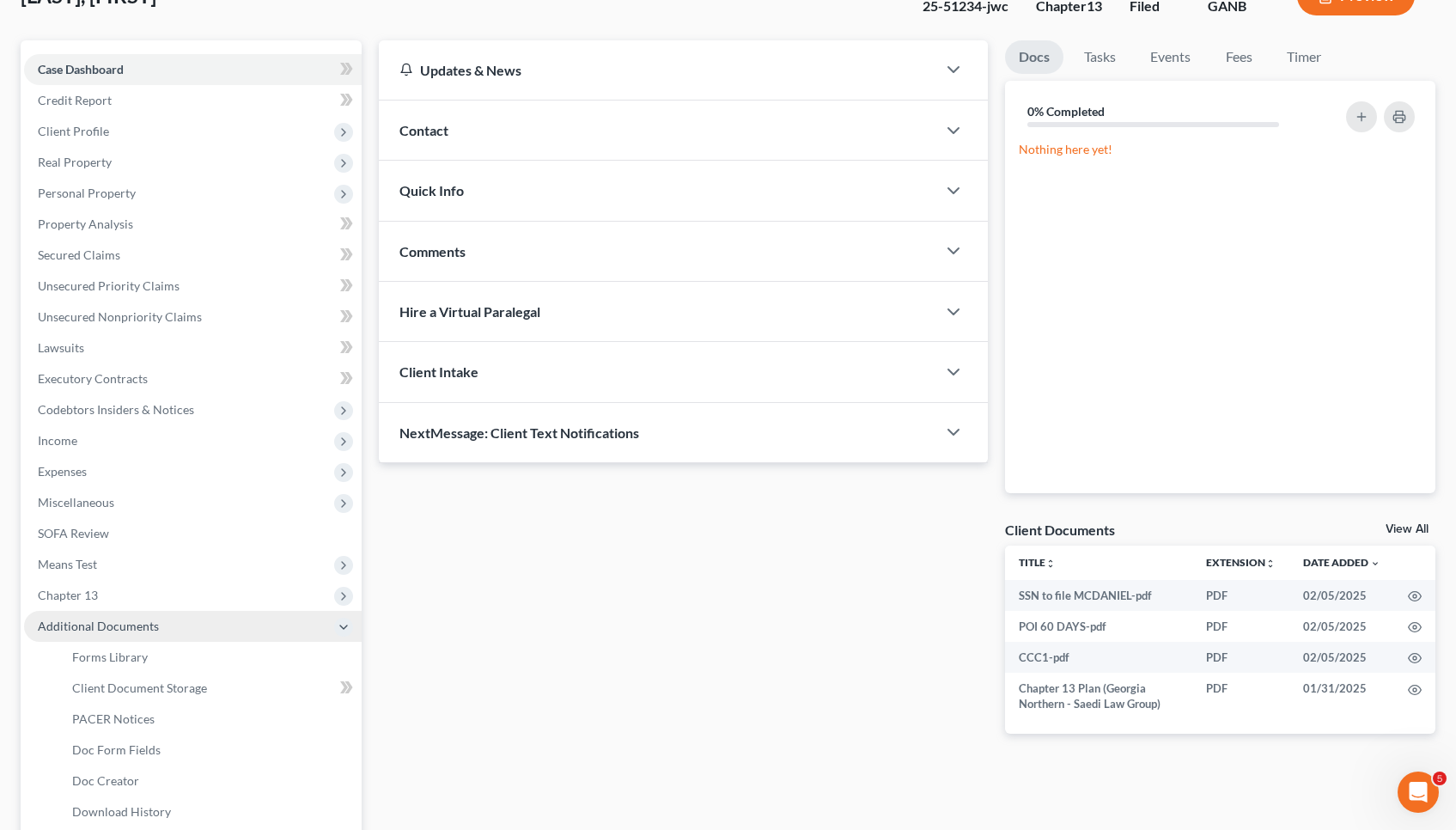 scroll, scrollTop: 131, scrollLeft: 0, axis: vertical 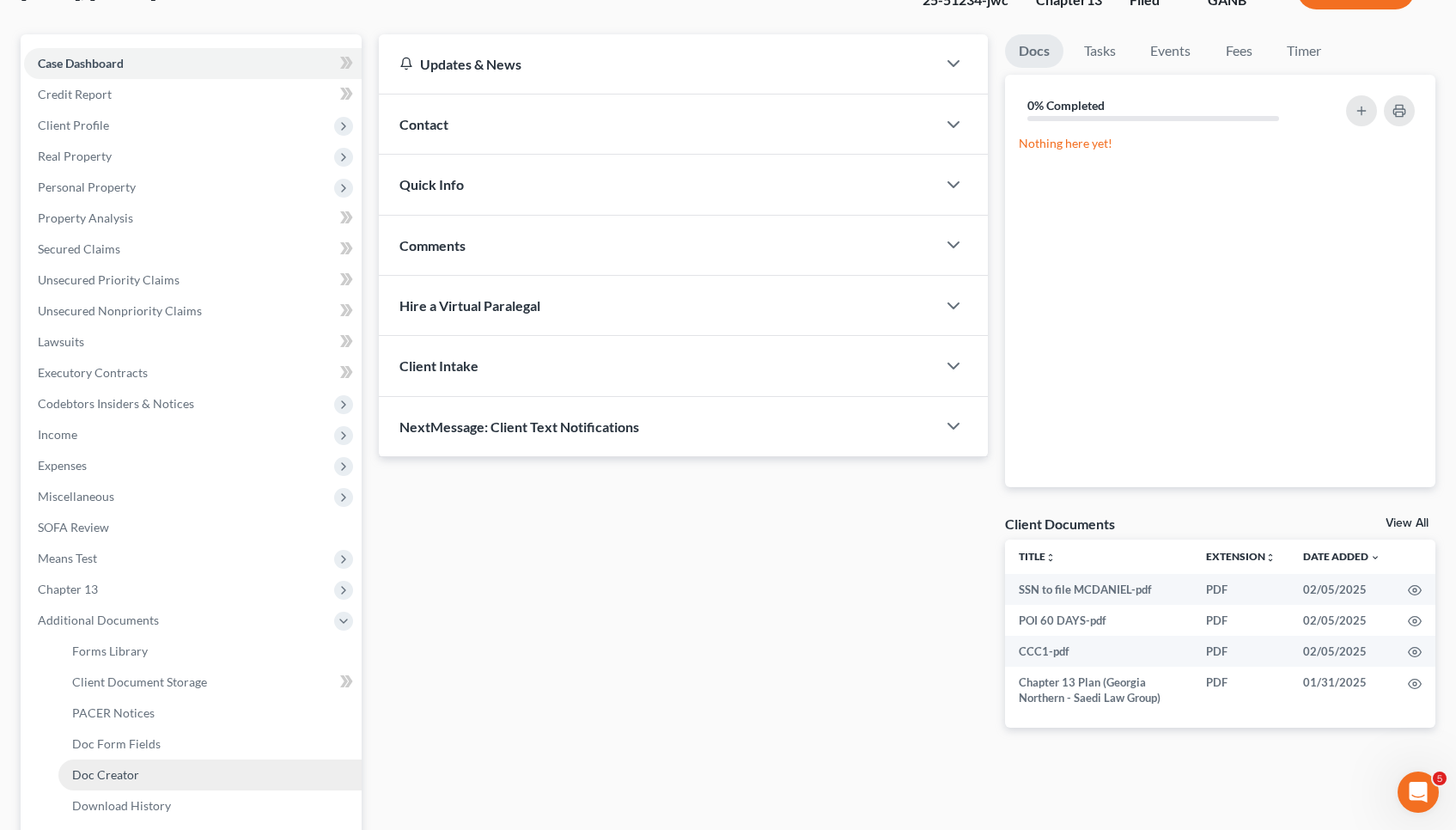 click on "Doc Creator" at bounding box center [210, 775] 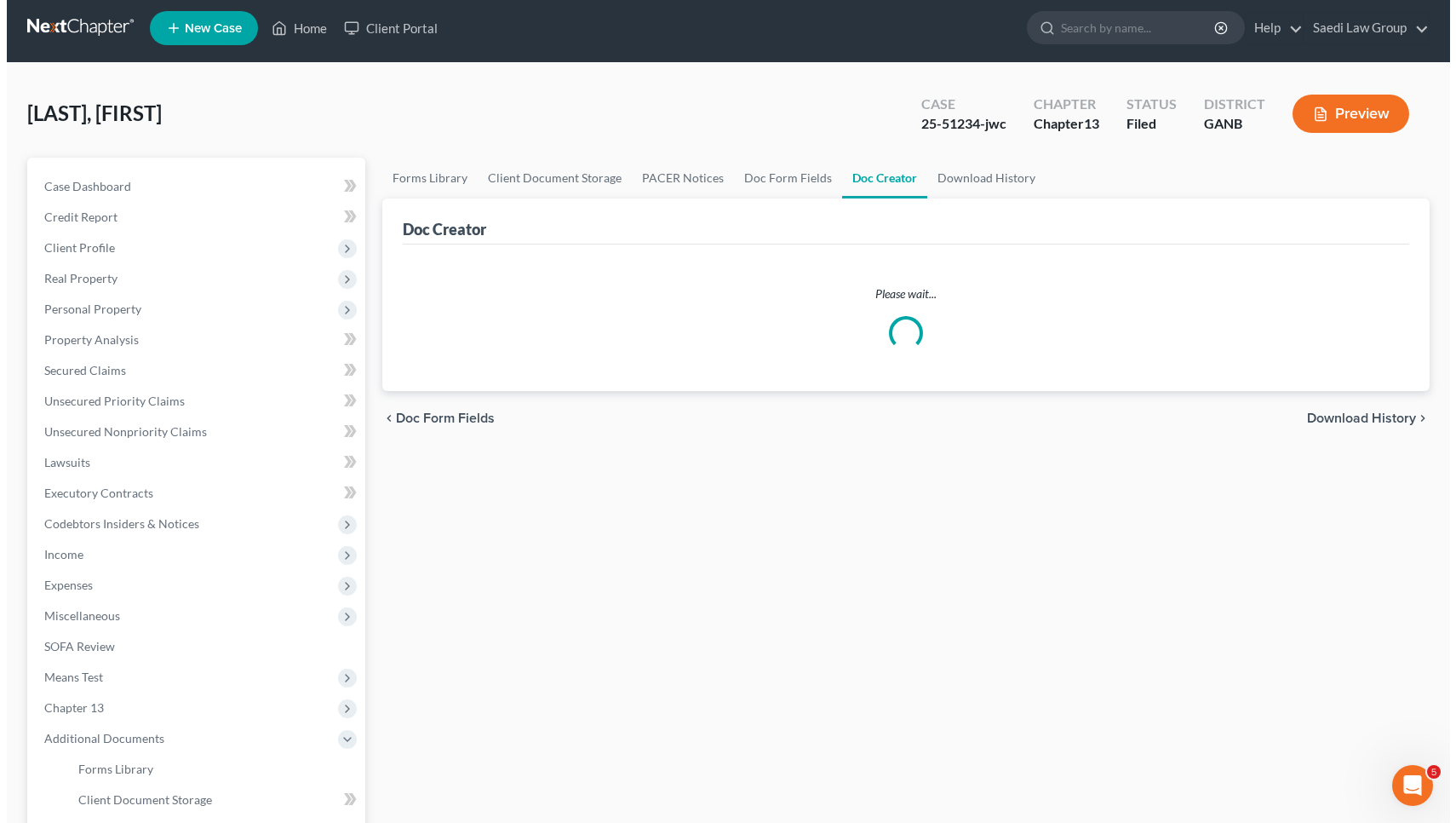 scroll, scrollTop: 0, scrollLeft: 0, axis: both 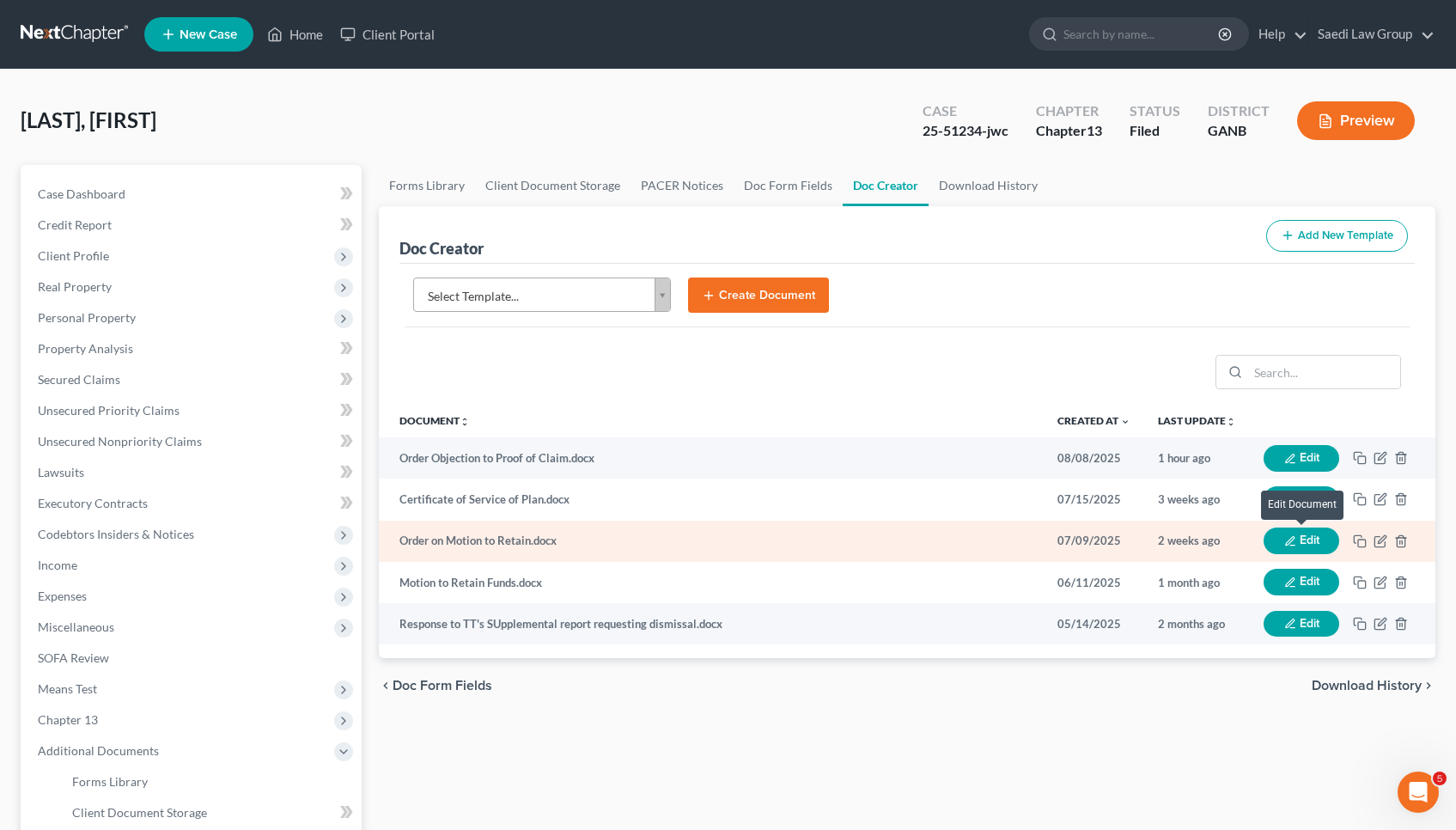 click on "Edit" at bounding box center (1301, 540) 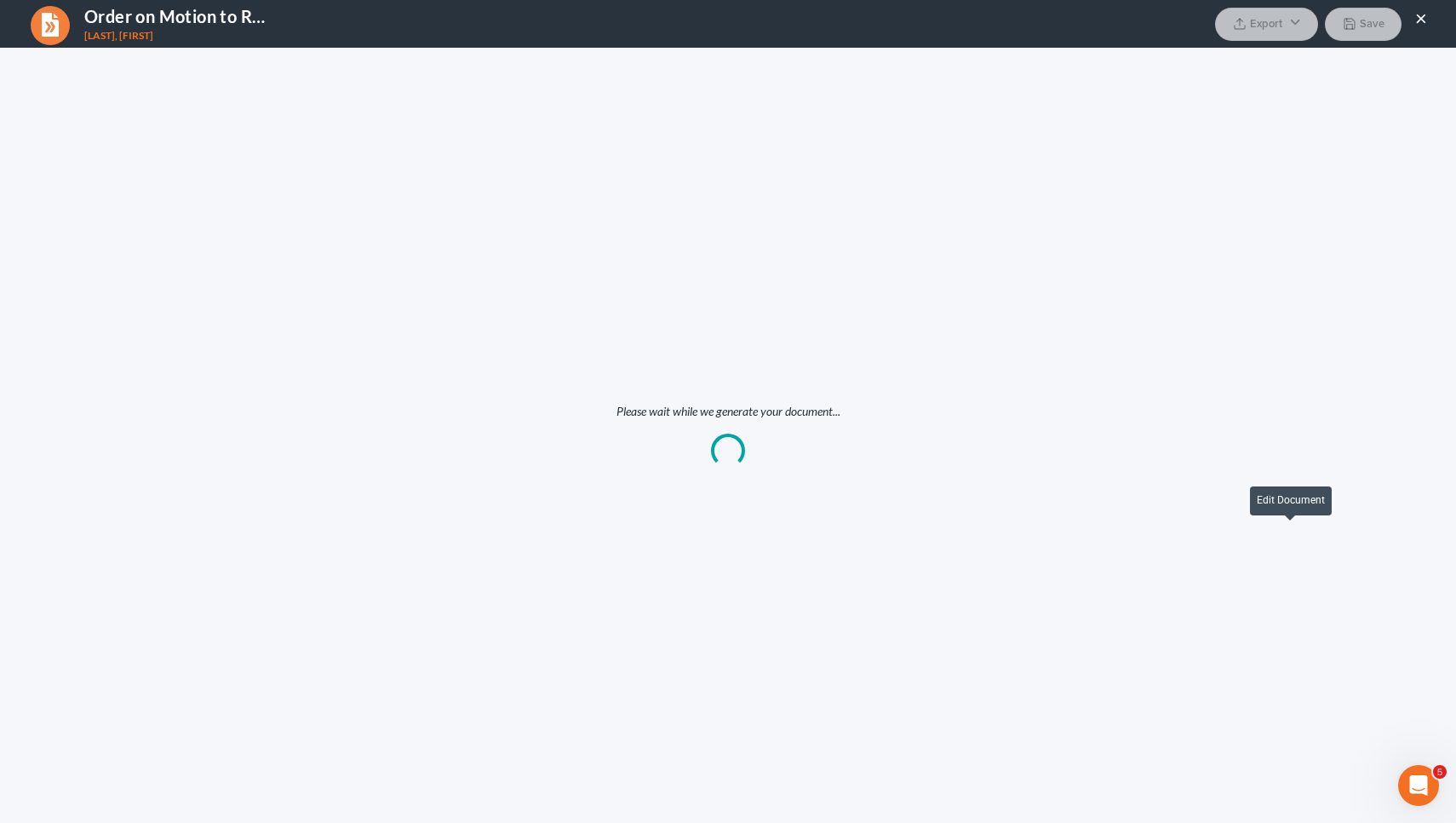scroll, scrollTop: 0, scrollLeft: 0, axis: both 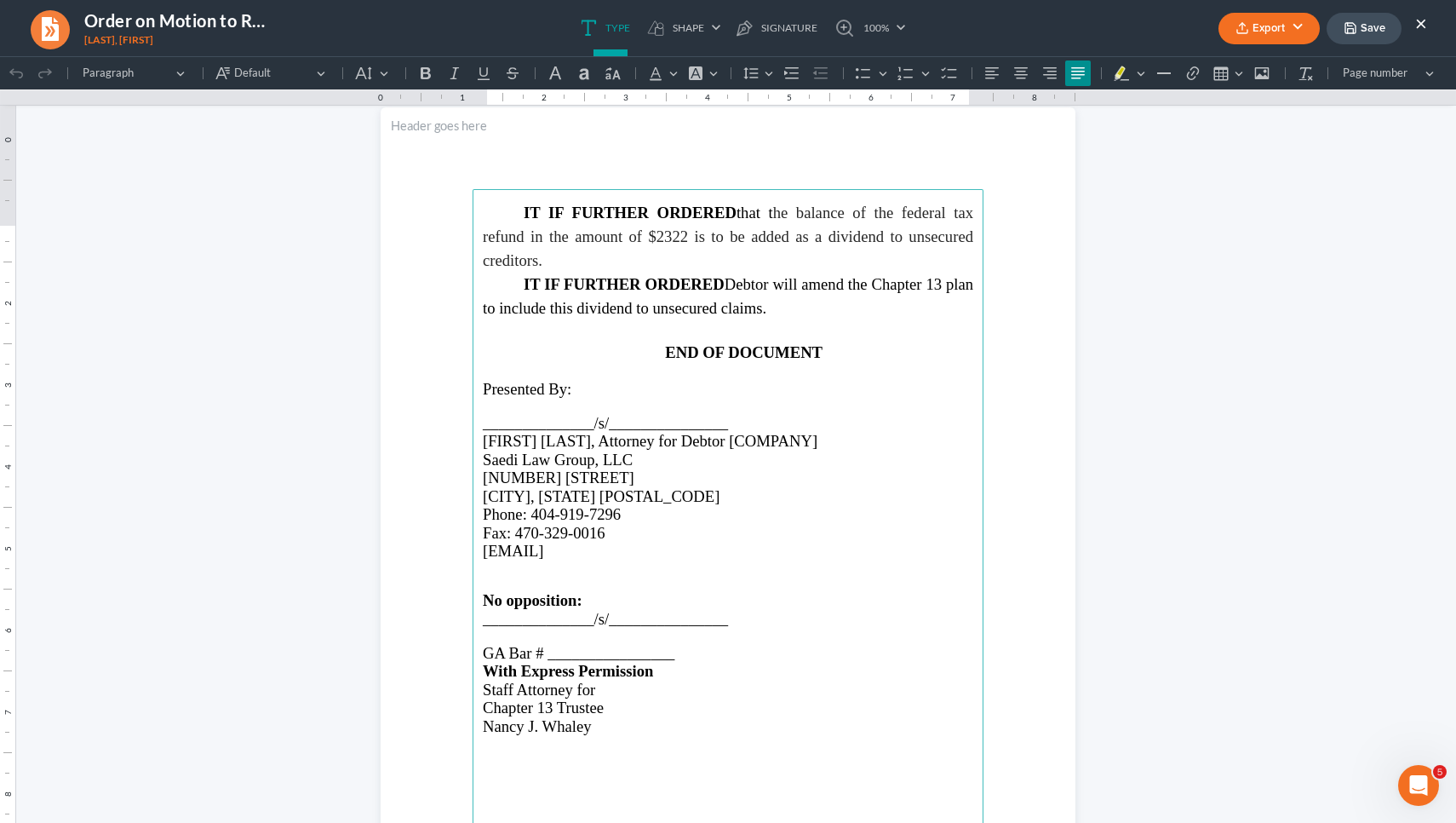 click on "IT IF FURTHER ORDERED  Debtor will amend the Chapter 13 plan to include this dividend to unsecured claims." at bounding box center (728, 296) 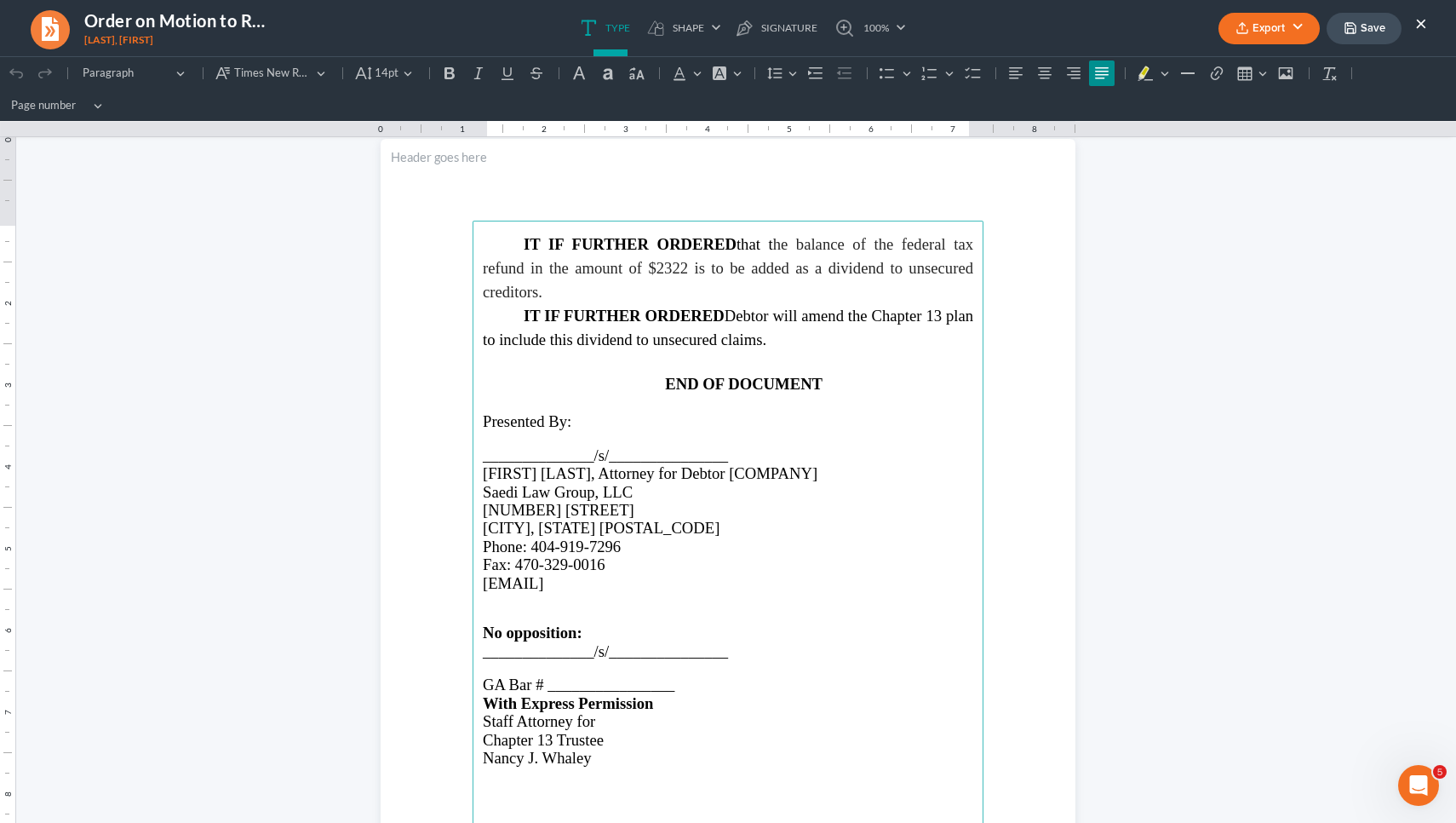 click on "IT IF FURTHER ORDERED  Debtor will amend the Chapter 13 plan to include this dividend to unsecured claims." at bounding box center (728, 328) 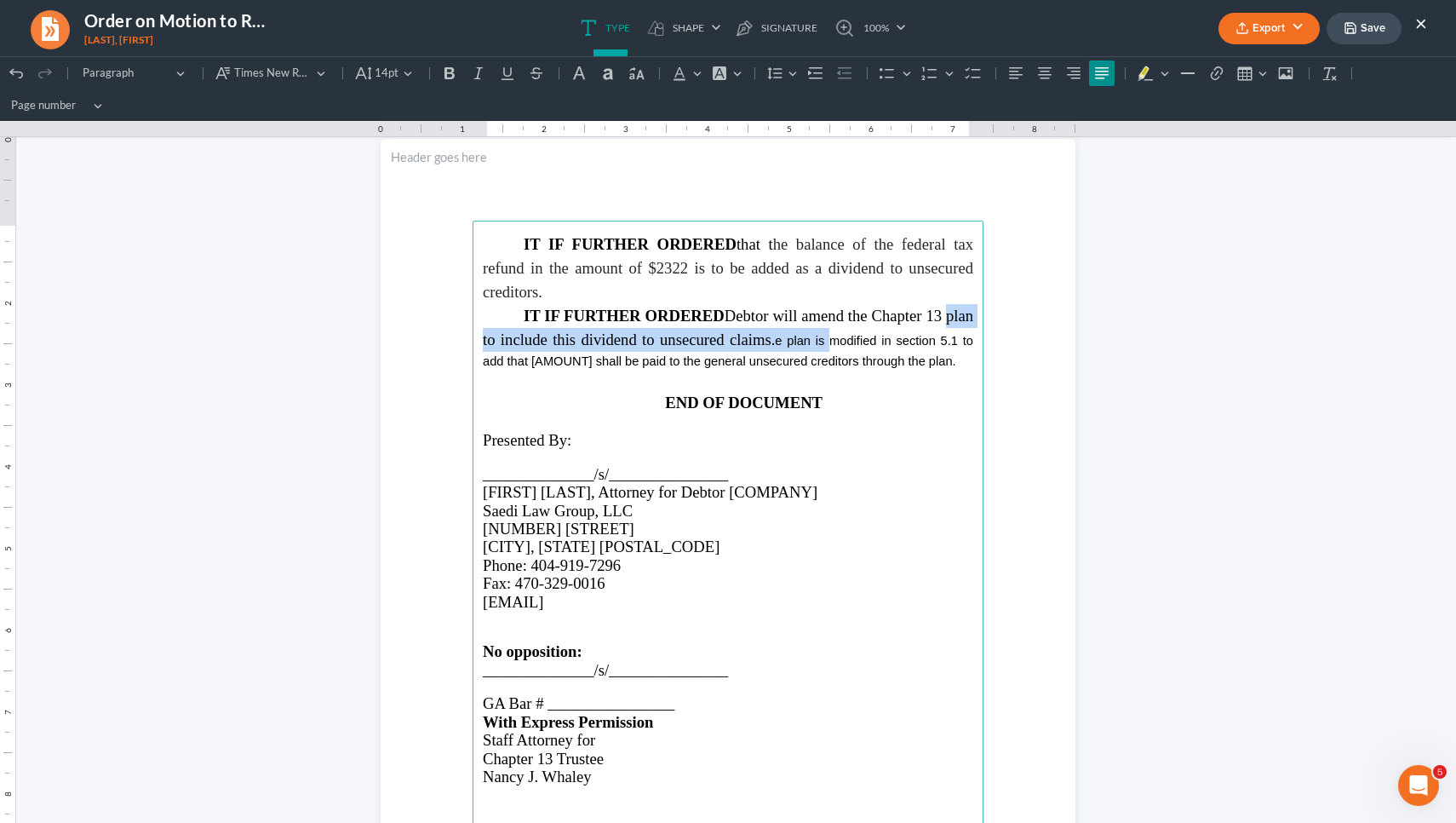 drag, startPoint x: 474, startPoint y: 337, endPoint x: 861, endPoint y: 340, distance: 387.0116 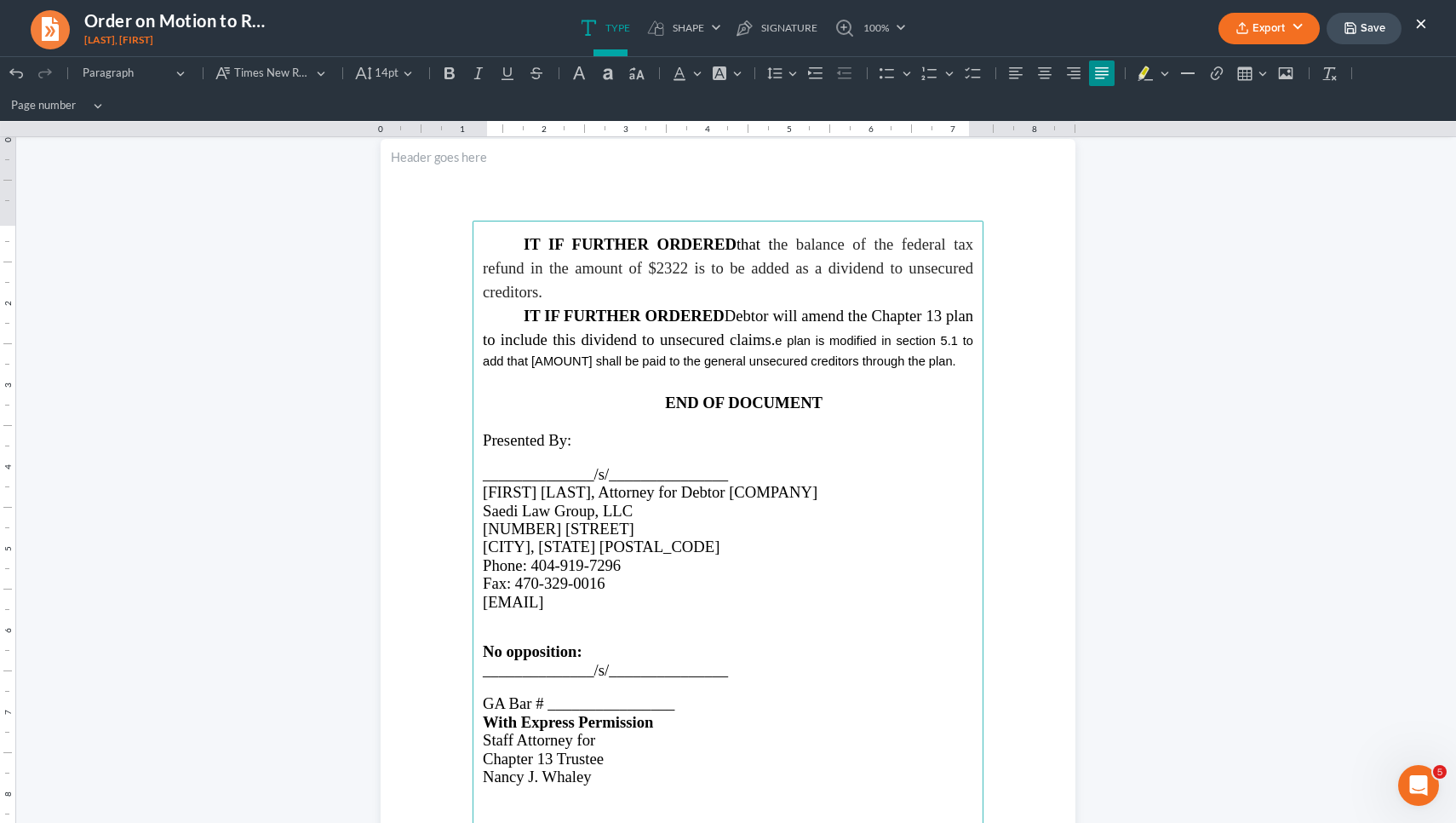 click on "Debtor will amend the Chapter 13 plan to include this dividend to unsecured claims." at bounding box center (728, 327) 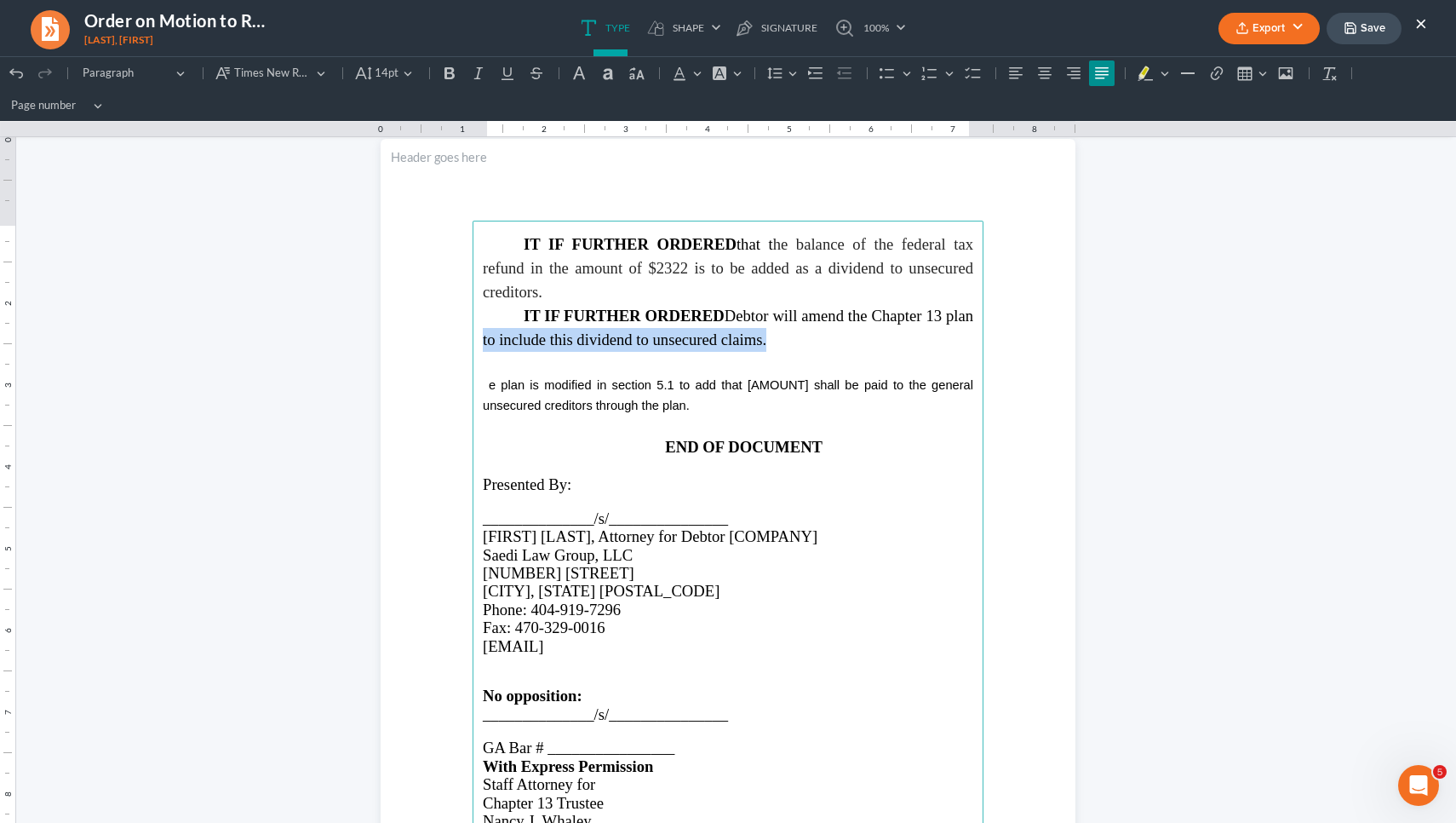 drag, startPoint x: 505, startPoint y: 340, endPoint x: 794, endPoint y: 342, distance: 289.0069 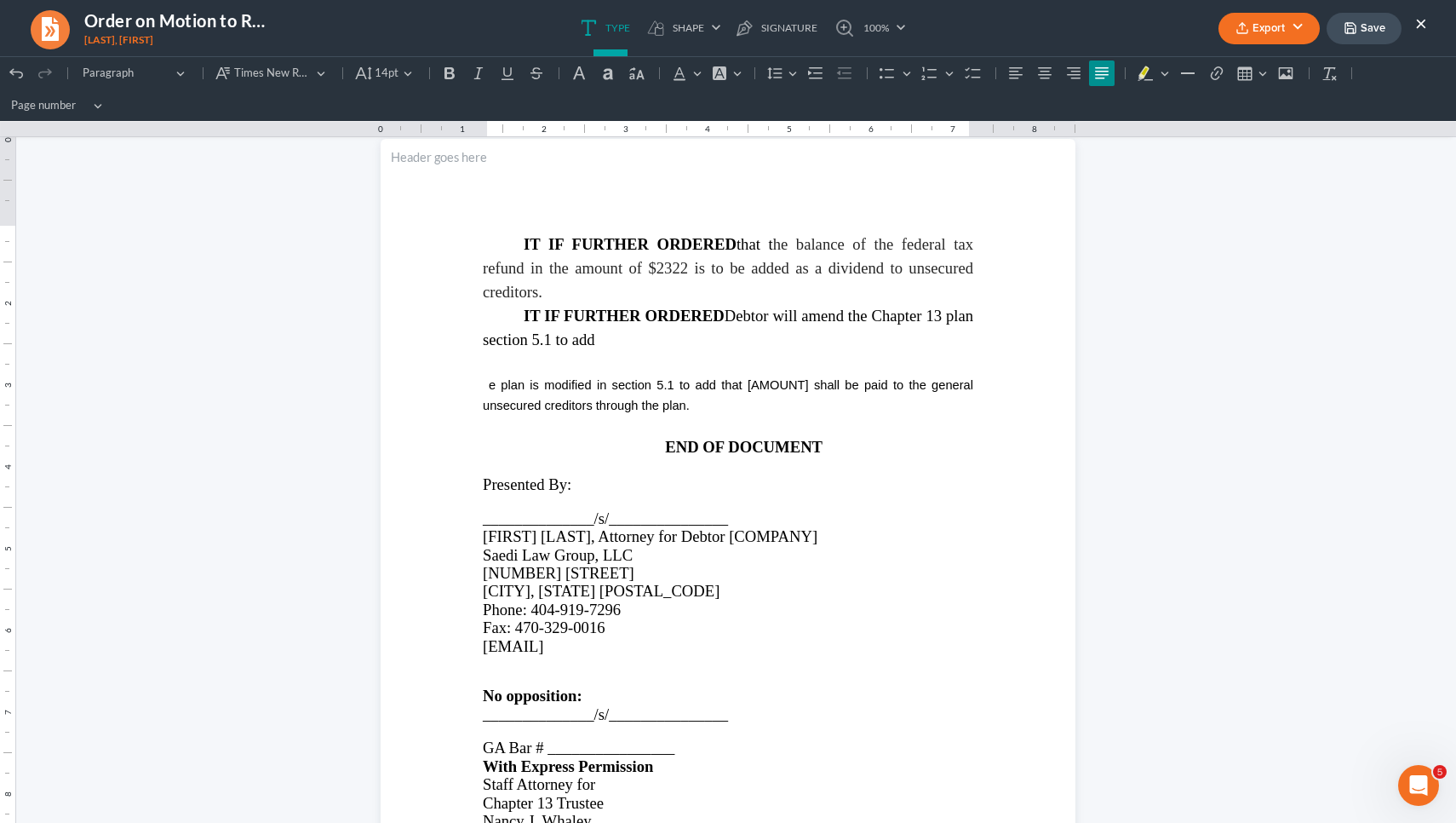 click on "IT IF FURTHER ORDERED  Debtor will amend the Chapter 13 plan section 5.1 to add" at bounding box center (728, 328) 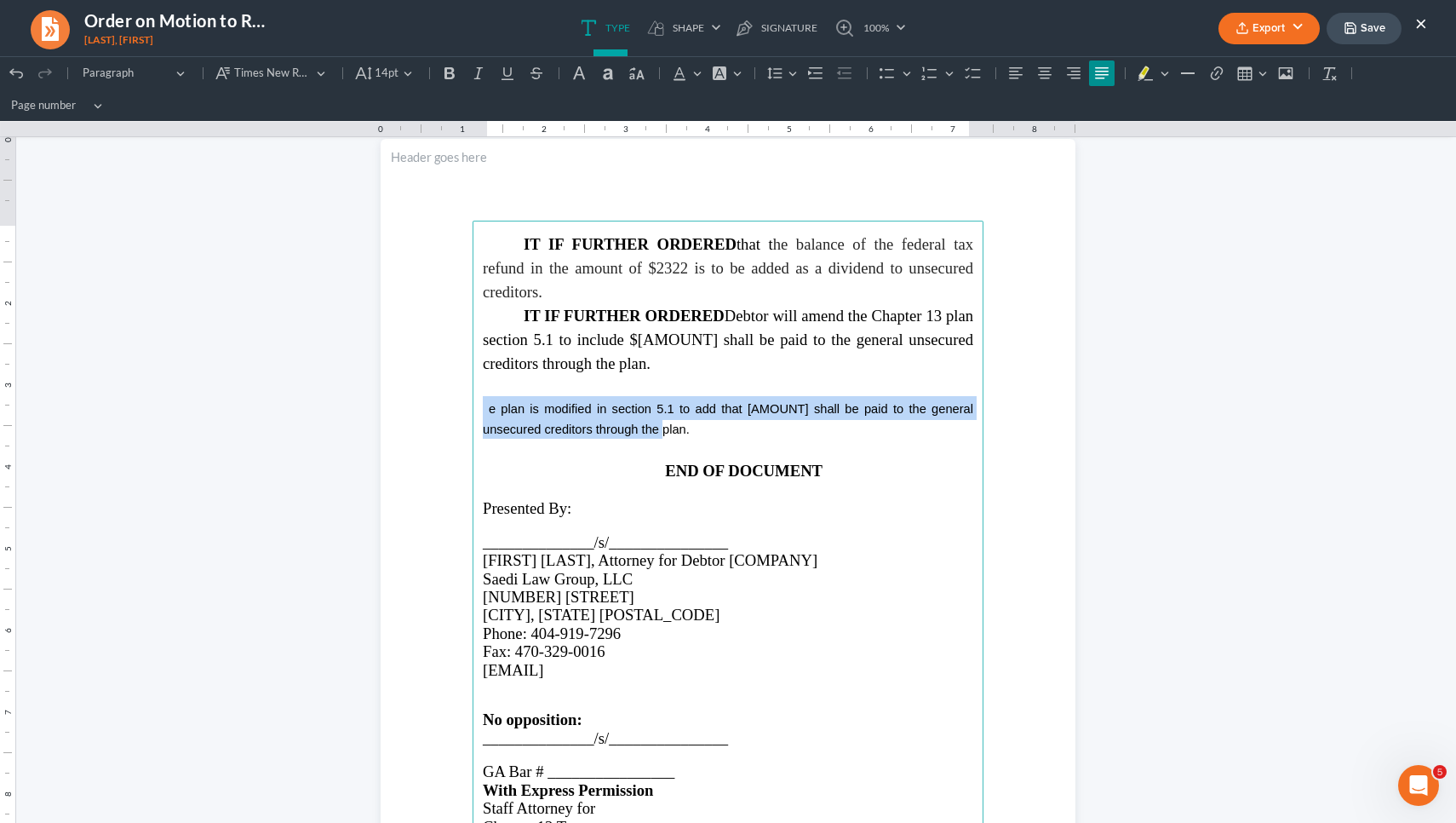 drag, startPoint x: 619, startPoint y: 426, endPoint x: 462, endPoint y: 399, distance: 159.30474 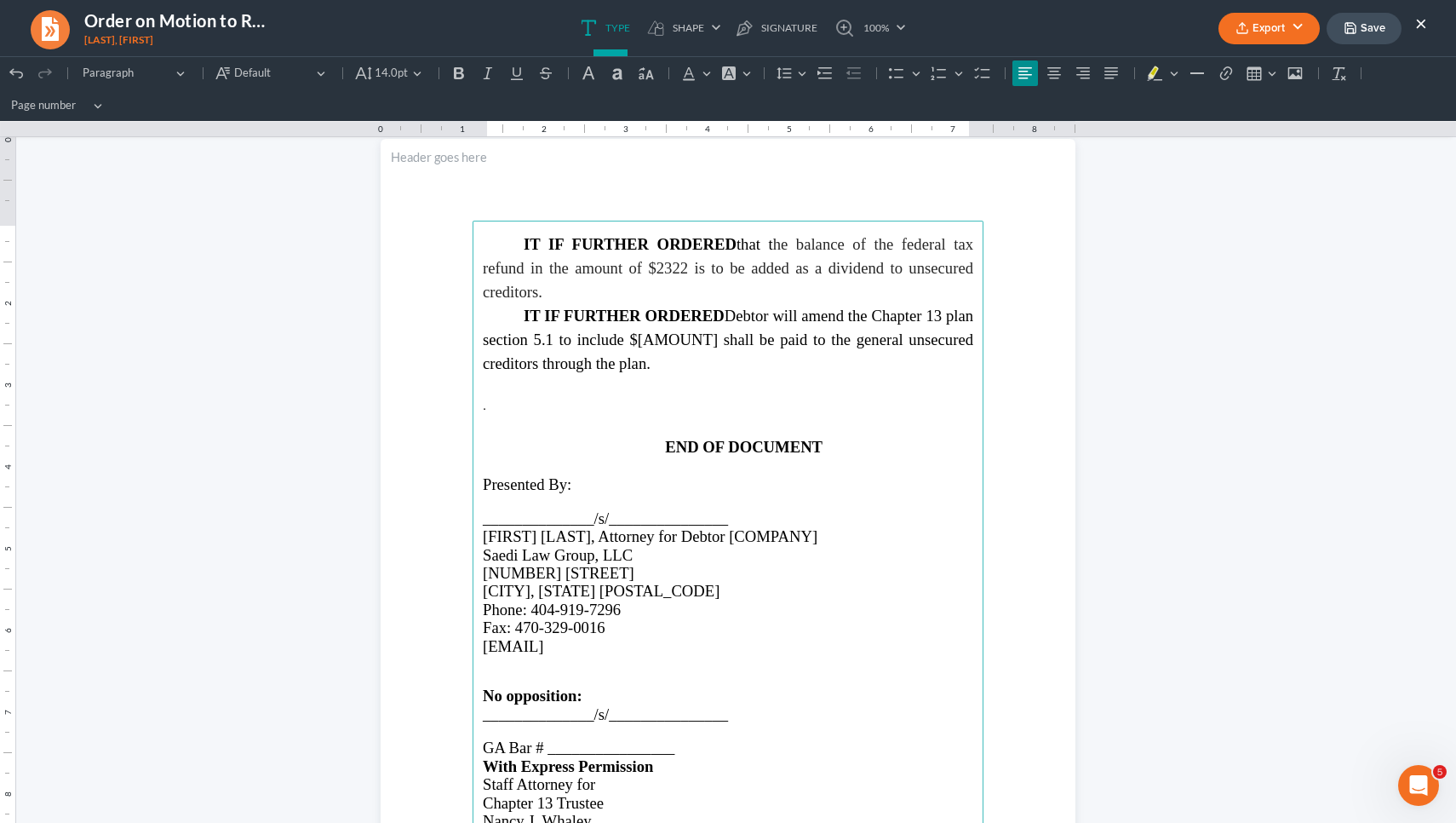 click on "GA Bar # ________________" at bounding box center (578, 747) 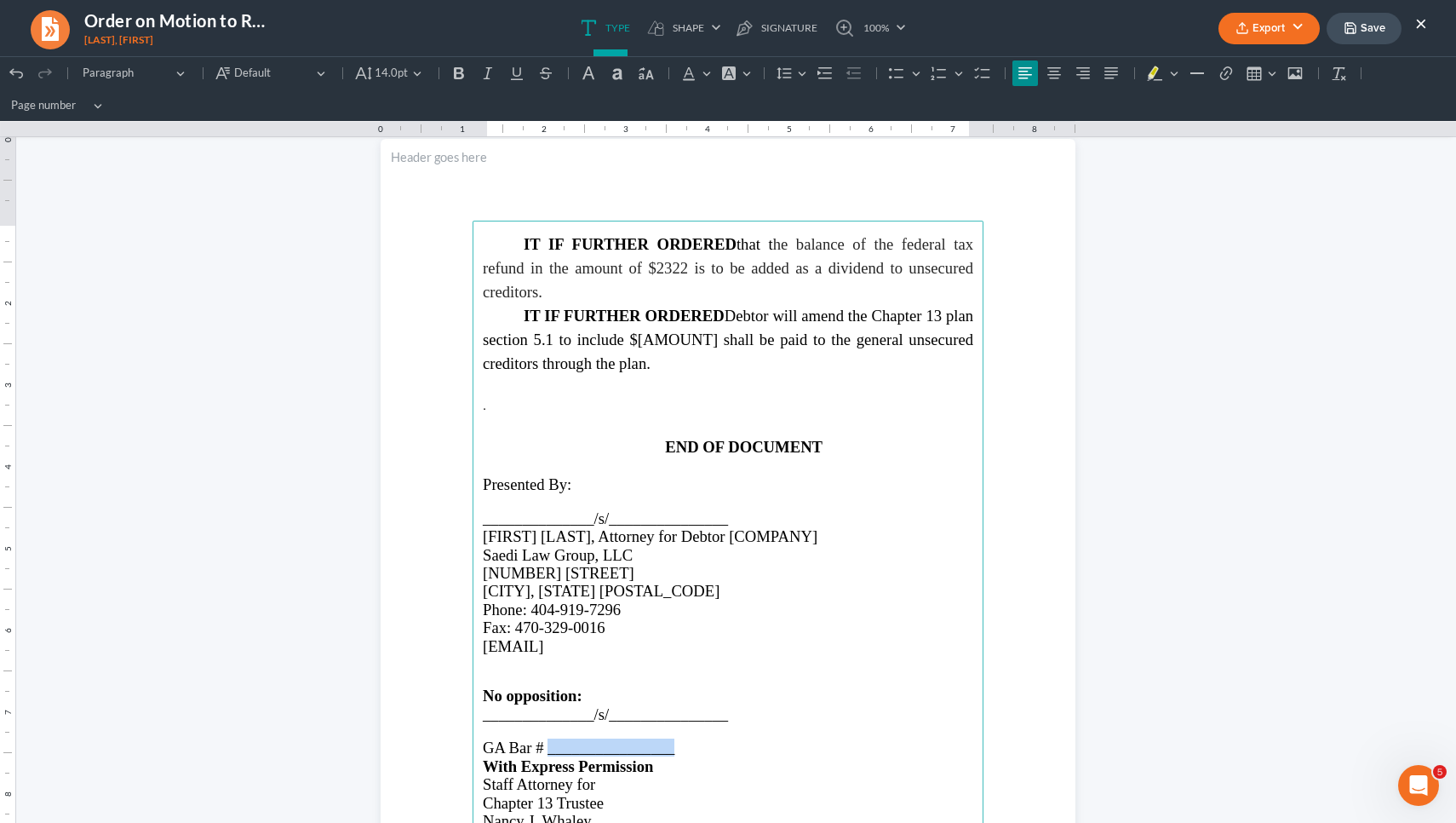 click on "GA Bar # ________________" at bounding box center [578, 747] 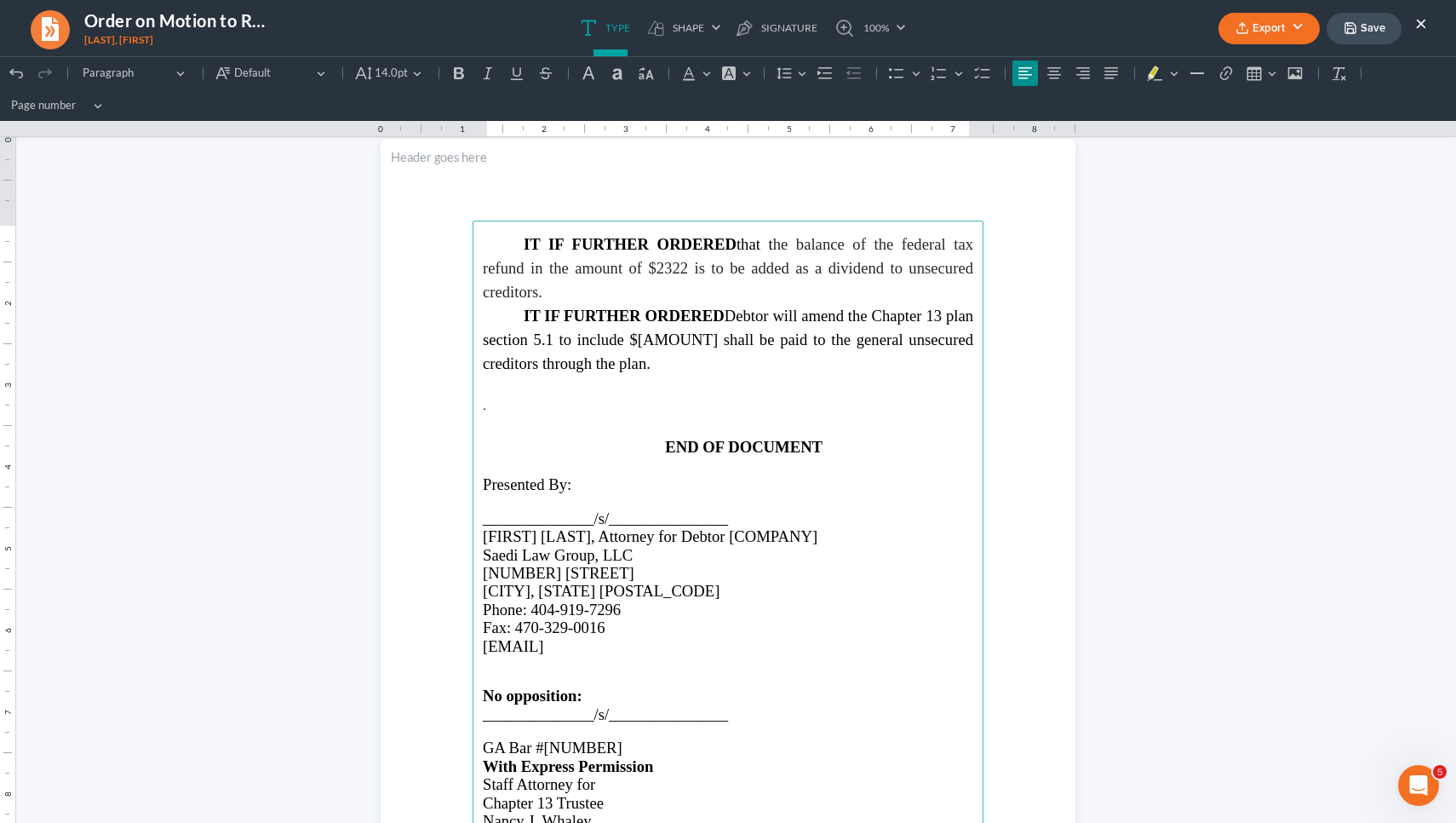 click at bounding box center (728, 731) 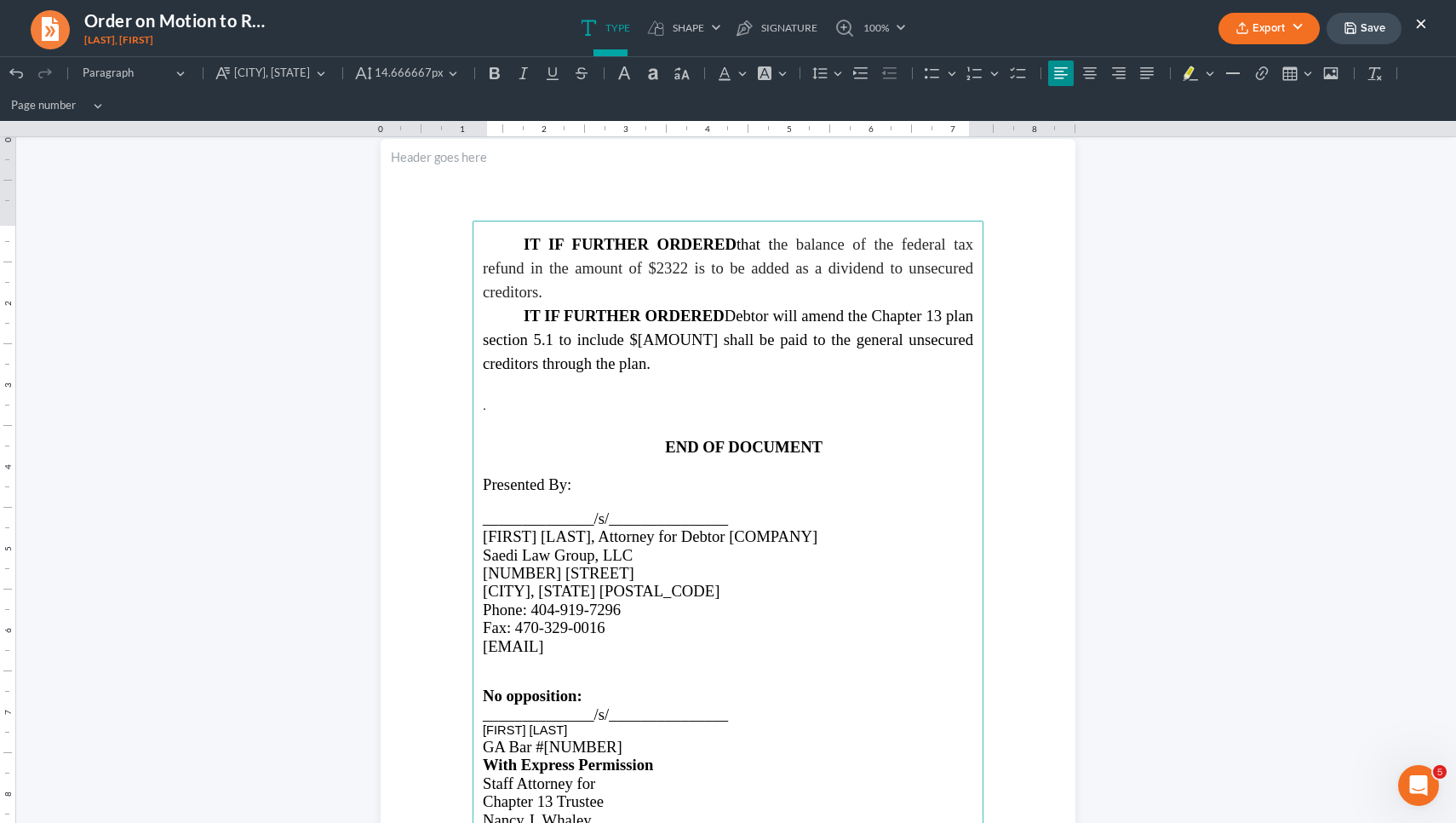 click on "[FIRST] [LAST]" at bounding box center (525, 730) 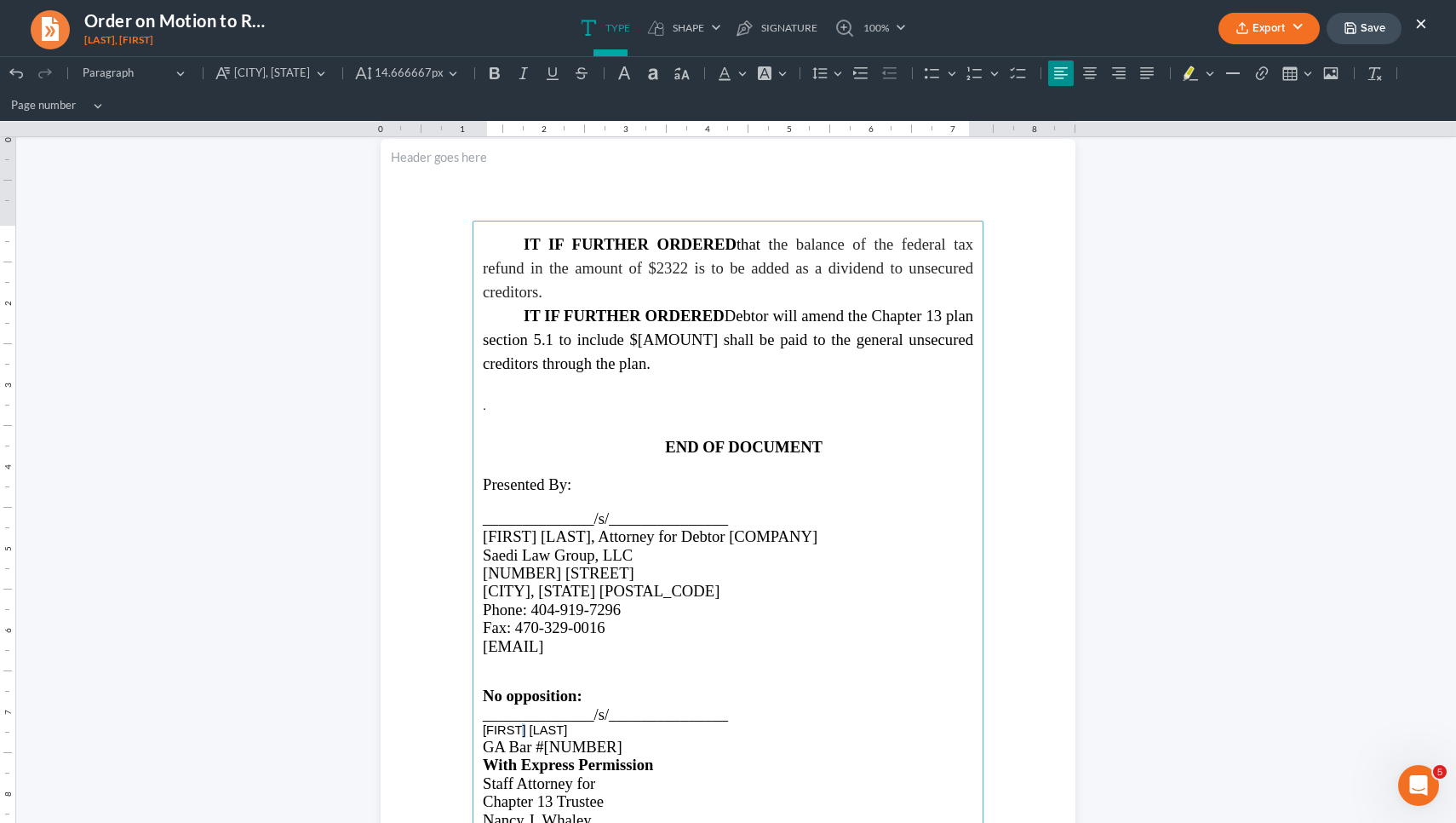 click on "[FIRST] [LAST]" at bounding box center (525, 730) 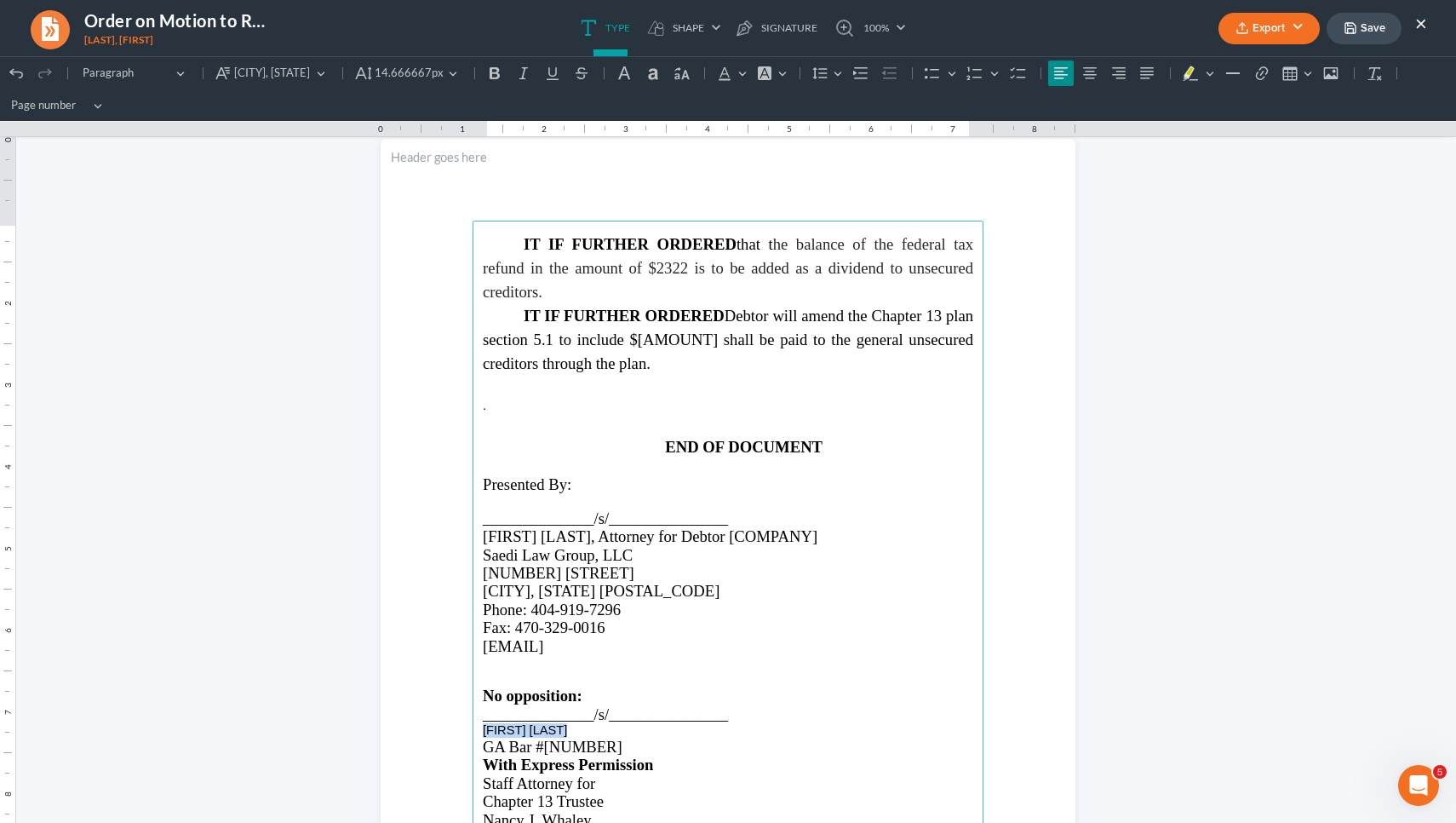 click on "[FIRST] [LAST]" at bounding box center [525, 730] 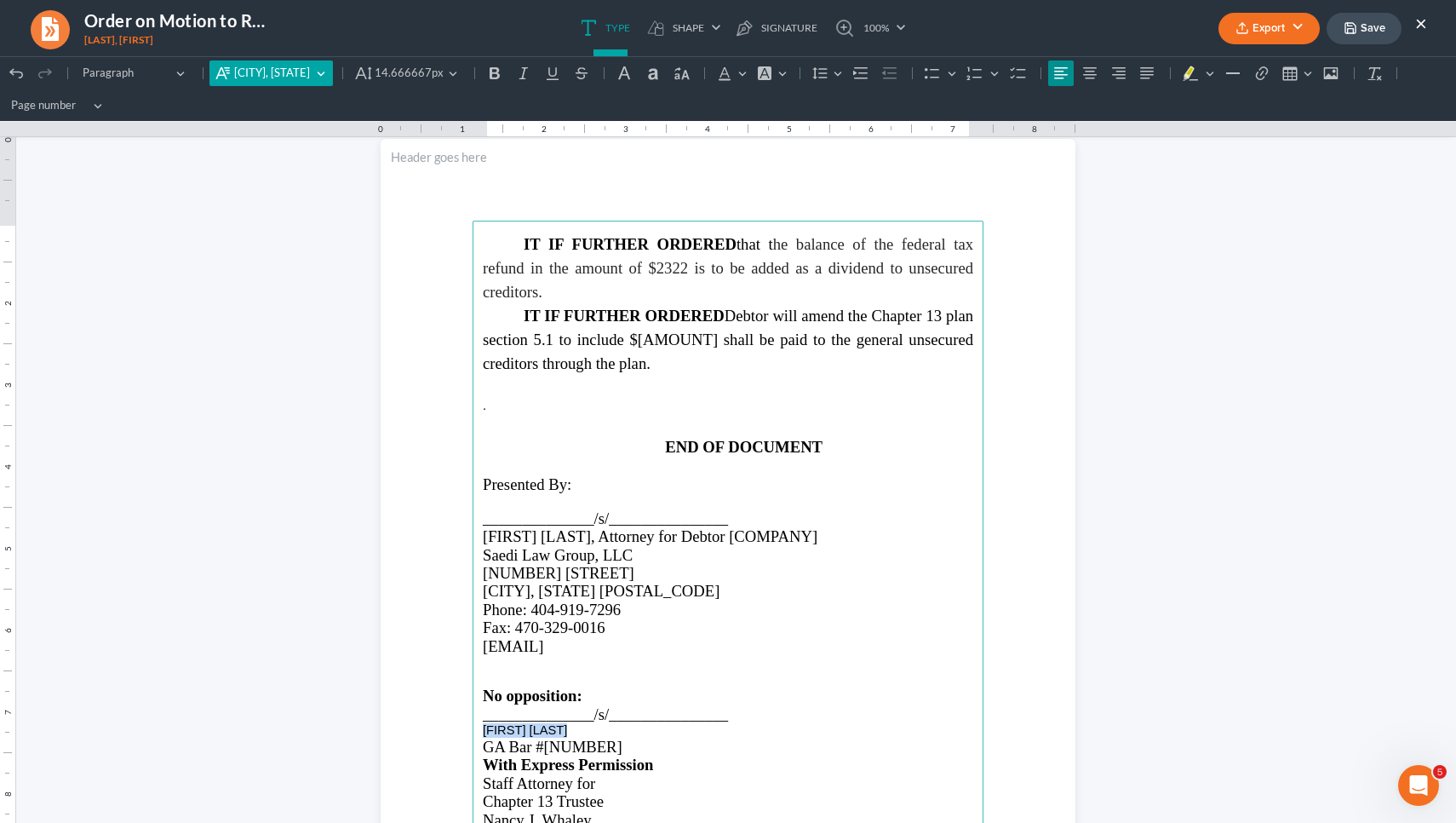 click on "Aptos, sans-serif Aptos, sans-serif" at bounding box center (271, 73) 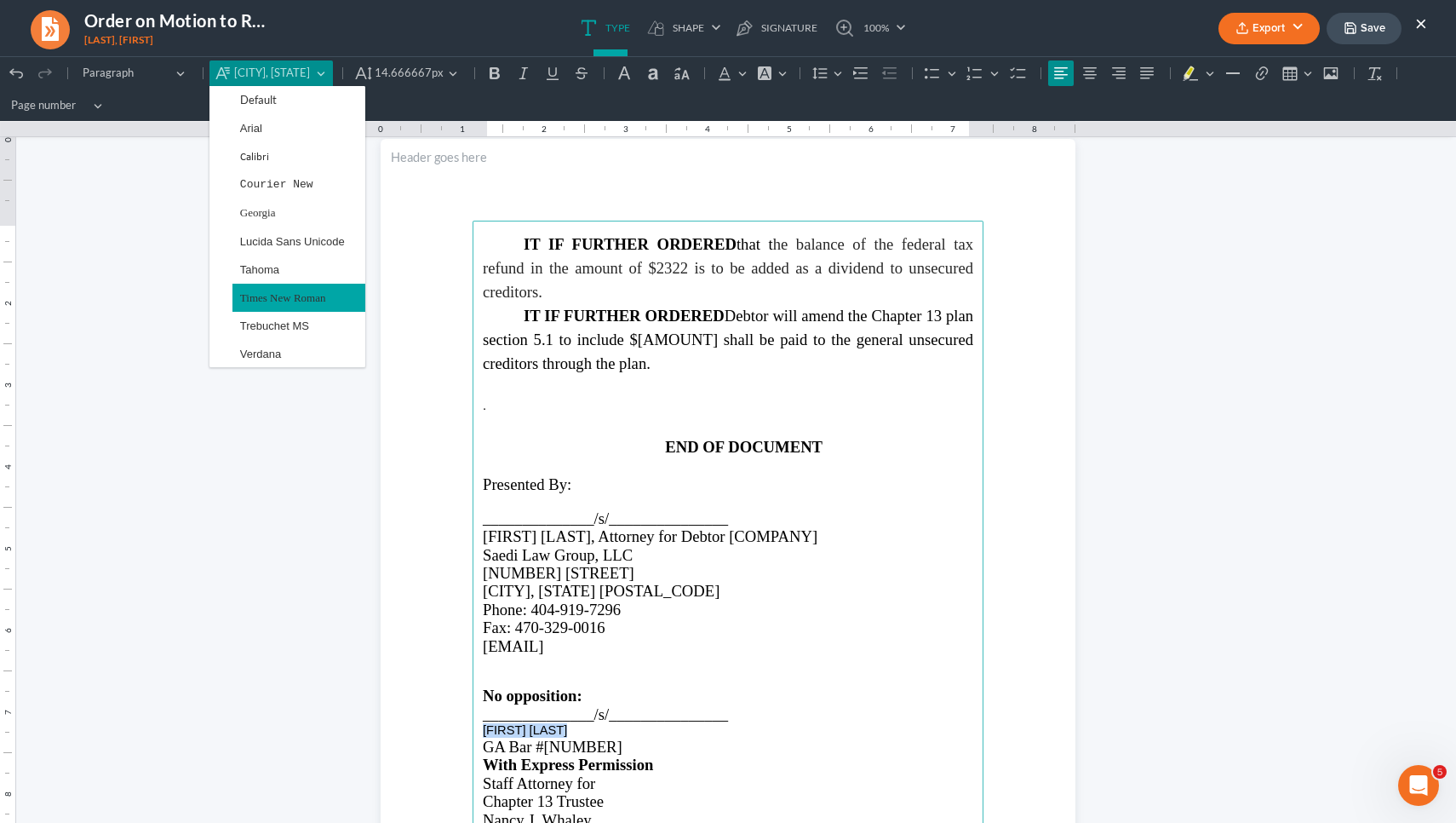 click on "Times New Roman" at bounding box center [283, 297] 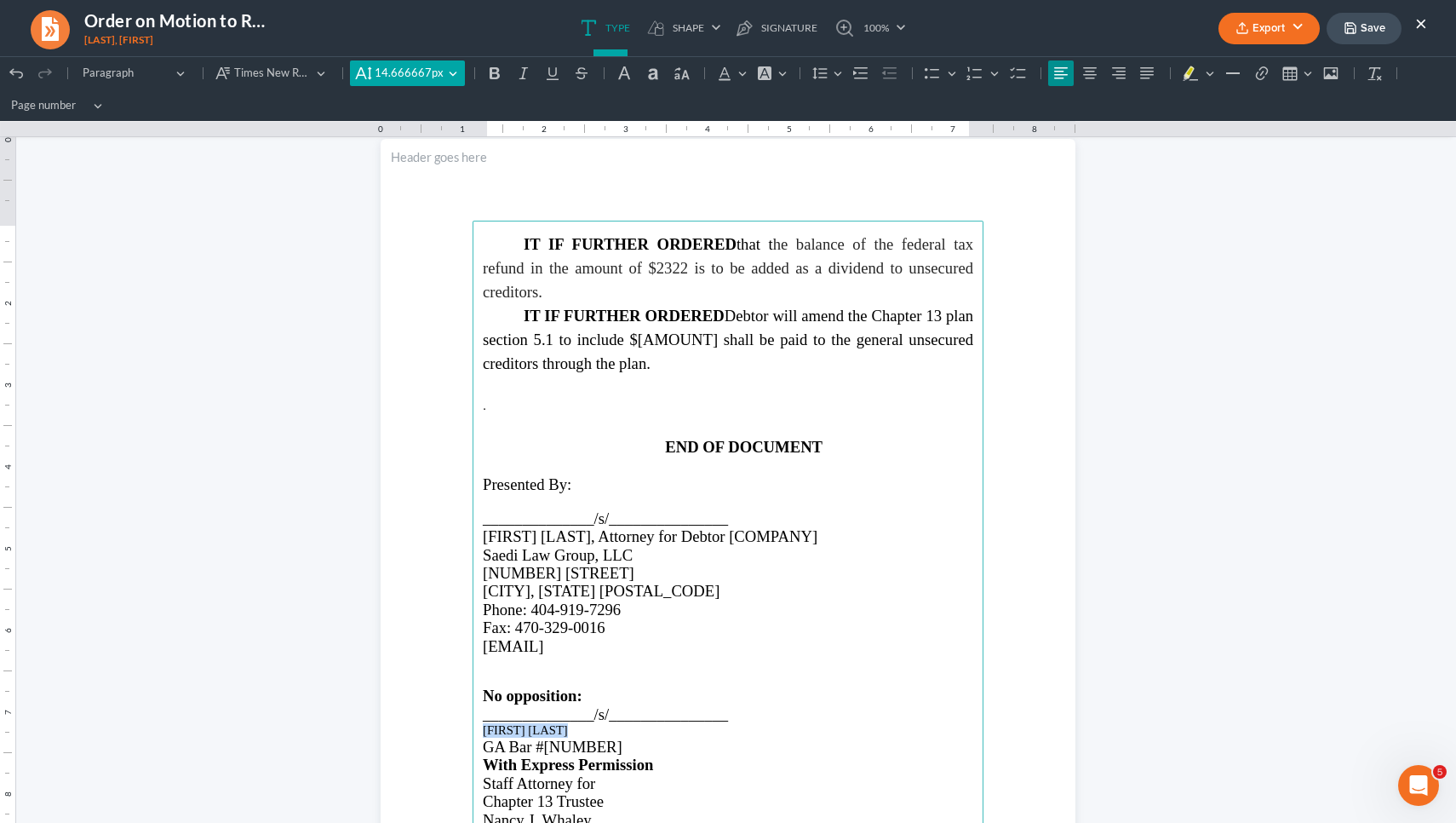 click on "14.666667px" at bounding box center [409, 73] 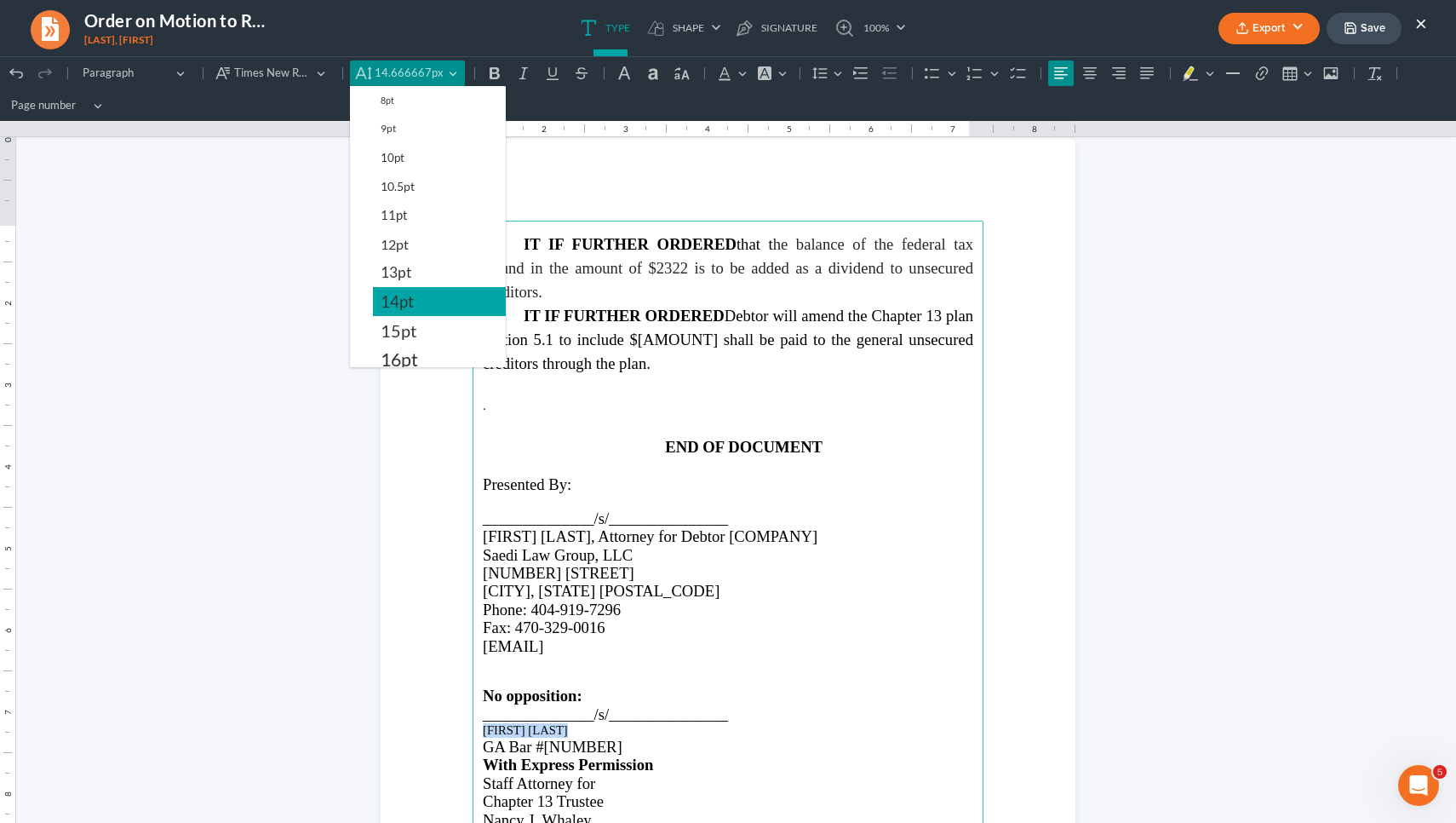 click on "14pt" at bounding box center [397, 302] 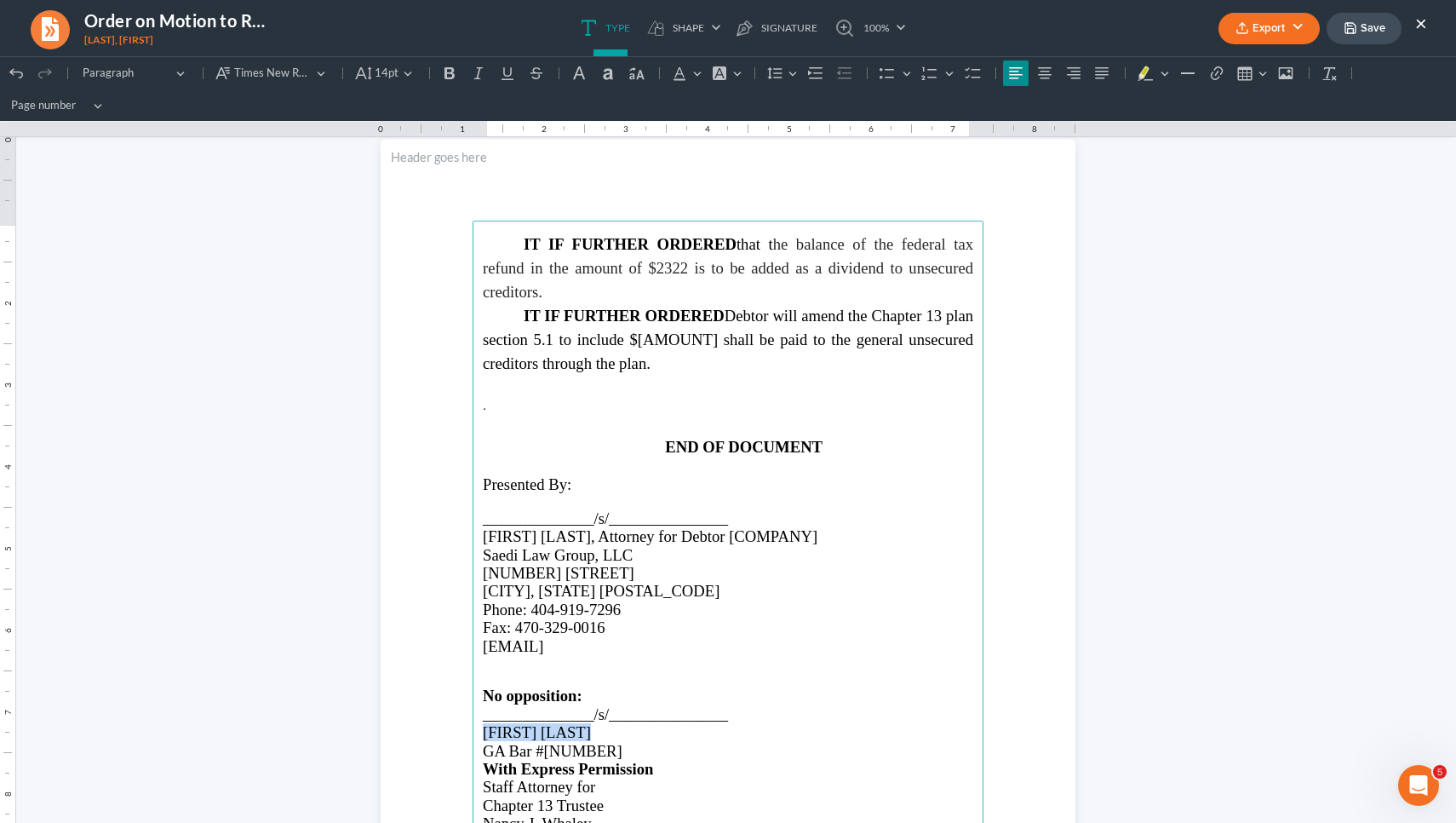 click on "[NUMBER] [STREET]" at bounding box center (728, 573) 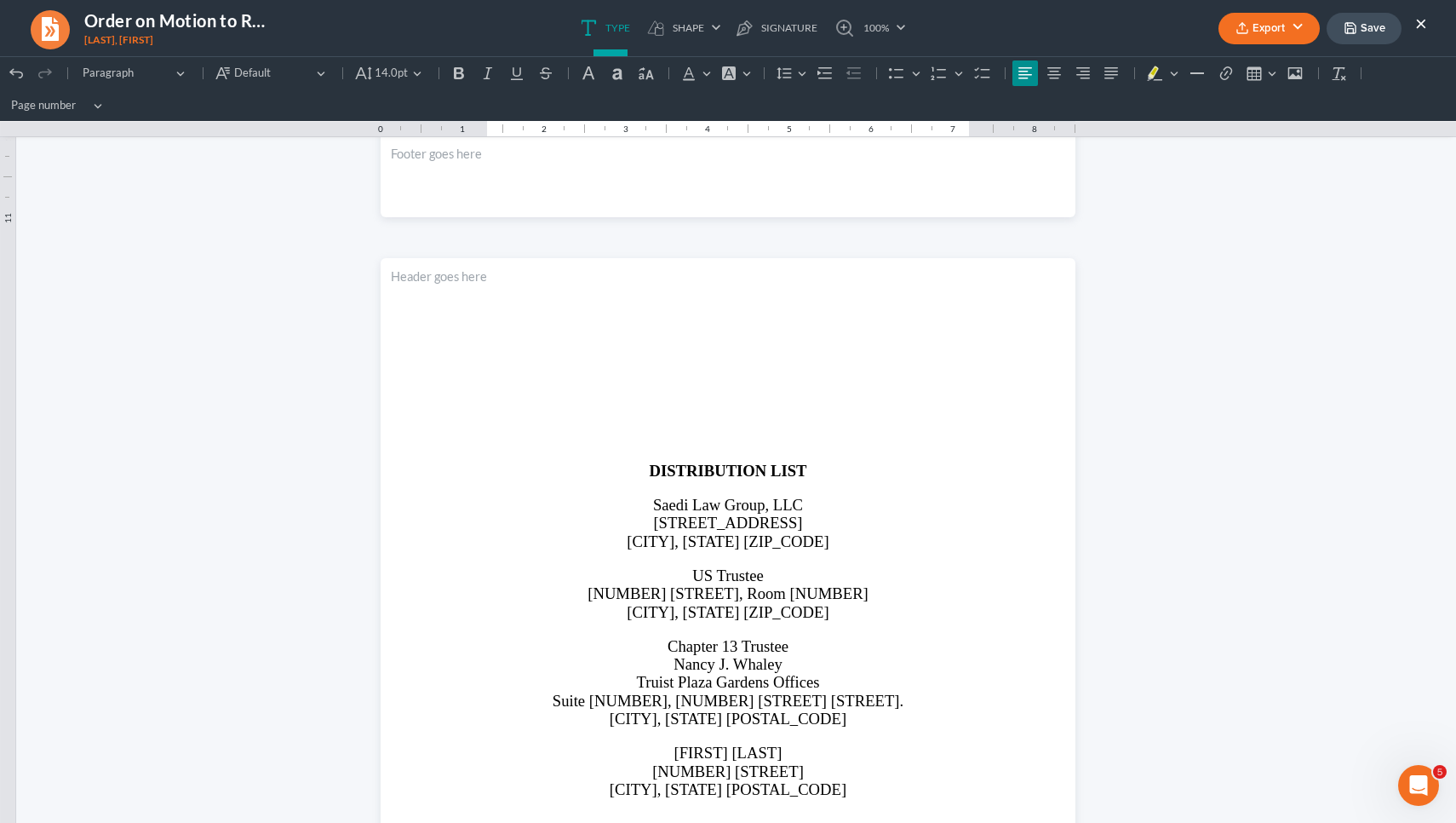 scroll, scrollTop: 1811, scrollLeft: 0, axis: vertical 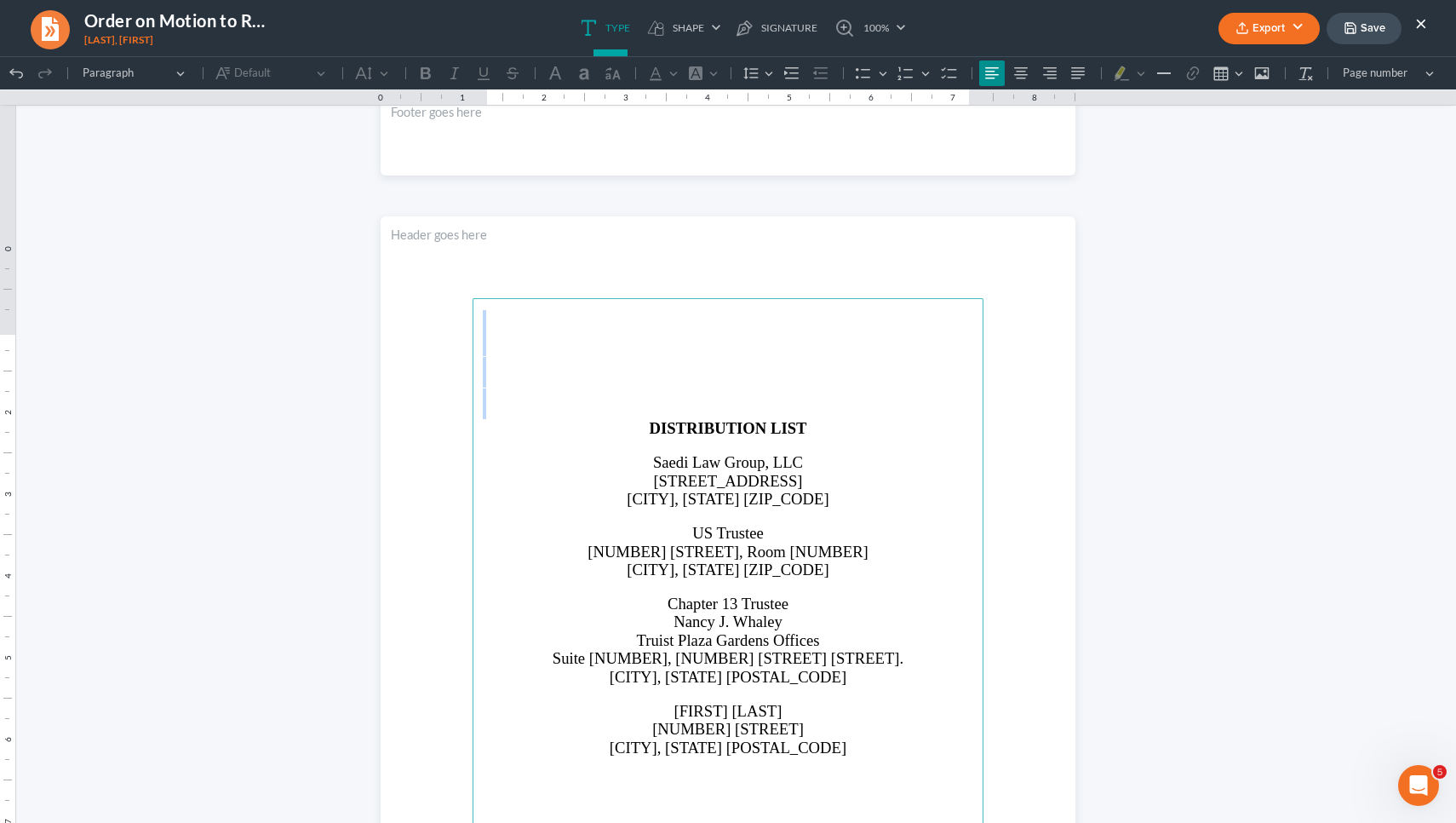 drag, startPoint x: 628, startPoint y: 440, endPoint x: 628, endPoint y: 253, distance: 187 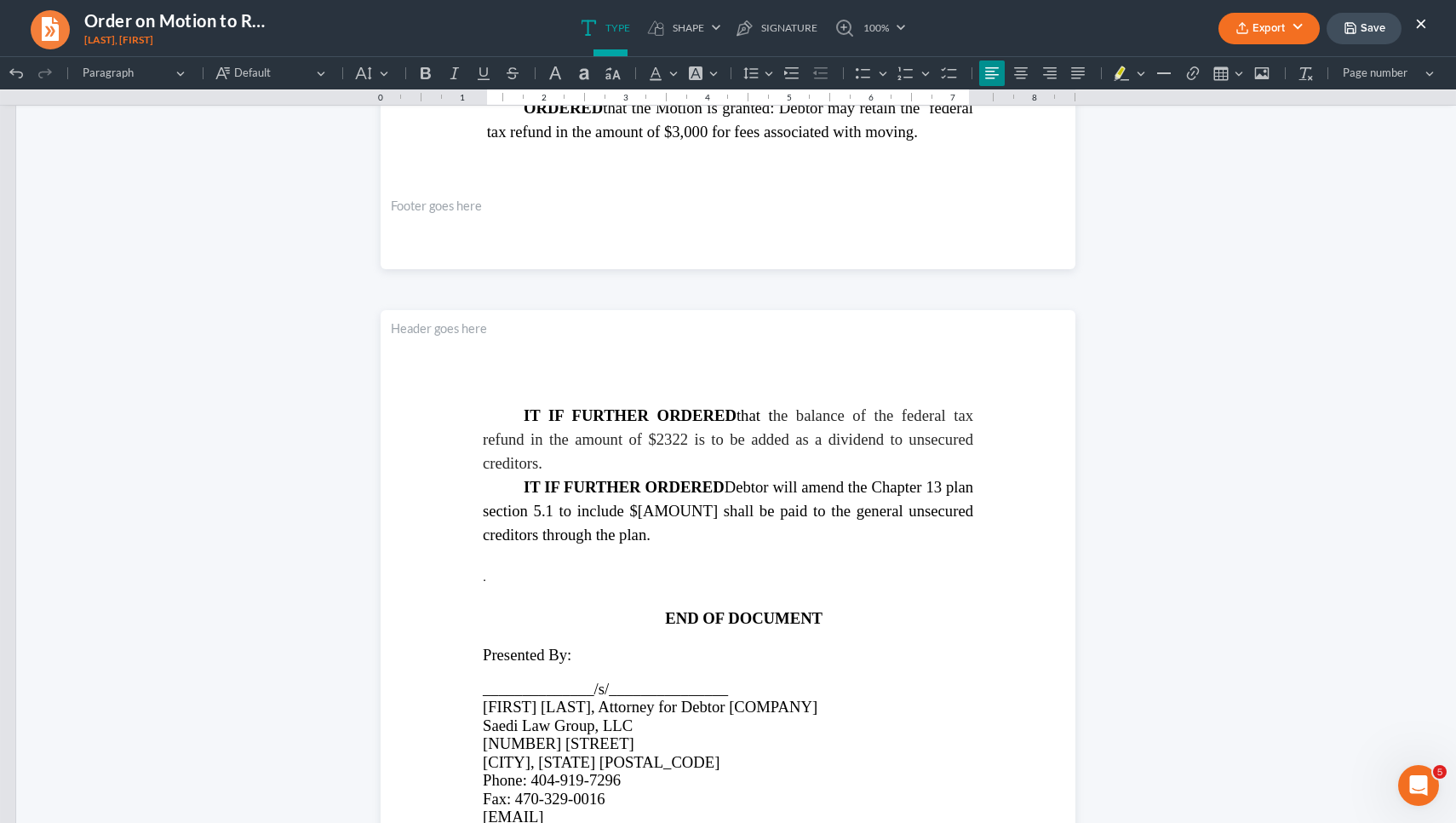 scroll, scrollTop: 720, scrollLeft: 0, axis: vertical 